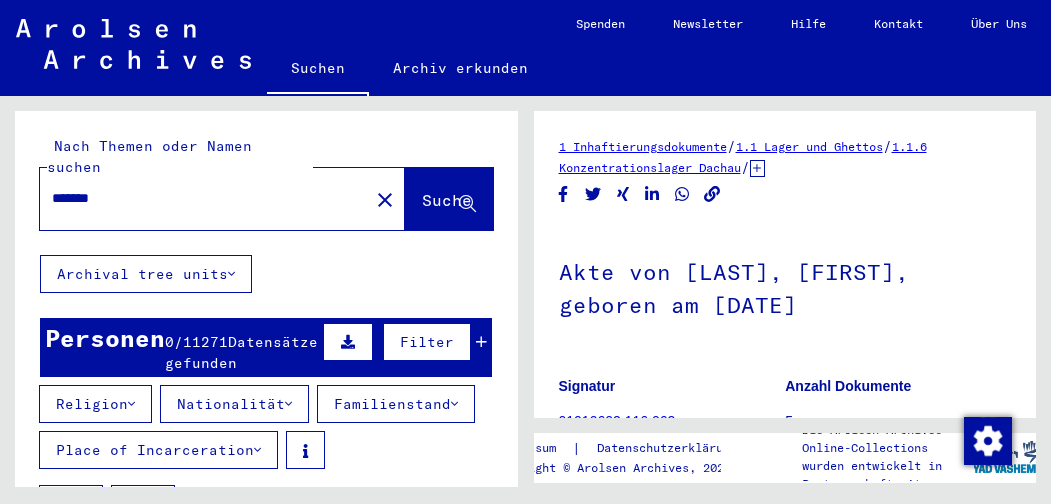 scroll, scrollTop: 0, scrollLeft: 0, axis: both 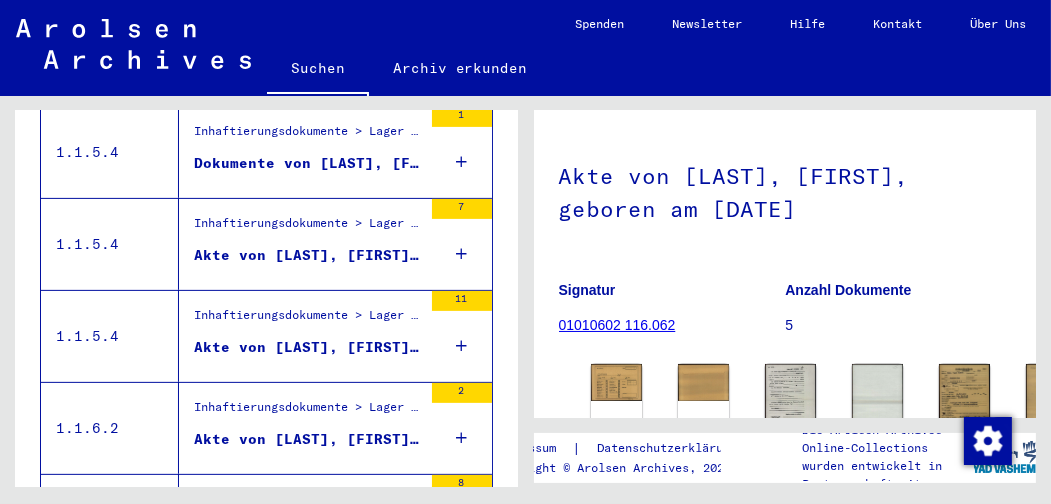 click on "Dokumente von [LAST], [FIRST], geboren am [DATE]" at bounding box center [308, 163] 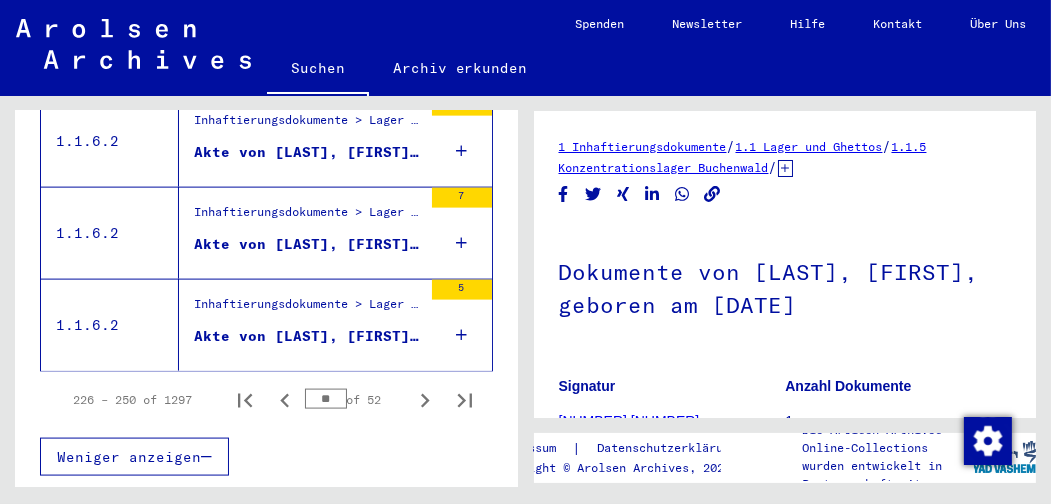 scroll, scrollTop: 2834, scrollLeft: 0, axis: vertical 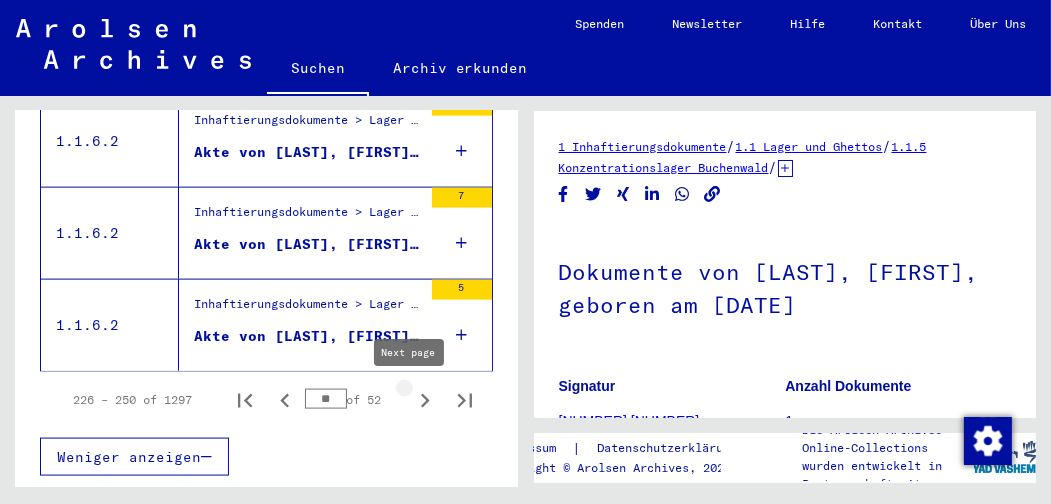 click 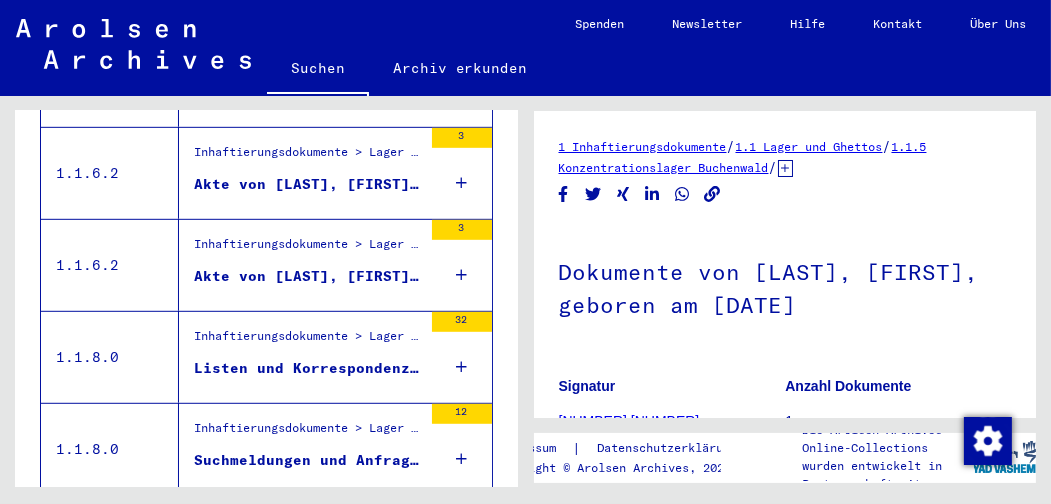 scroll, scrollTop: 1252, scrollLeft: 0, axis: vertical 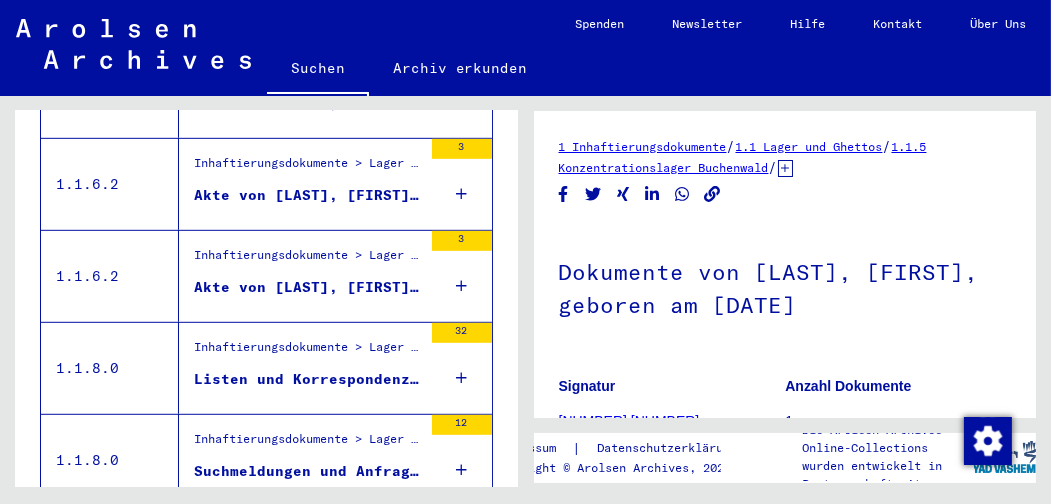 click on "Akte von [LAST], [FIRST], geboren am [DATE]" at bounding box center [308, 195] 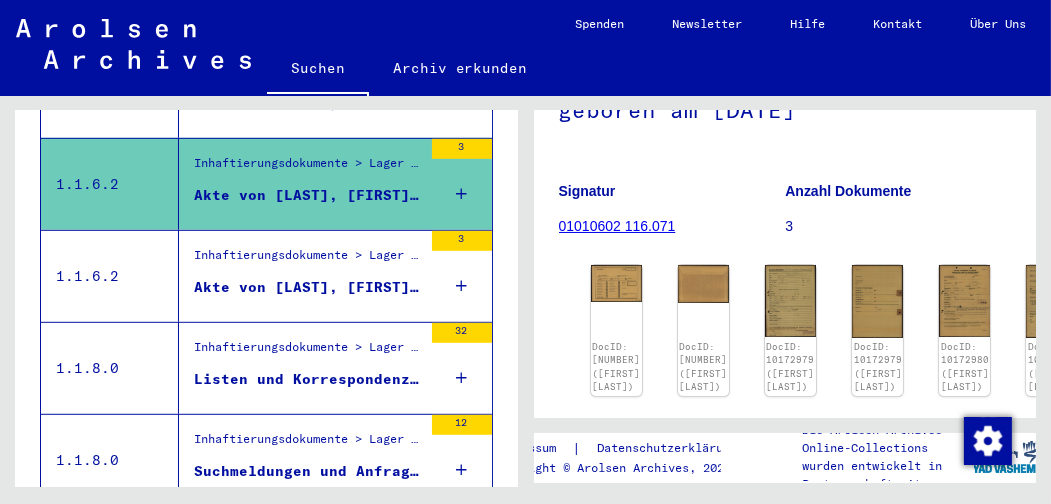 scroll, scrollTop: 197, scrollLeft: 0, axis: vertical 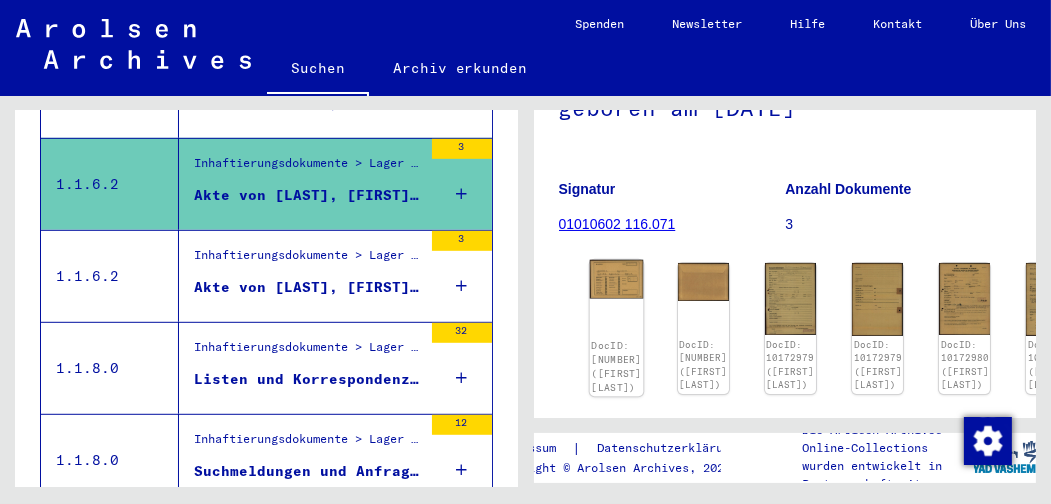 click 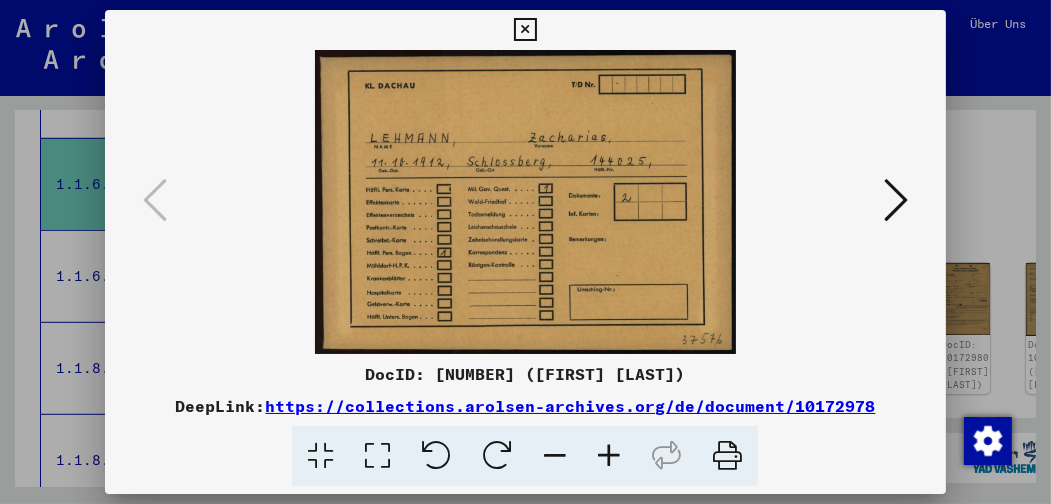 click at bounding box center [896, 200] 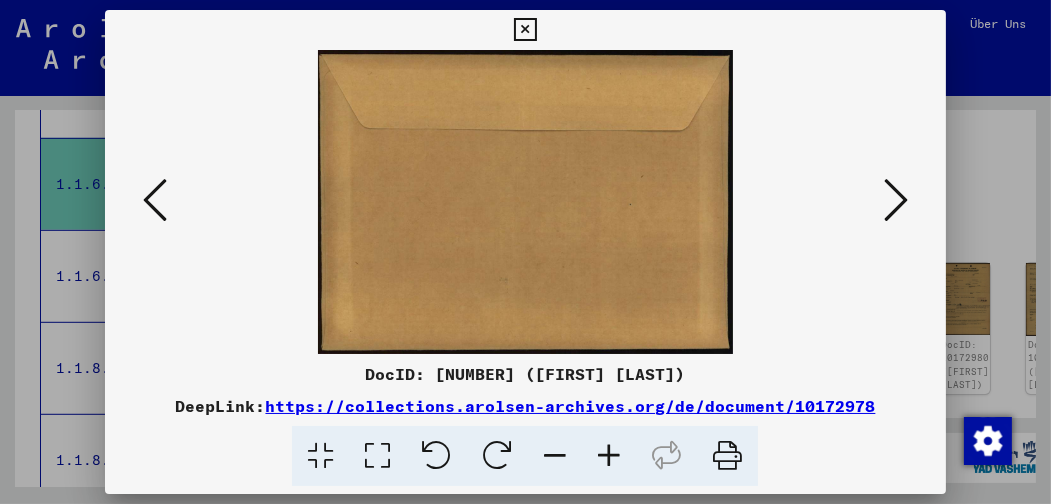 click at bounding box center (896, 200) 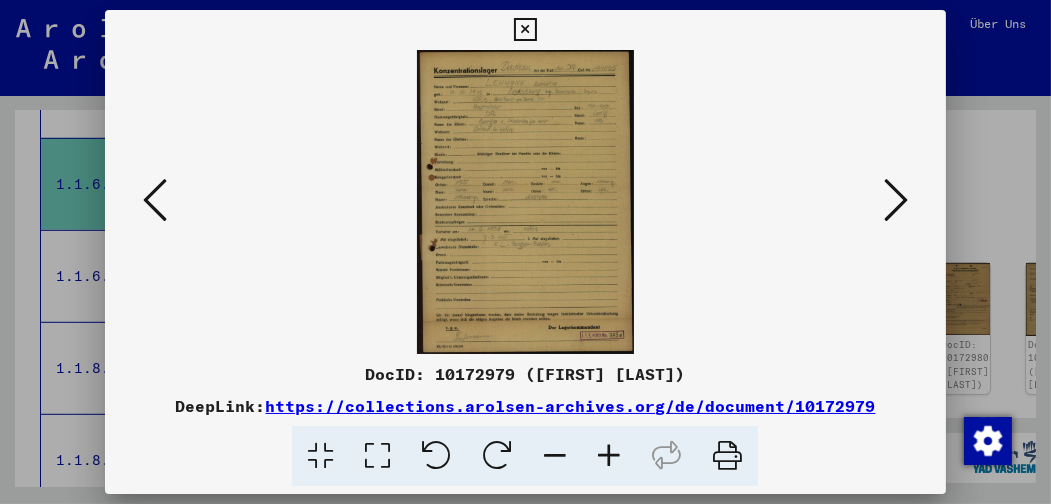 click at bounding box center (609, 456) 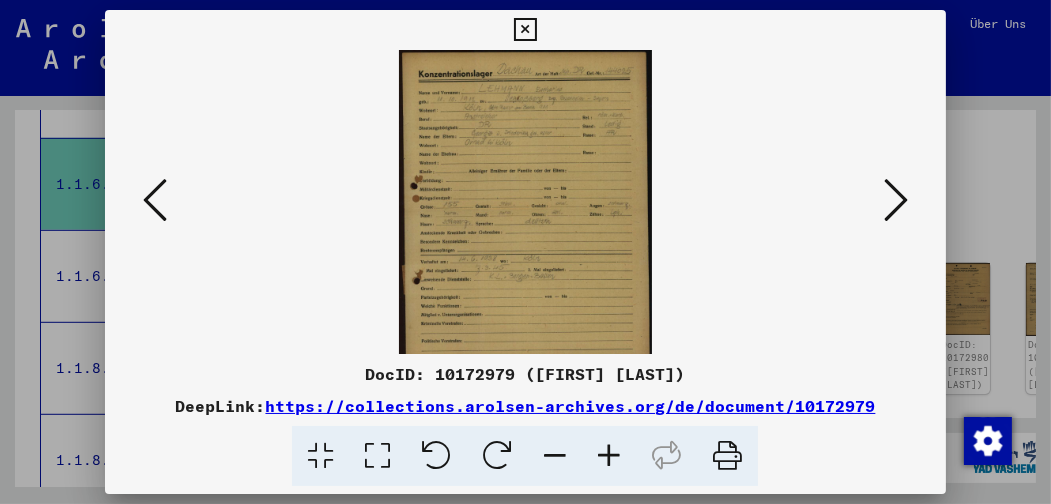 click at bounding box center [609, 456] 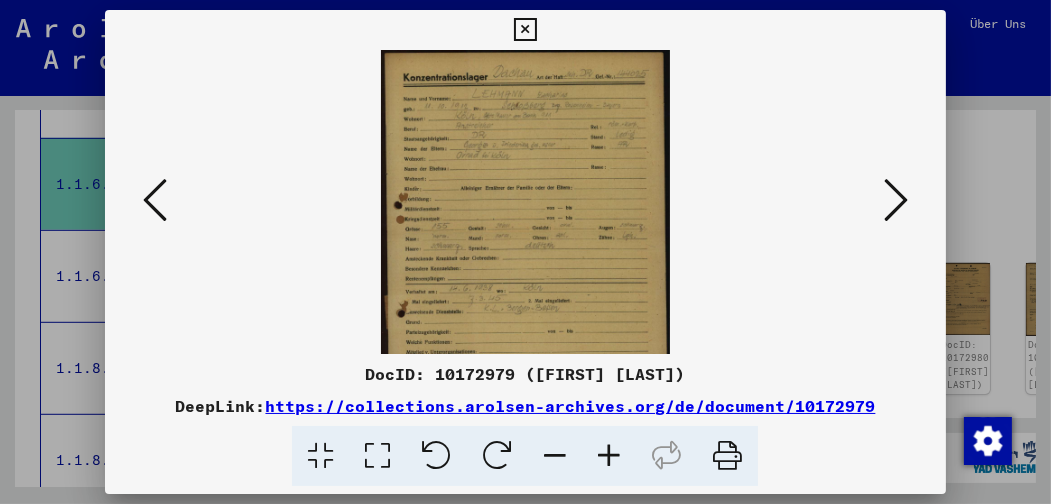click at bounding box center [609, 456] 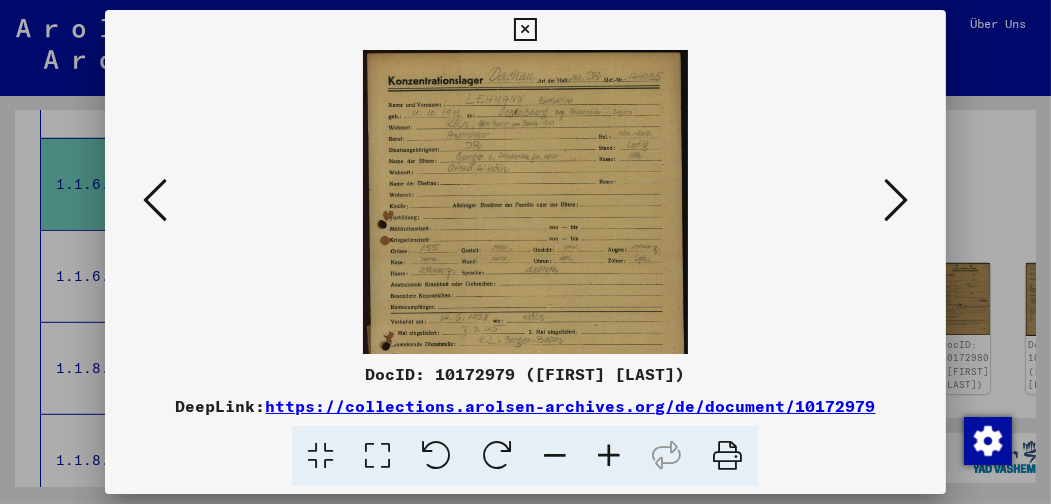 click at bounding box center (609, 456) 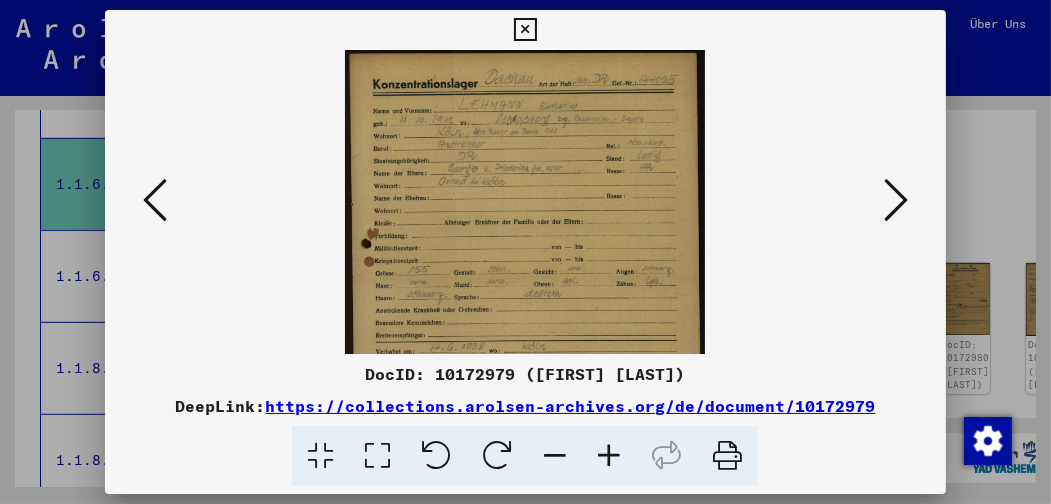 click at bounding box center [609, 456] 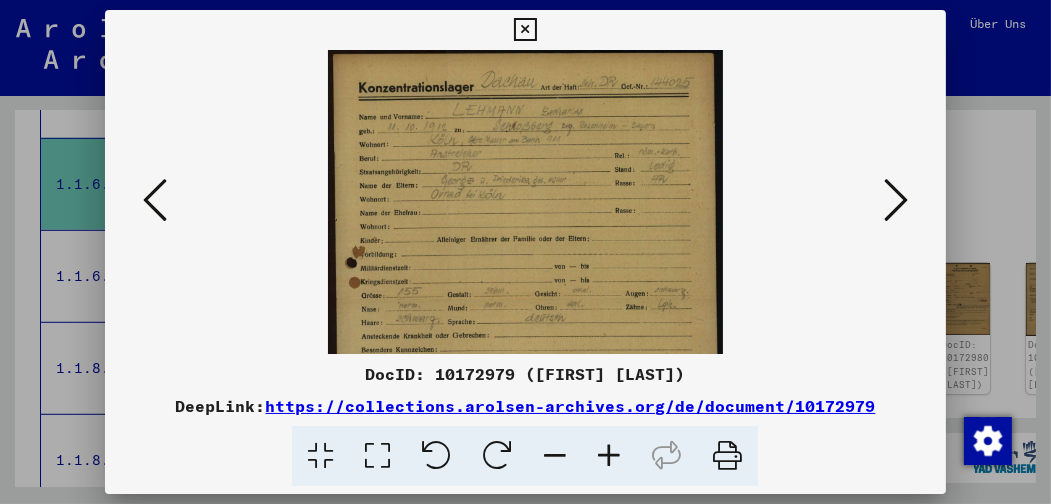 click at bounding box center [896, 200] 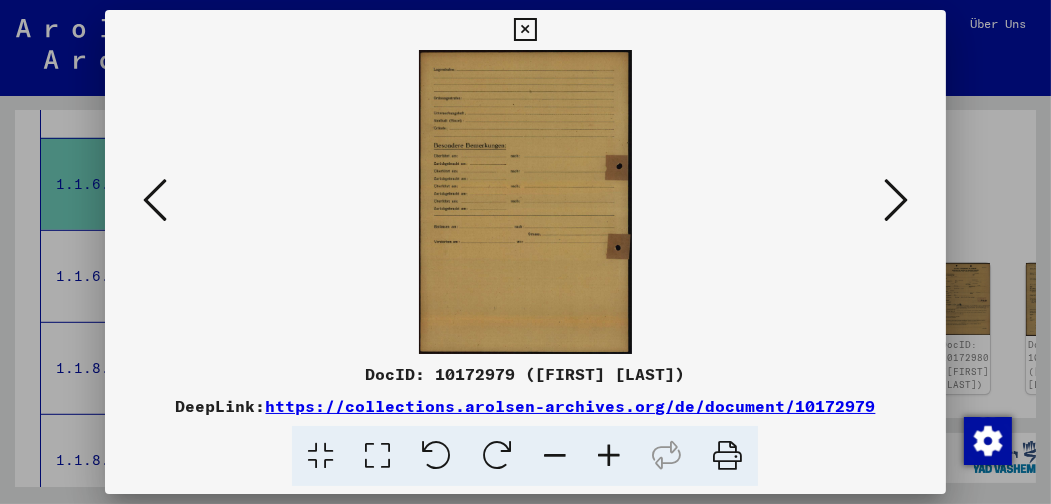 click at bounding box center [896, 200] 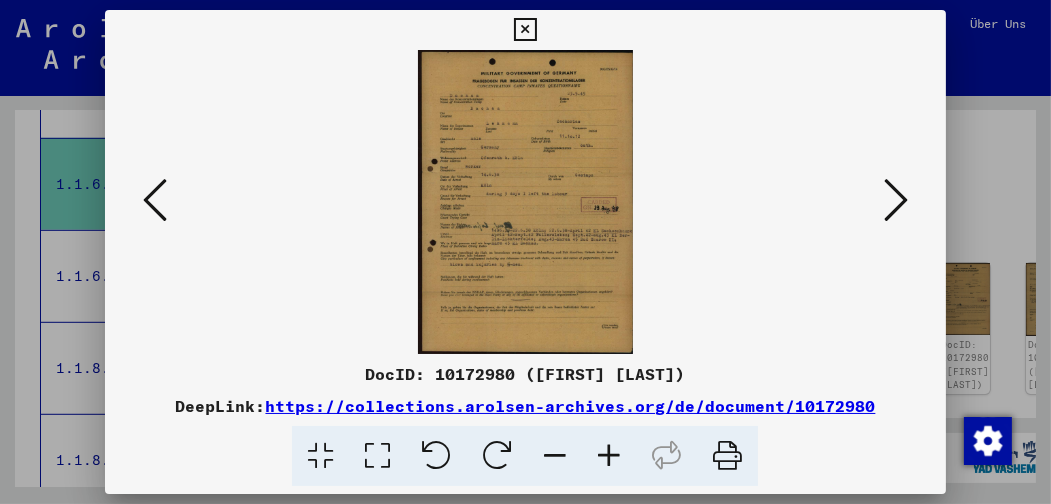click at bounding box center [609, 456] 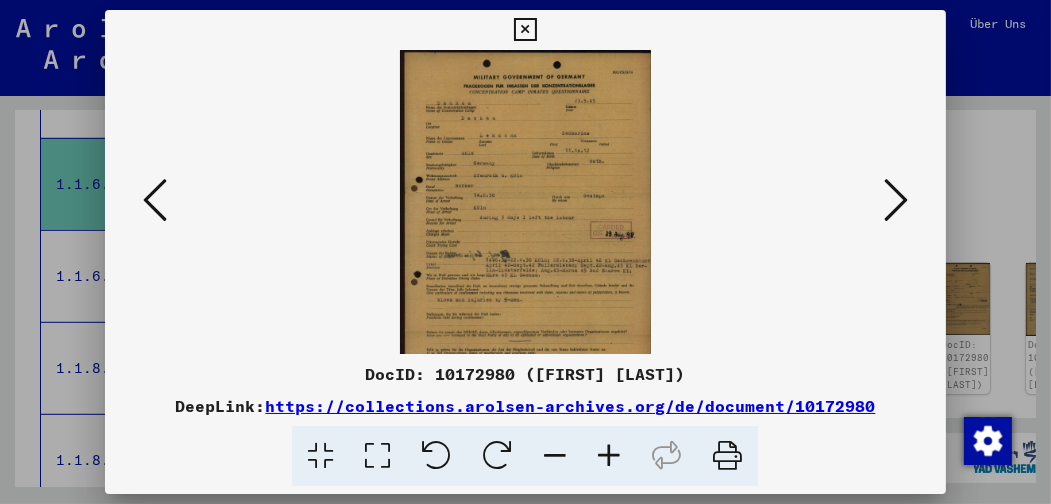 click at bounding box center (609, 456) 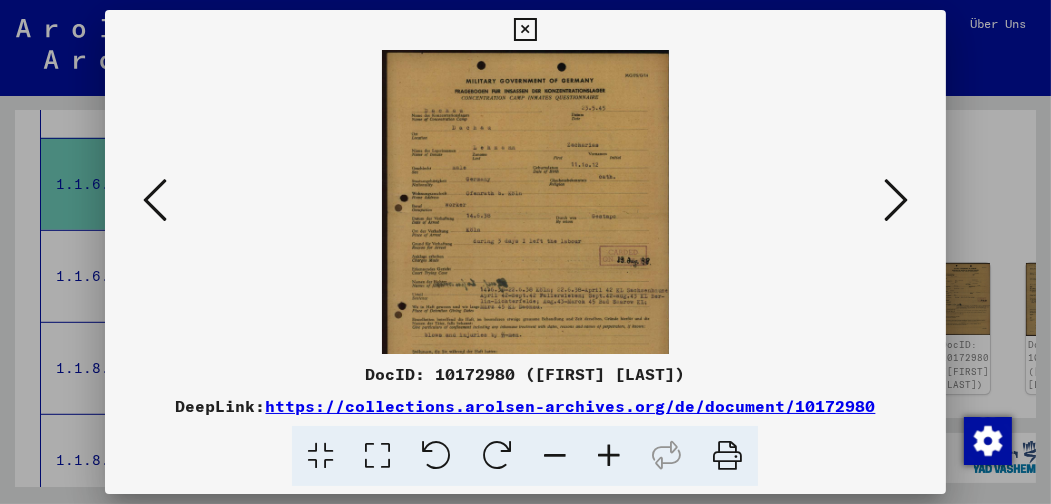 click at bounding box center [609, 456] 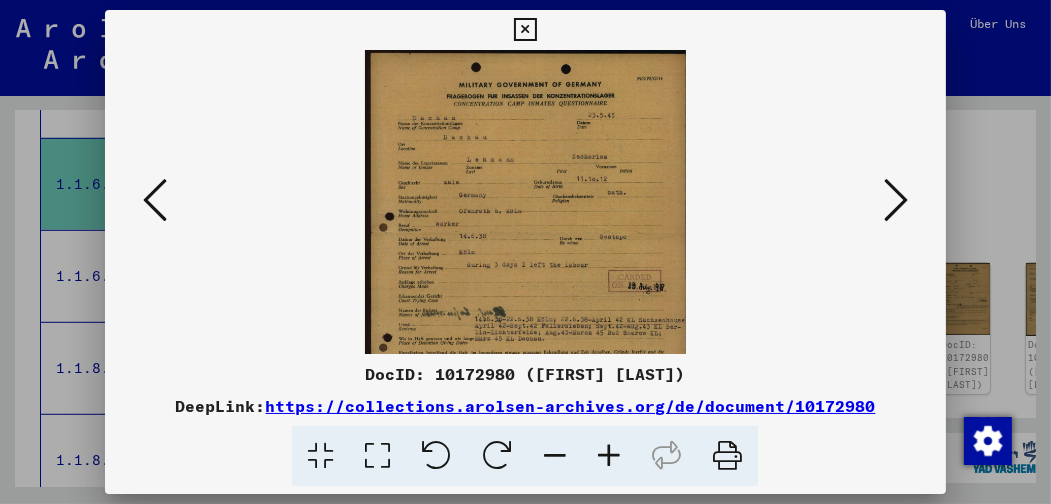 click at bounding box center (609, 456) 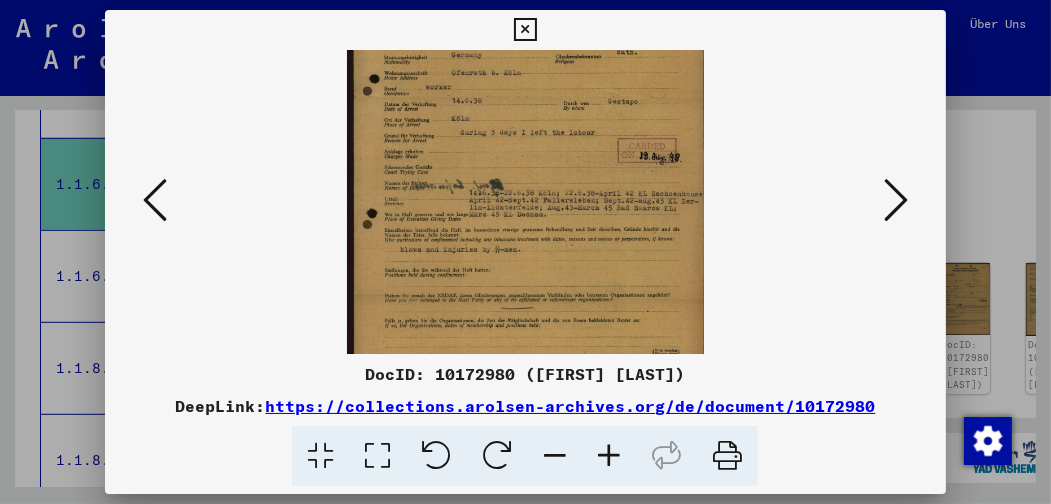 scroll, scrollTop: 158, scrollLeft: 0, axis: vertical 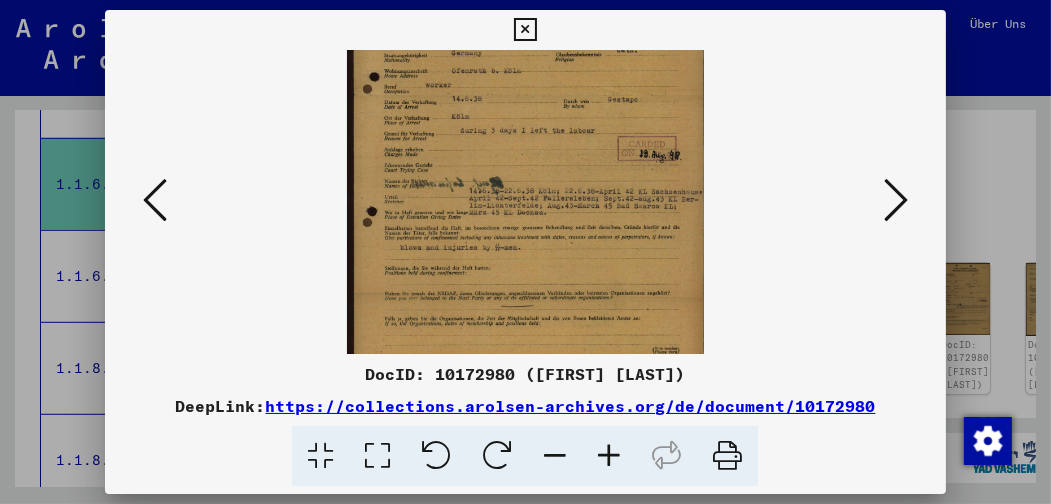 drag, startPoint x: 605, startPoint y: 302, endPoint x: 575, endPoint y: 149, distance: 155.91344 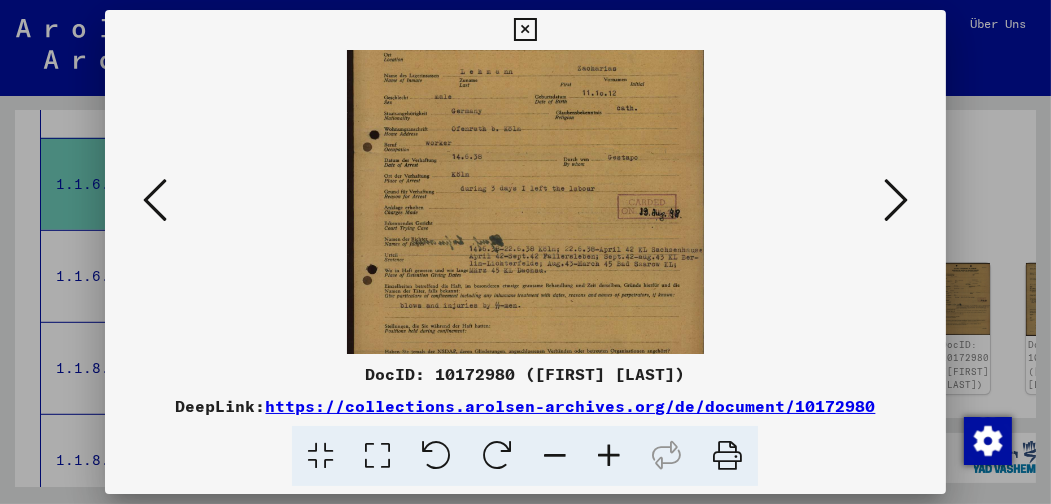 scroll, scrollTop: 100, scrollLeft: 0, axis: vertical 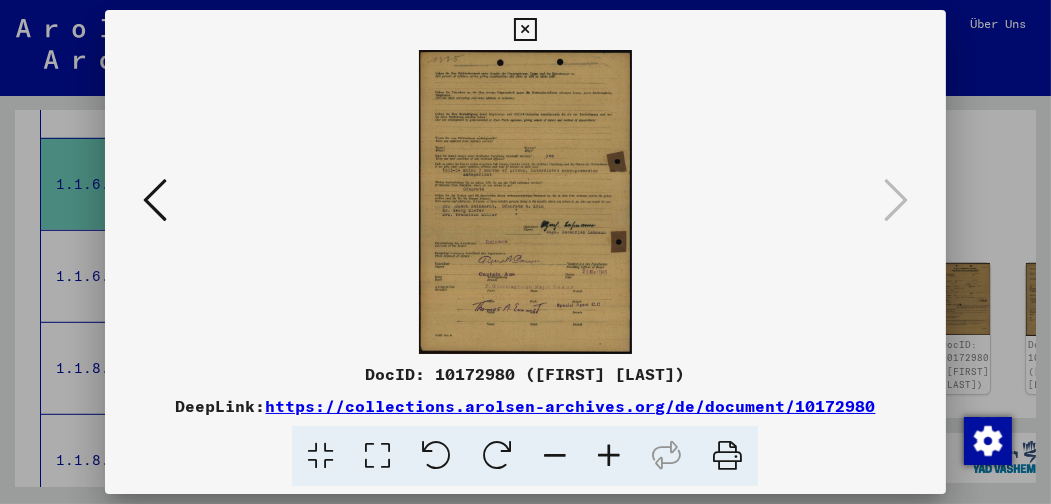 click at bounding box center (525, 202) 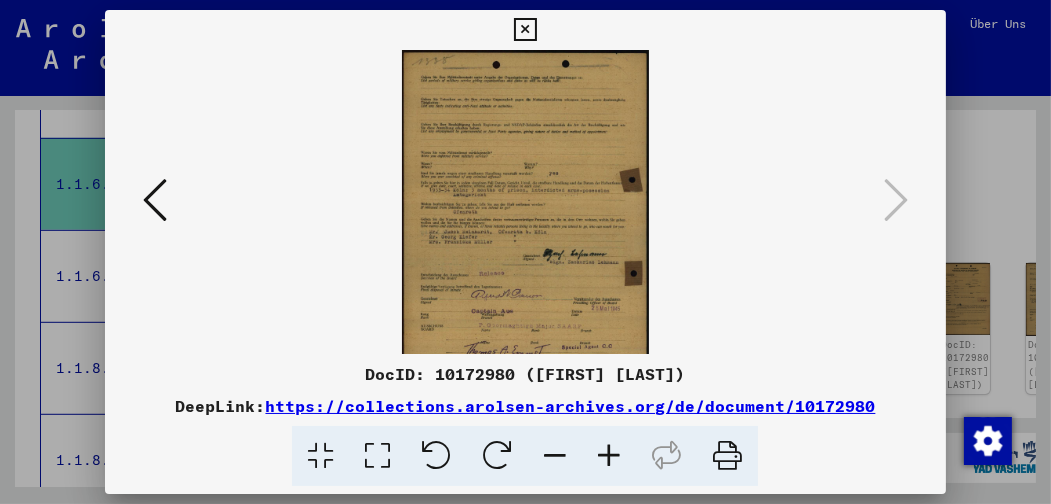 click at bounding box center (609, 456) 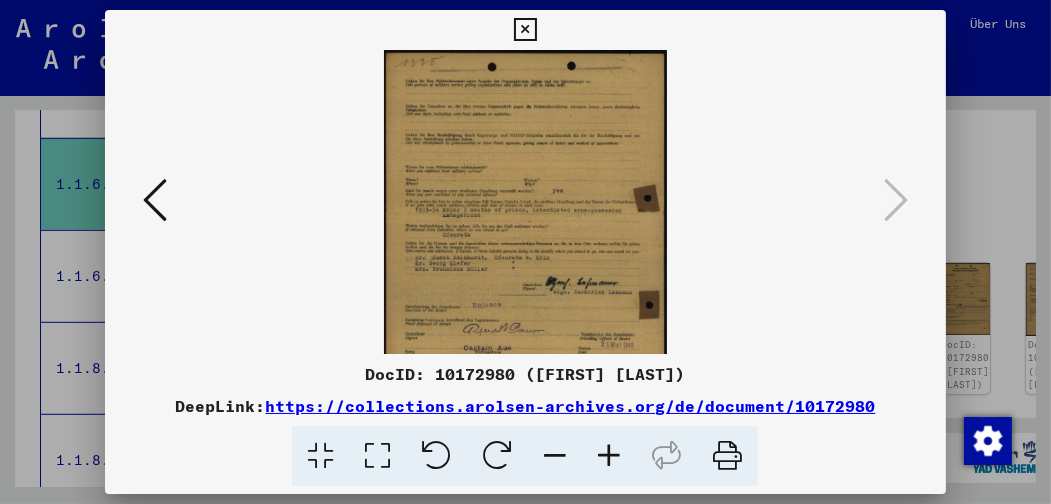 click at bounding box center [609, 456] 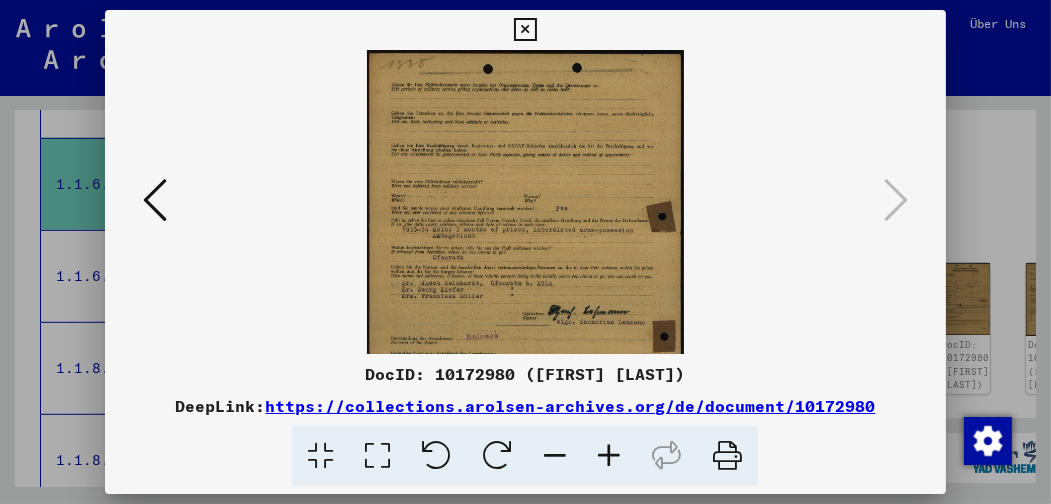 click at bounding box center [609, 456] 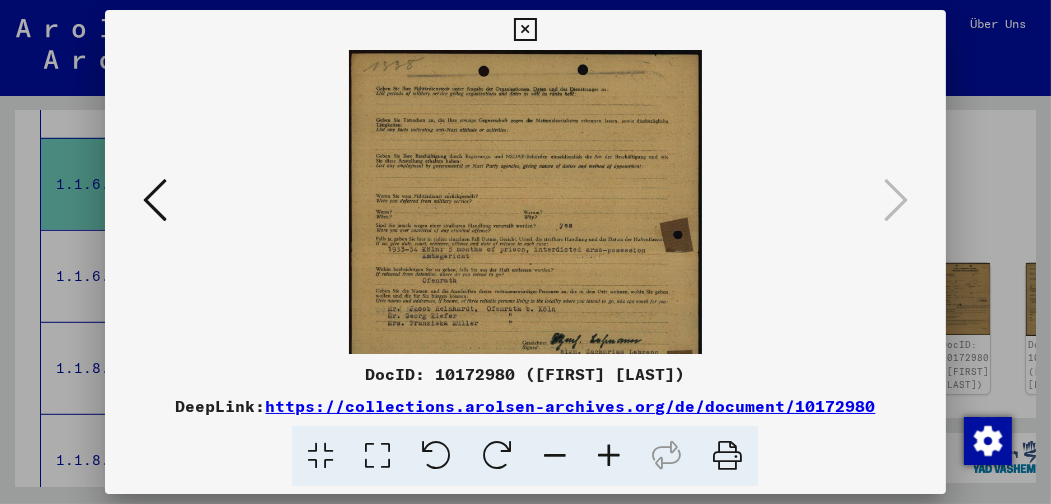 click at bounding box center (155, 200) 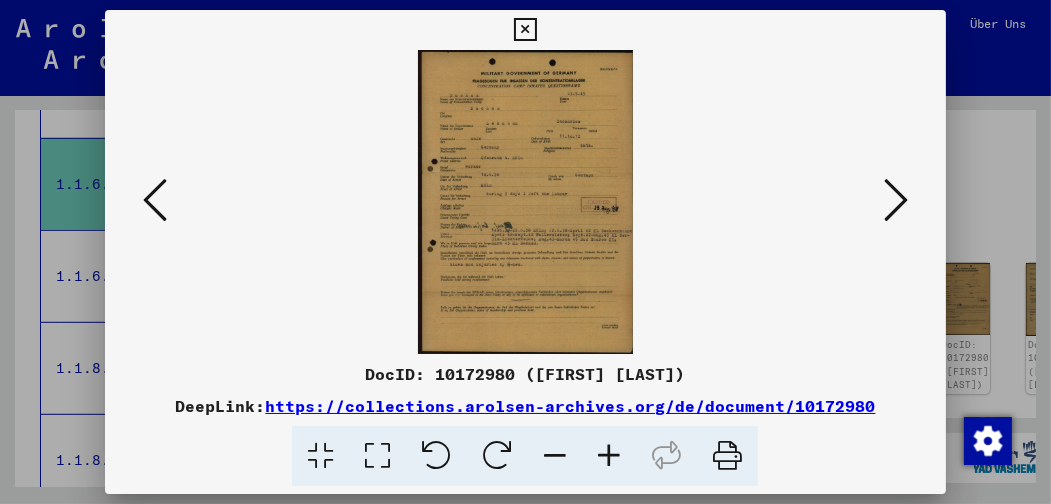 click at bounding box center [155, 200] 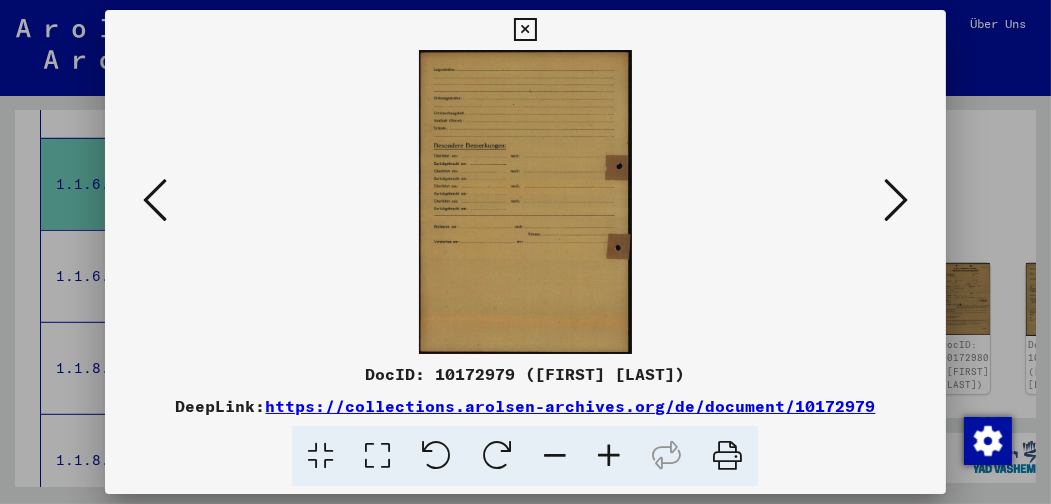 click at bounding box center [155, 200] 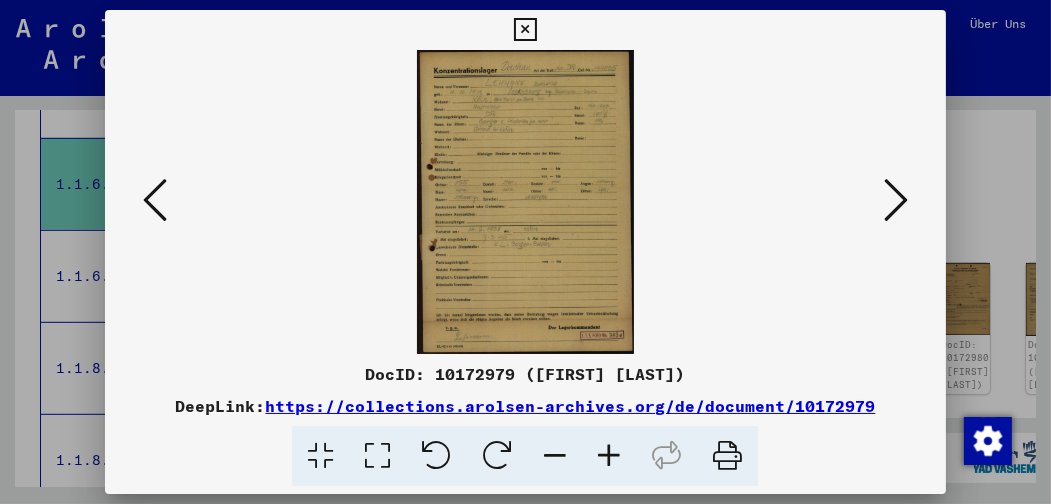 click at bounding box center (155, 200) 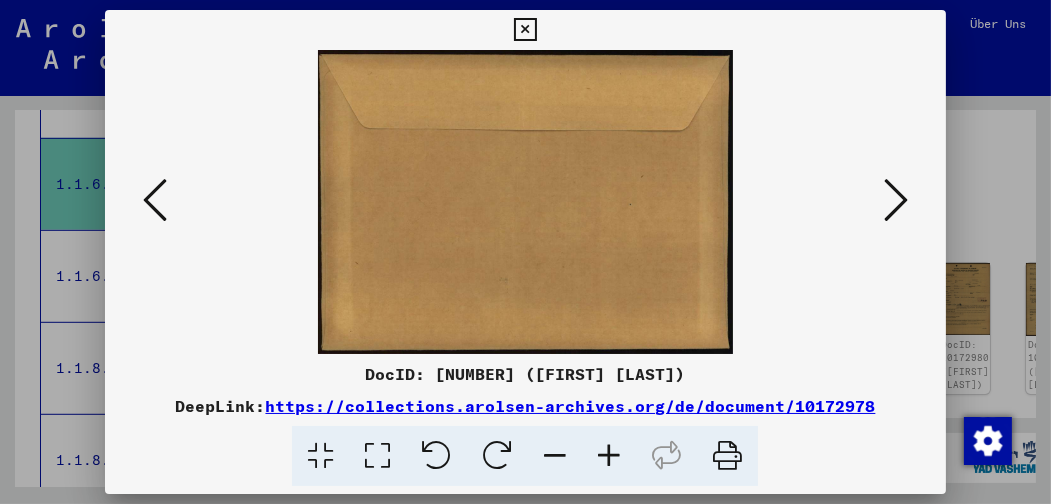 click at bounding box center [155, 200] 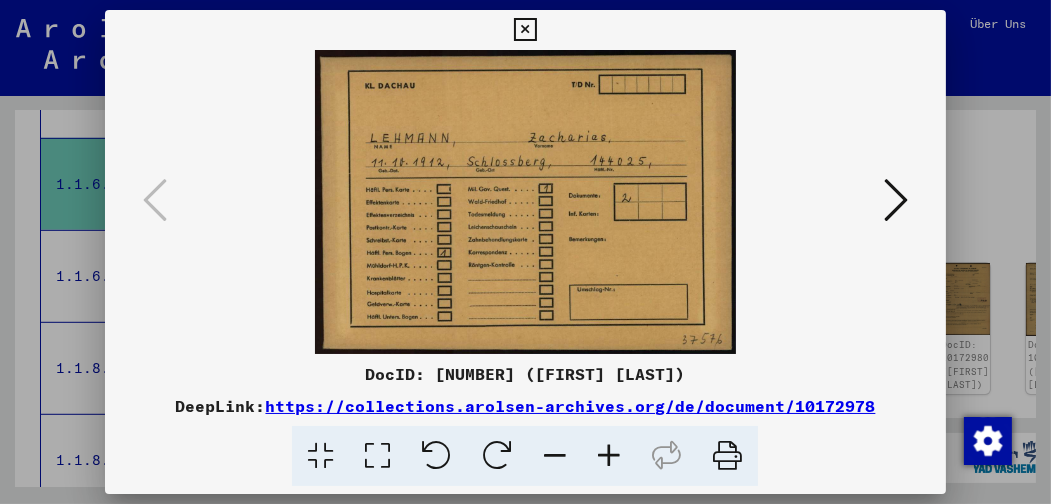 click at bounding box center (525, 202) 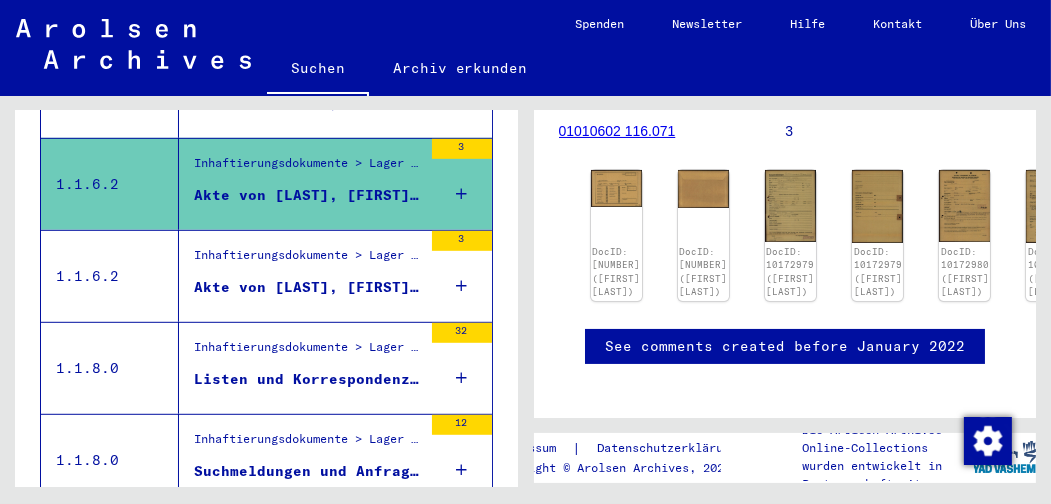 scroll, scrollTop: 234, scrollLeft: 0, axis: vertical 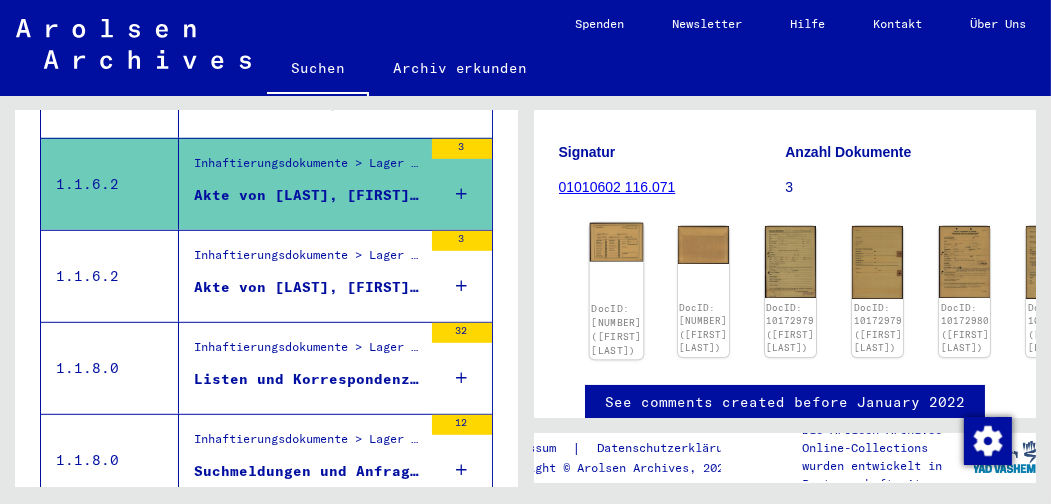 click 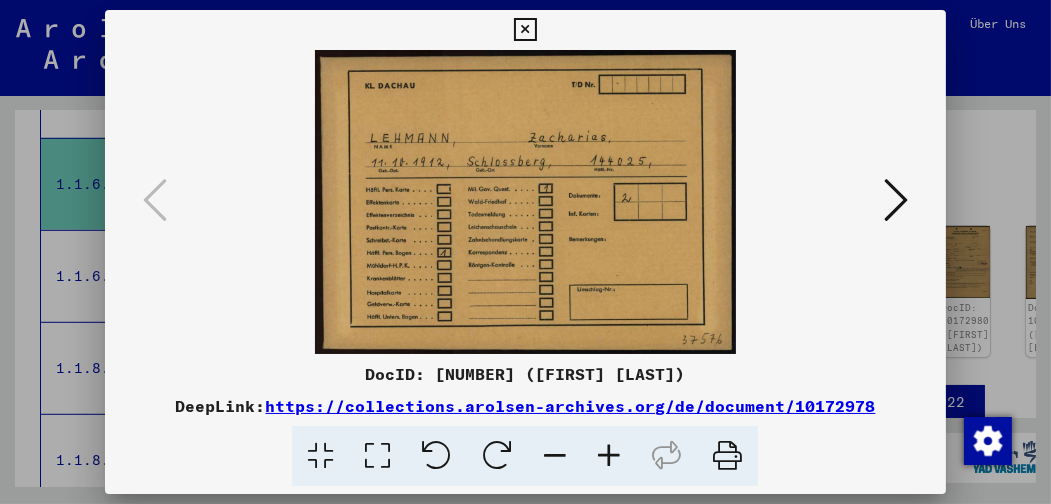 click on "https://collections.arolsen-archives.org/de/document/10172978" at bounding box center [570, 406] 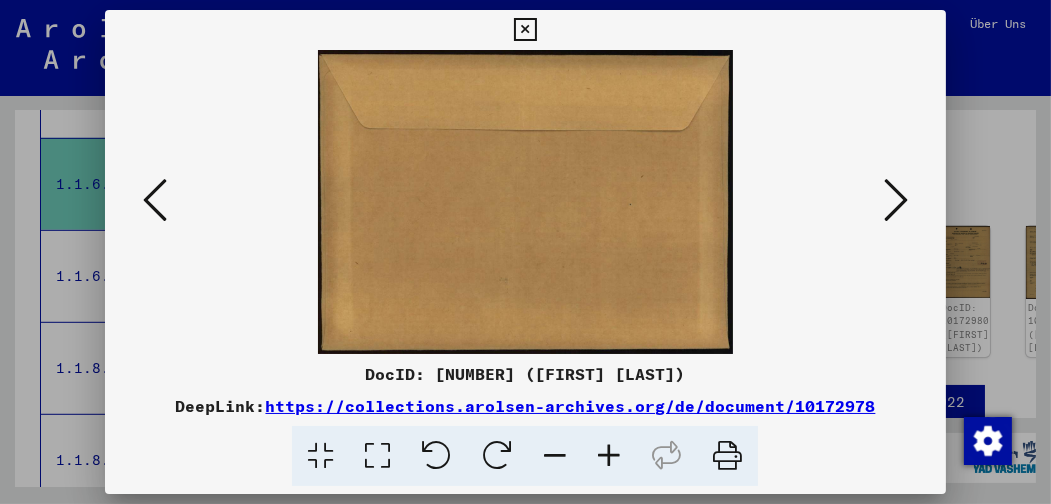 click at bounding box center [896, 200] 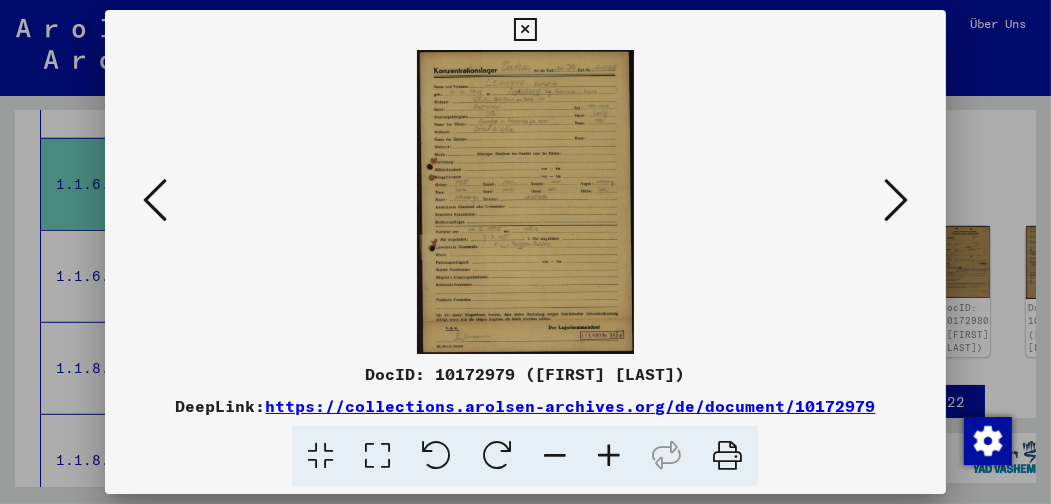click at bounding box center (896, 200) 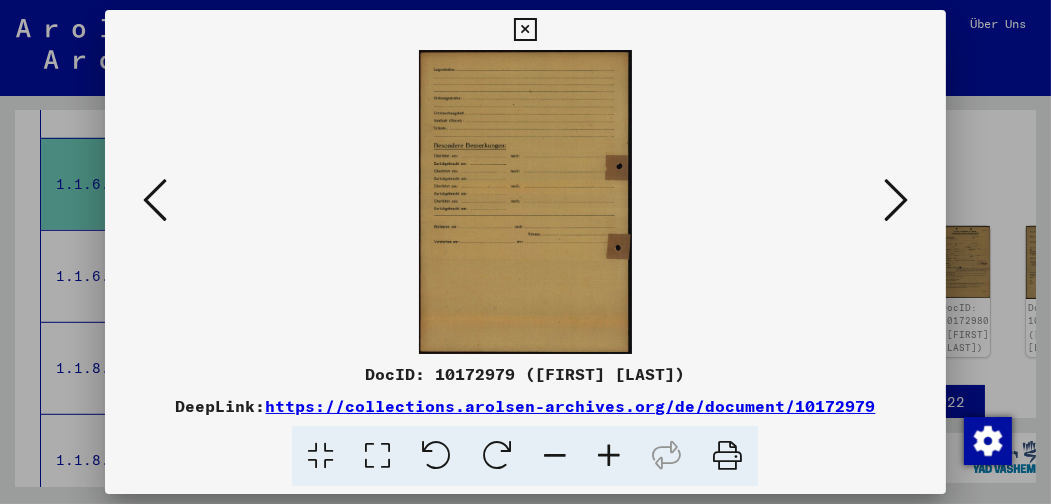click at bounding box center (896, 200) 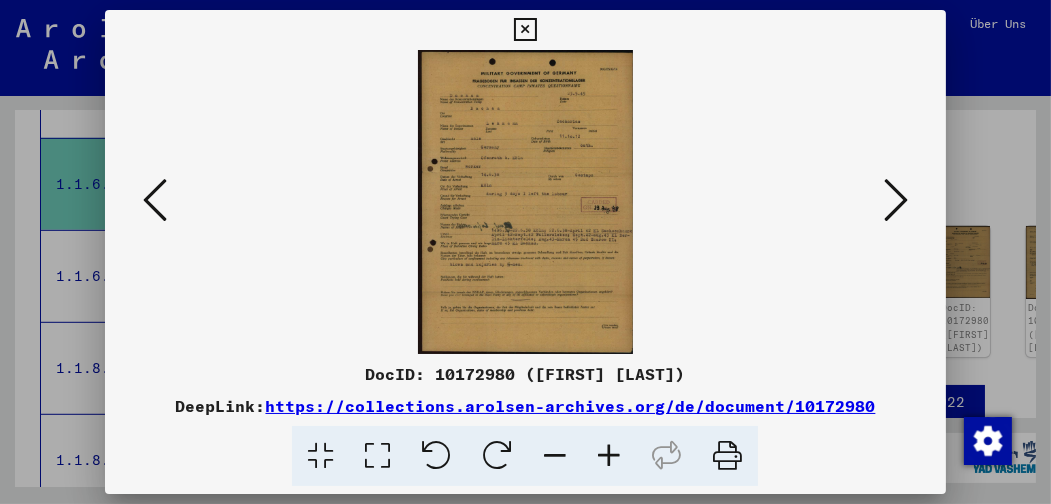 click at bounding box center (609, 456) 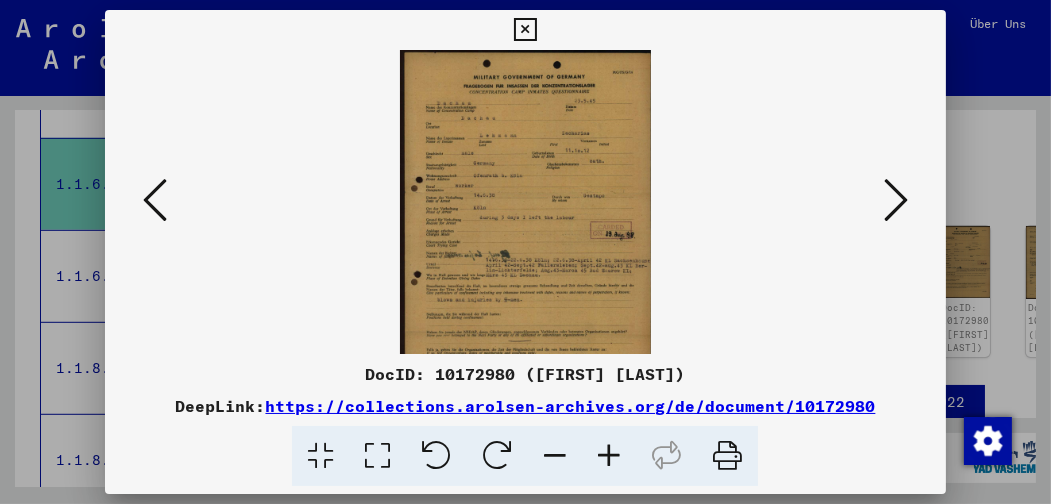 click at bounding box center [525, 30] 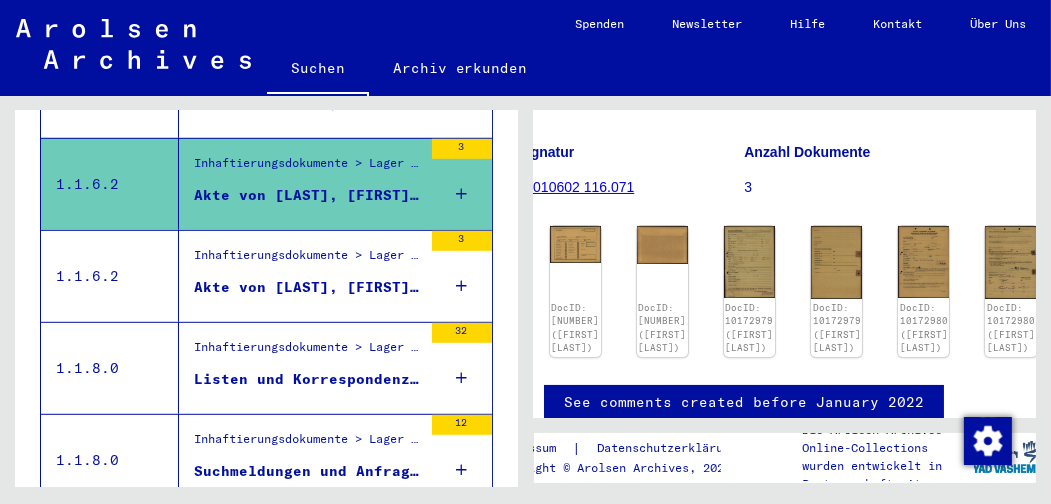 scroll, scrollTop: 234, scrollLeft: 103, axis: both 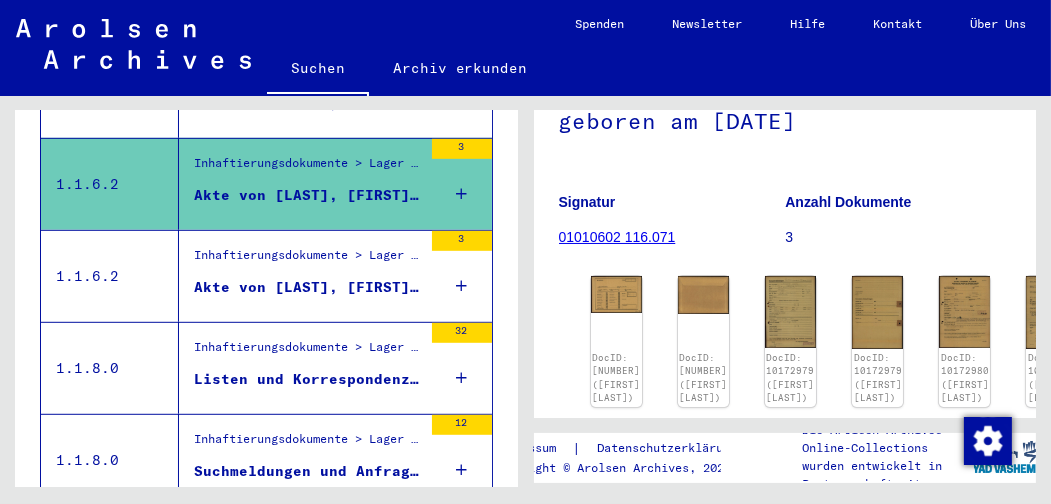 click on "Akte von [LAST], [FIRST], geboren am [DATE]  Signatur [NUMBER] Anzahl Dokumente 3" 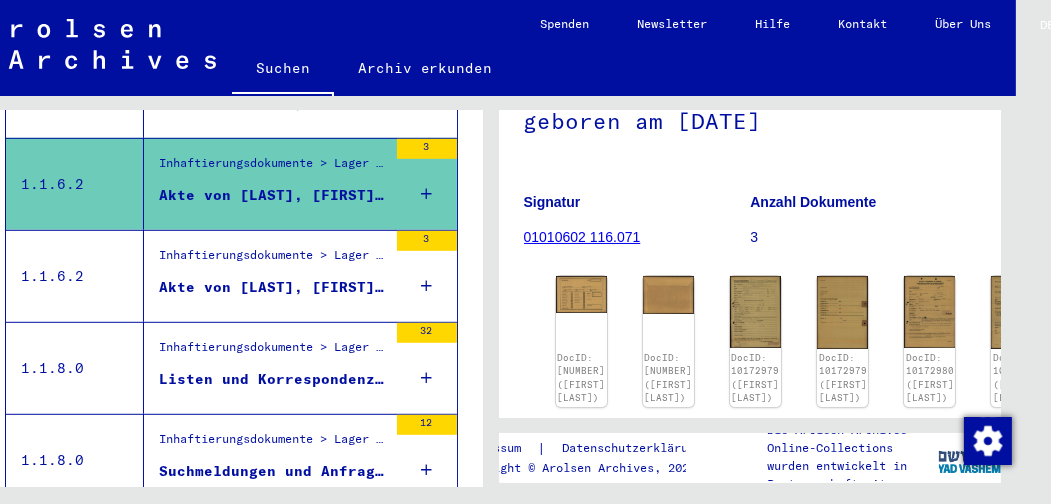 scroll, scrollTop: 0, scrollLeft: 35, axis: horizontal 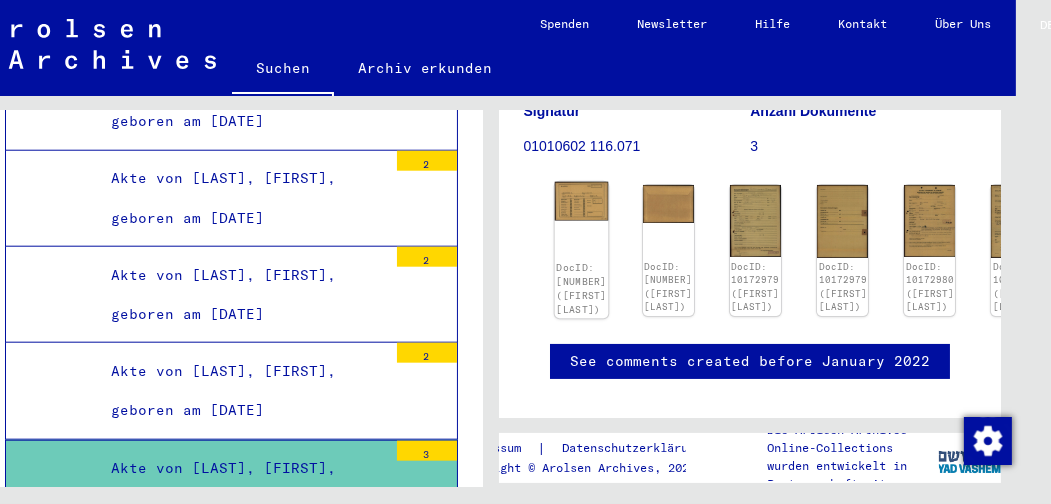 click 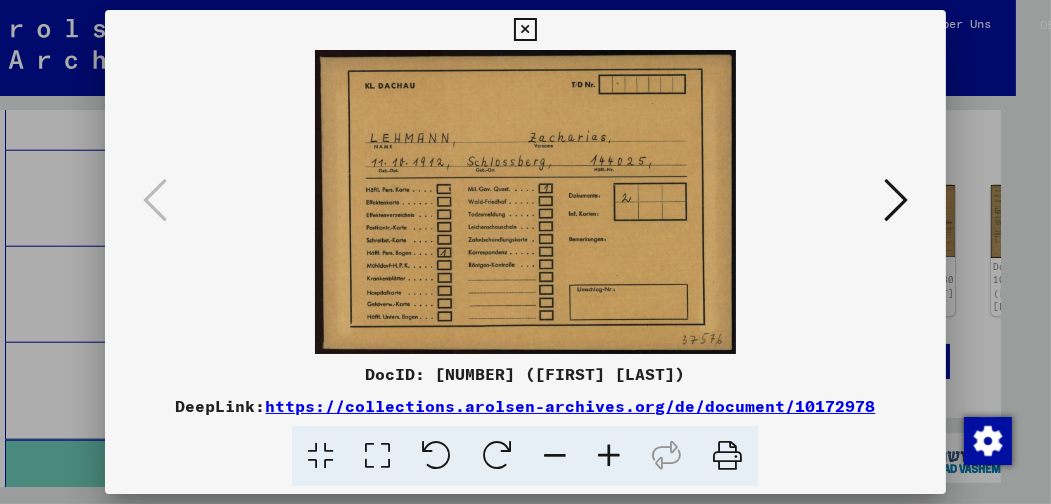 click on "https://collections.arolsen-archives.org/de/document/10172978" at bounding box center (570, 406) 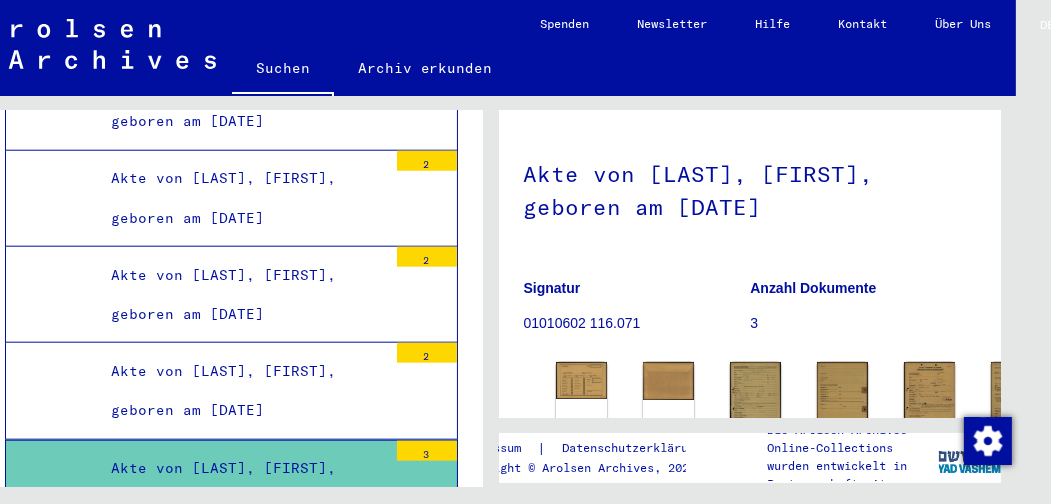 scroll, scrollTop: 91, scrollLeft: 0, axis: vertical 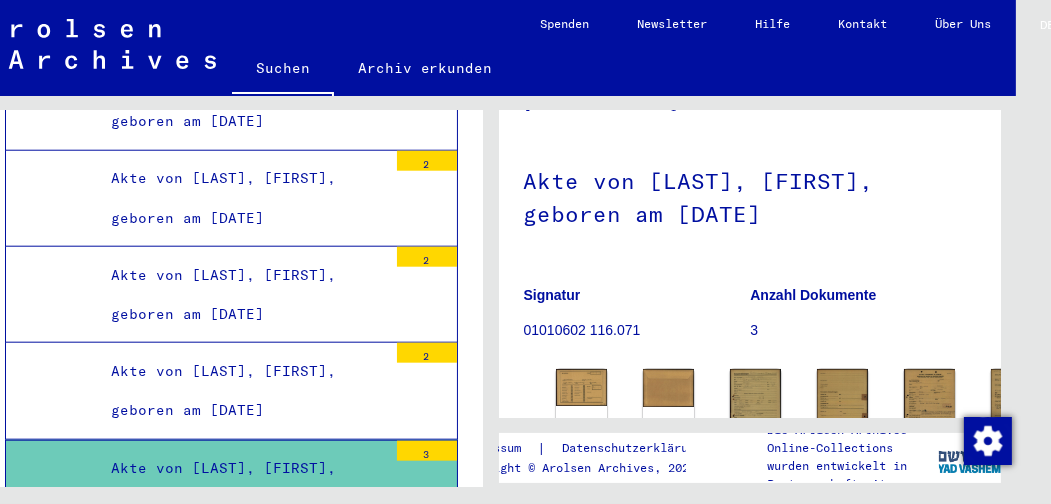 drag, startPoint x: 673, startPoint y: 213, endPoint x: 807, endPoint y: 208, distance: 134.09325 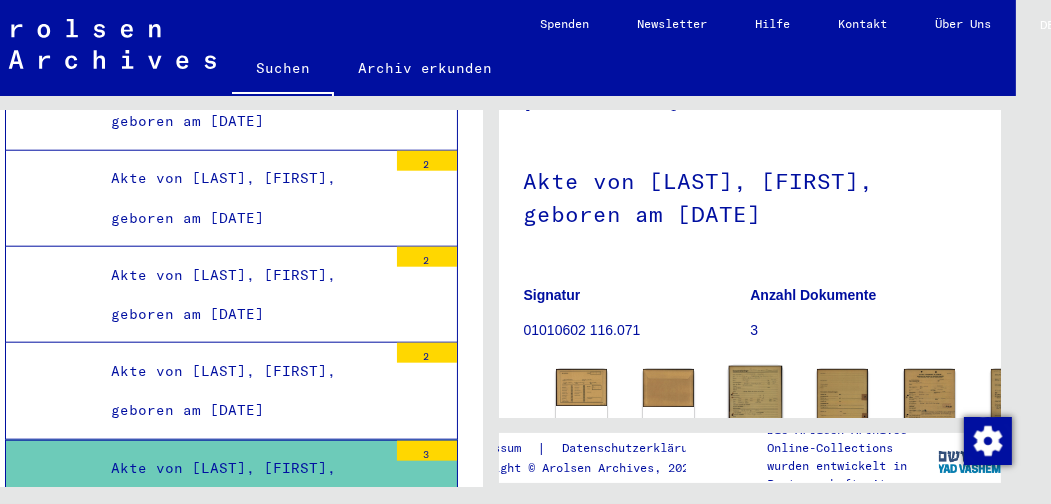 click 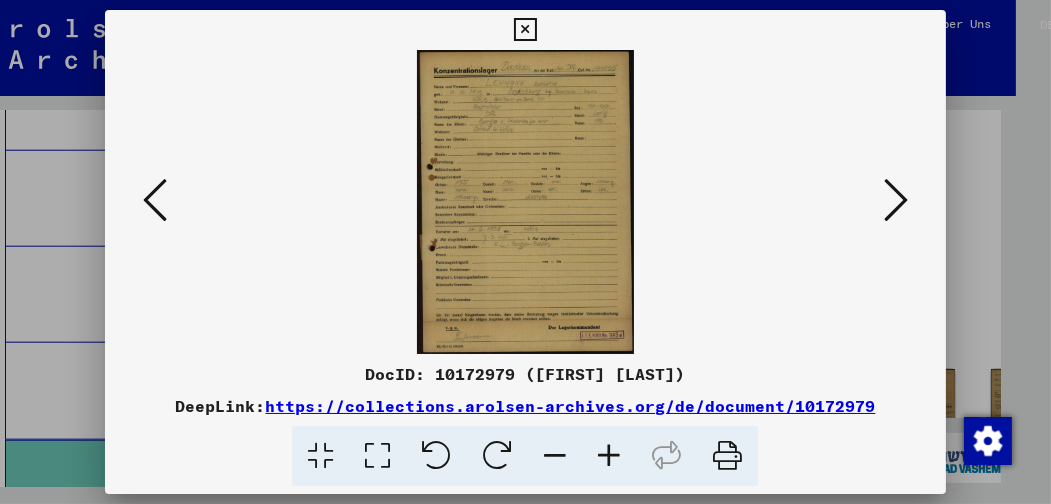click at bounding box center [609, 456] 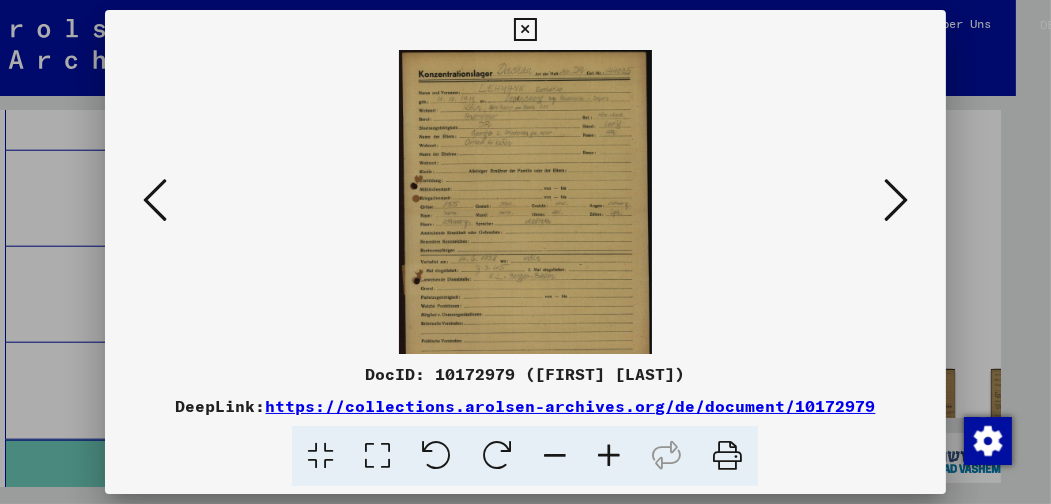 click at bounding box center [609, 456] 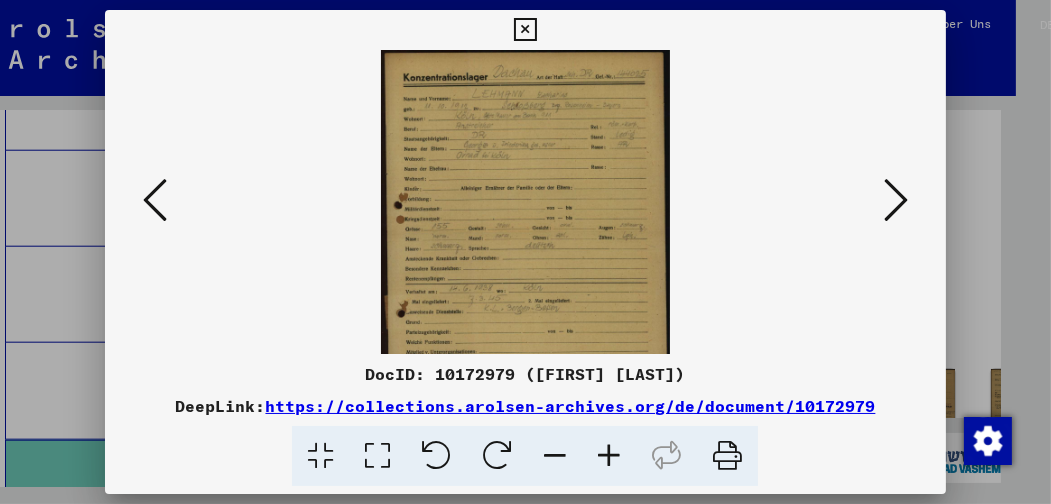 click at bounding box center [609, 456] 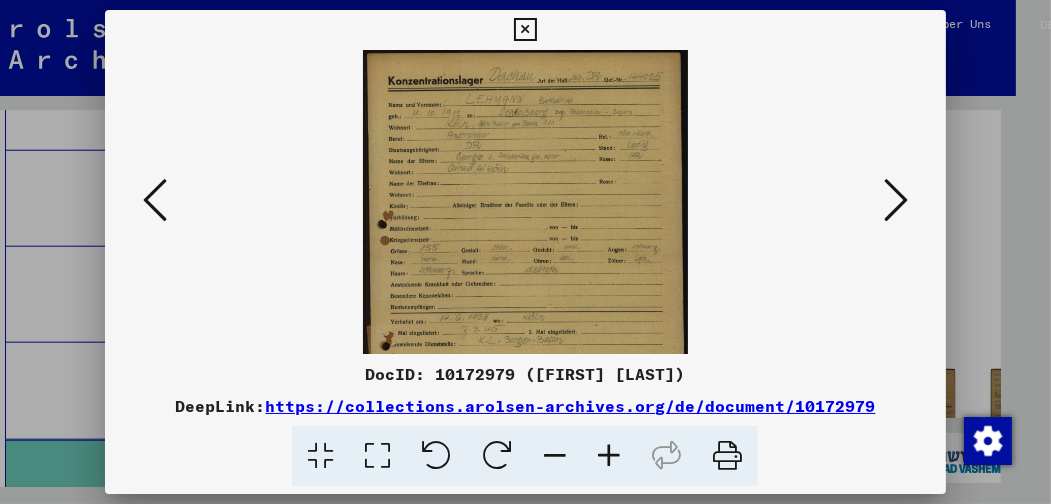 click at bounding box center (609, 456) 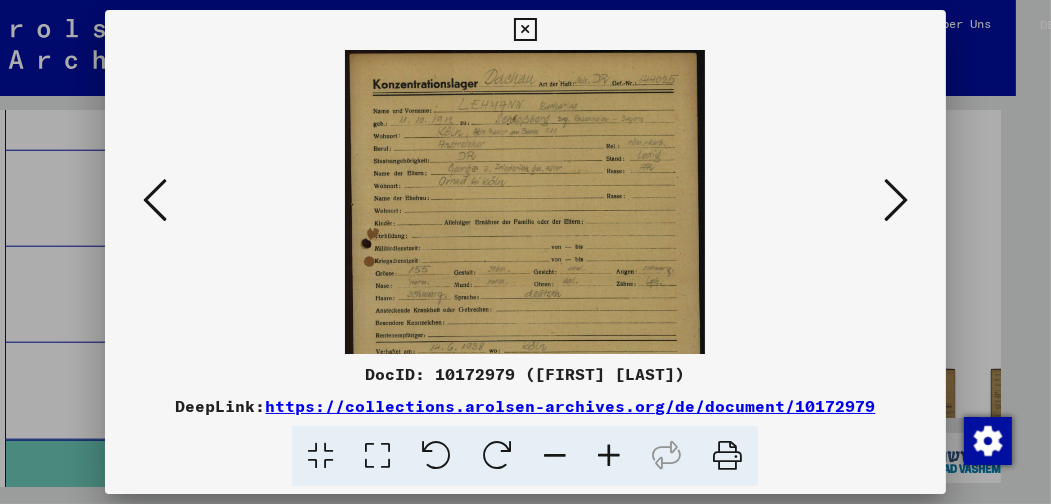 click at bounding box center [609, 456] 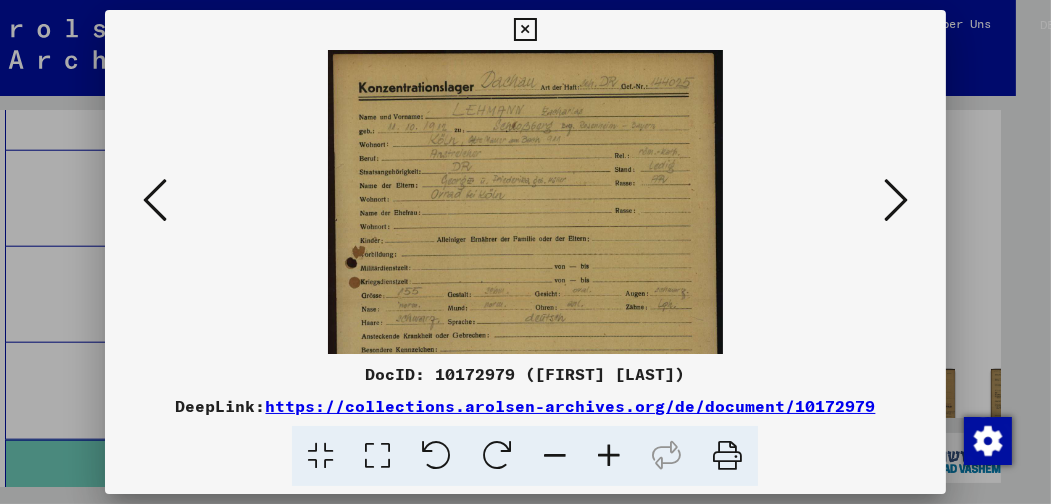 click at bounding box center (609, 456) 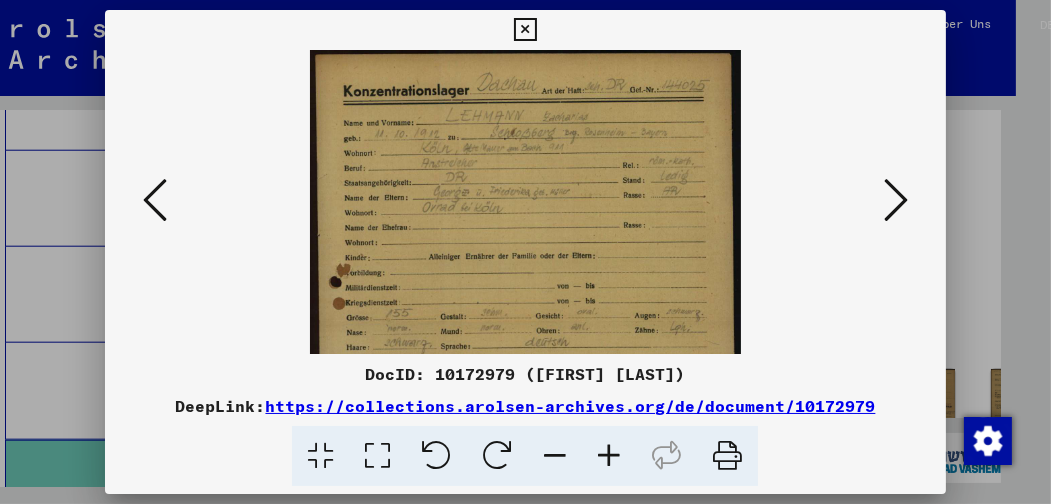 click at bounding box center (896, 200) 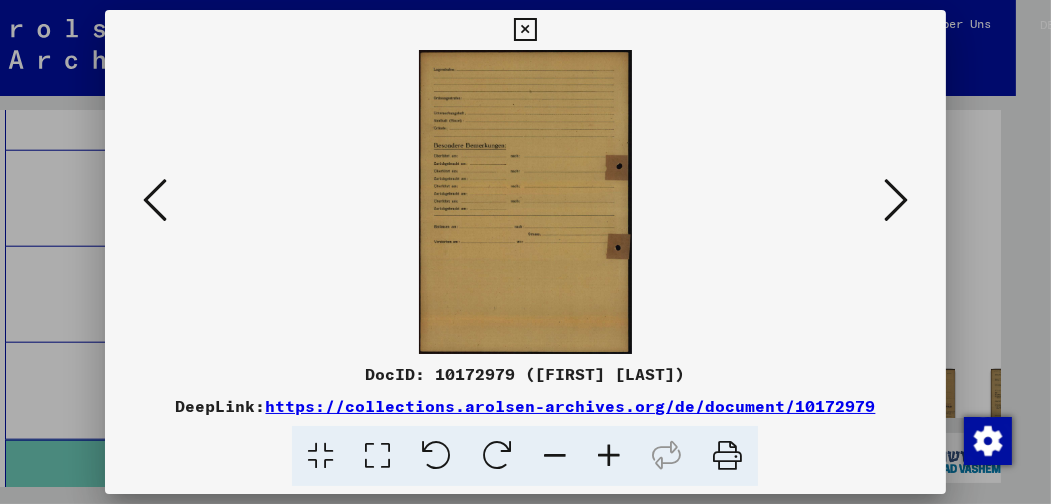 click at bounding box center (896, 200) 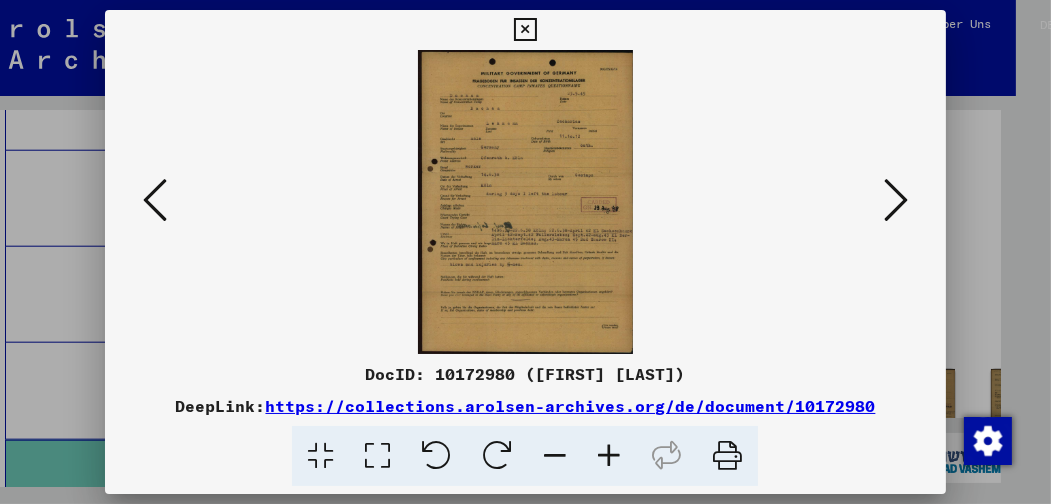 click at bounding box center (609, 456) 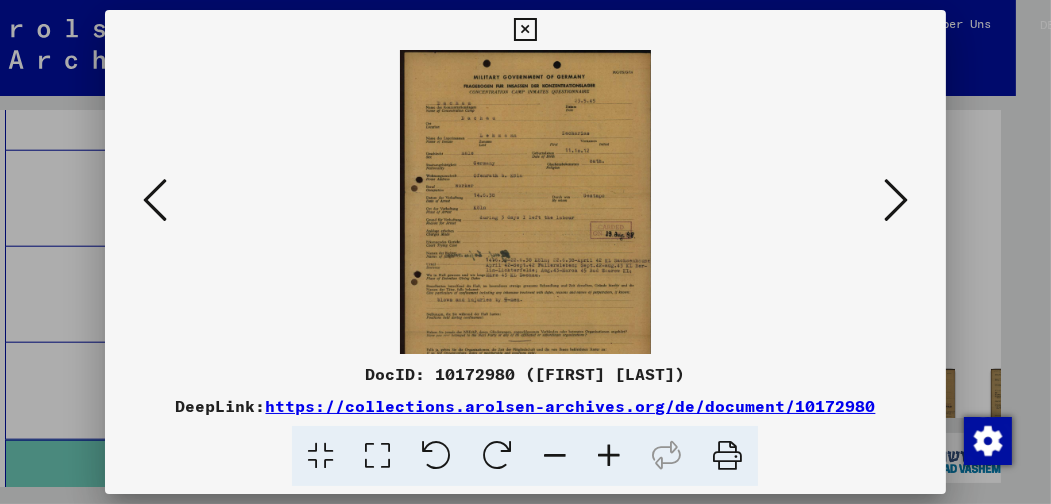 click at bounding box center [609, 456] 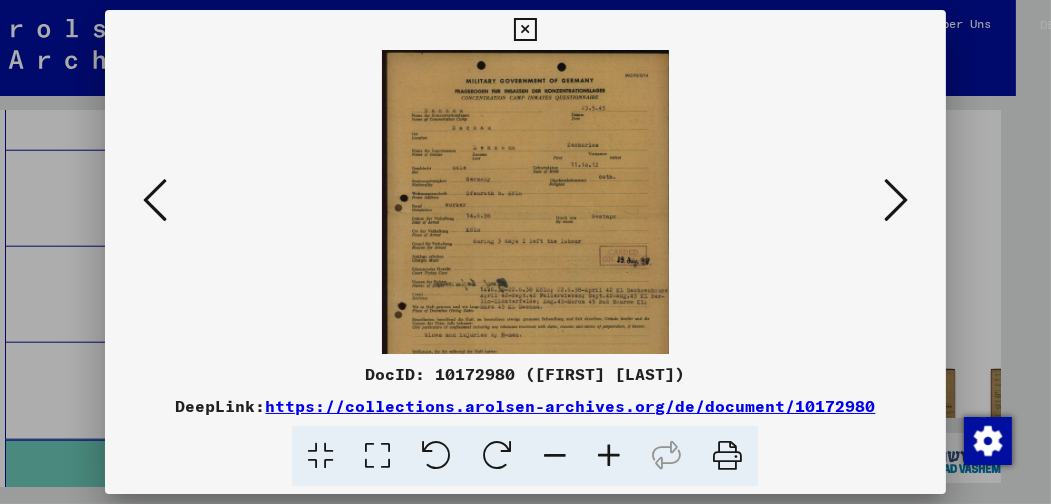 click at bounding box center (609, 456) 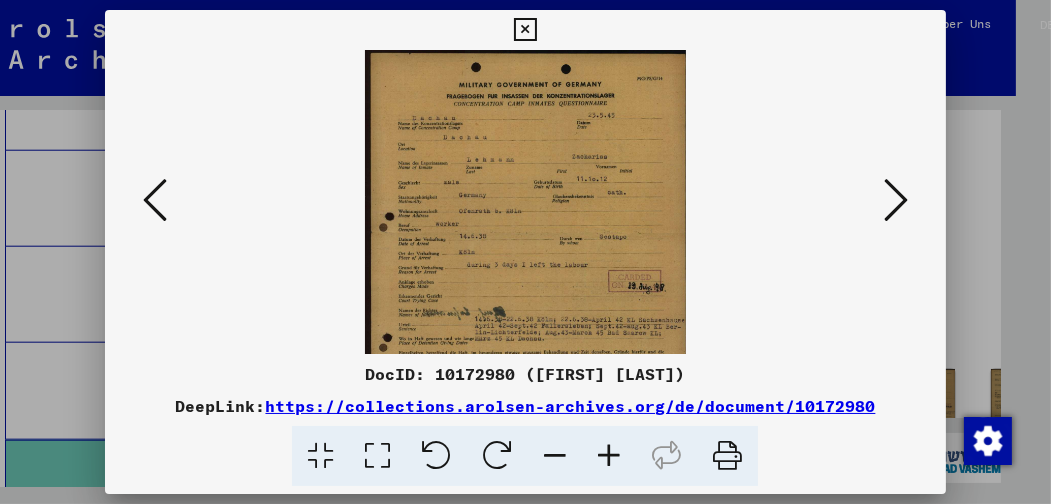 click at bounding box center [609, 456] 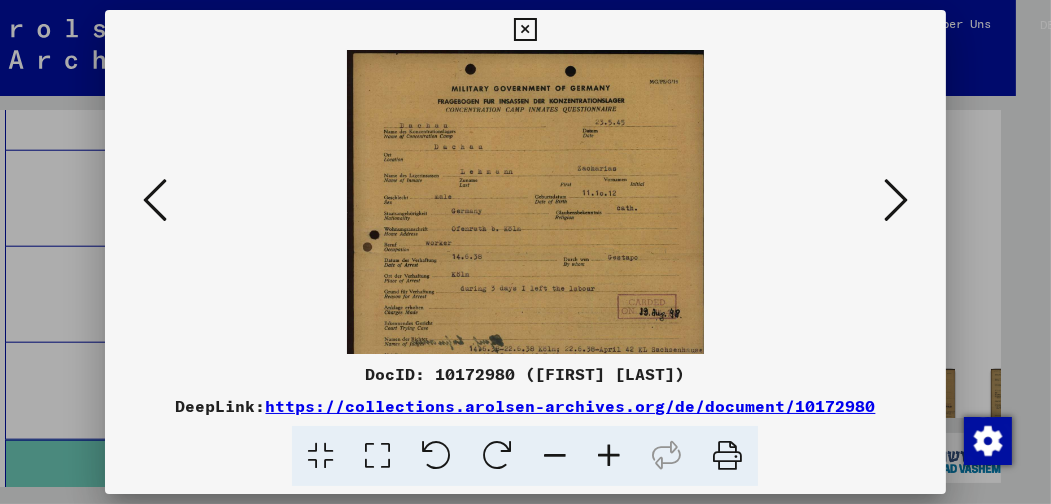 click at bounding box center [609, 456] 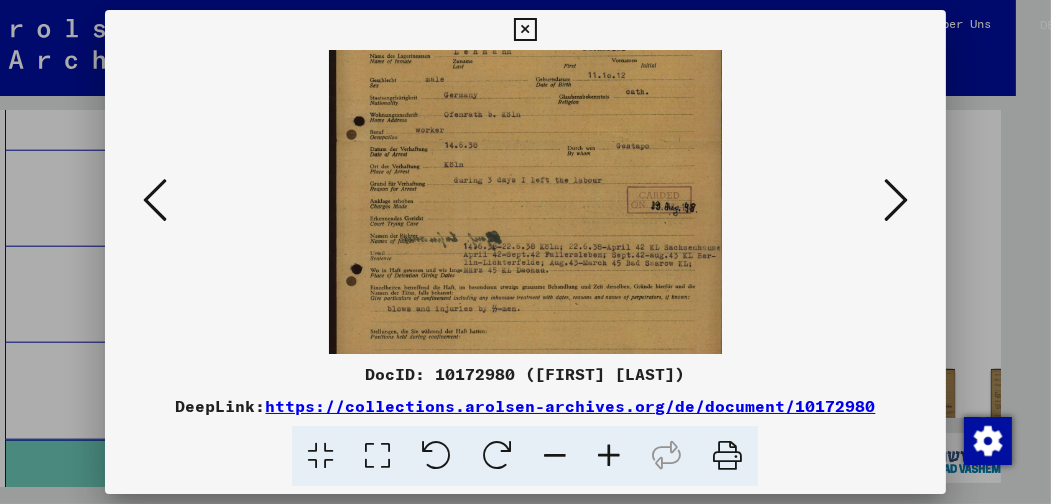 drag, startPoint x: 702, startPoint y: 285, endPoint x: 695, endPoint y: 160, distance: 125.19585 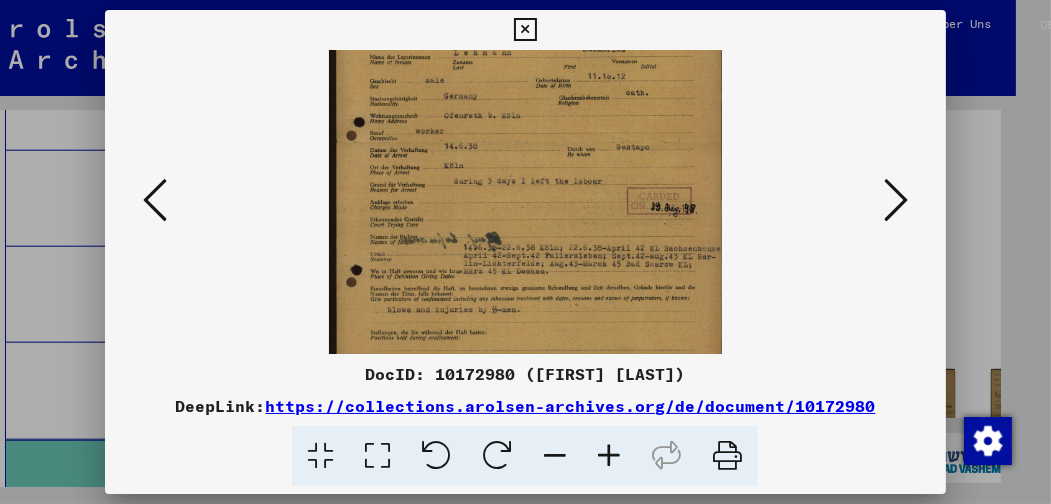 click at bounding box center (525, 196) 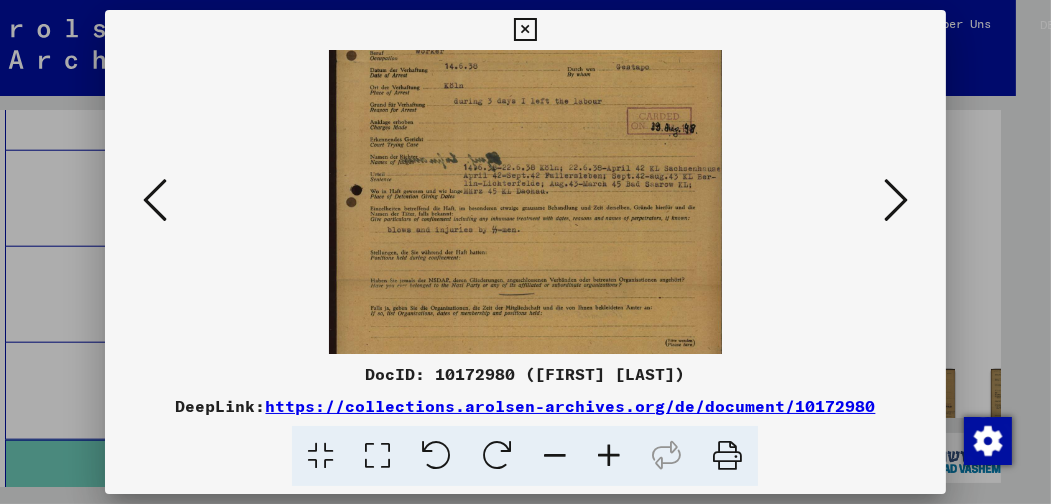 scroll, scrollTop: 226, scrollLeft: 0, axis: vertical 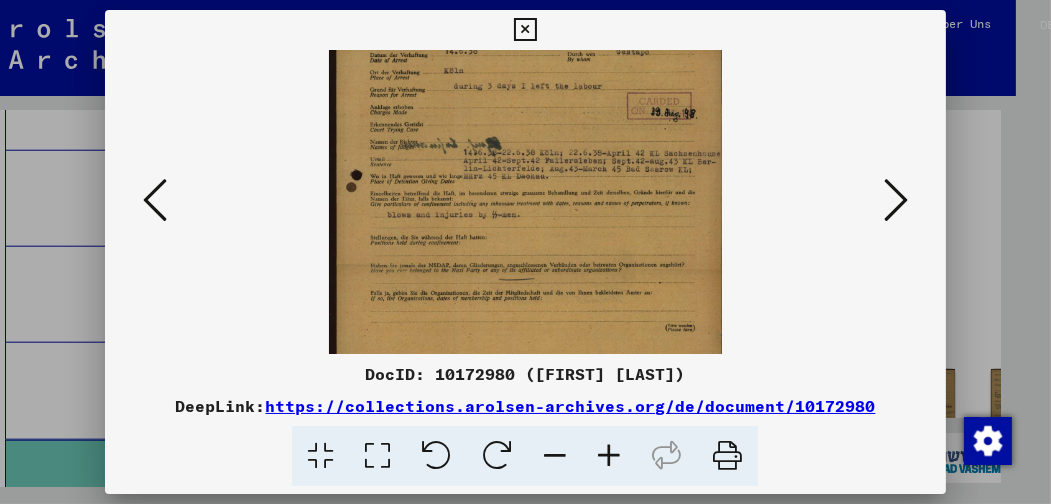 drag, startPoint x: 603, startPoint y: 262, endPoint x: 610, endPoint y: 171, distance: 91.26884 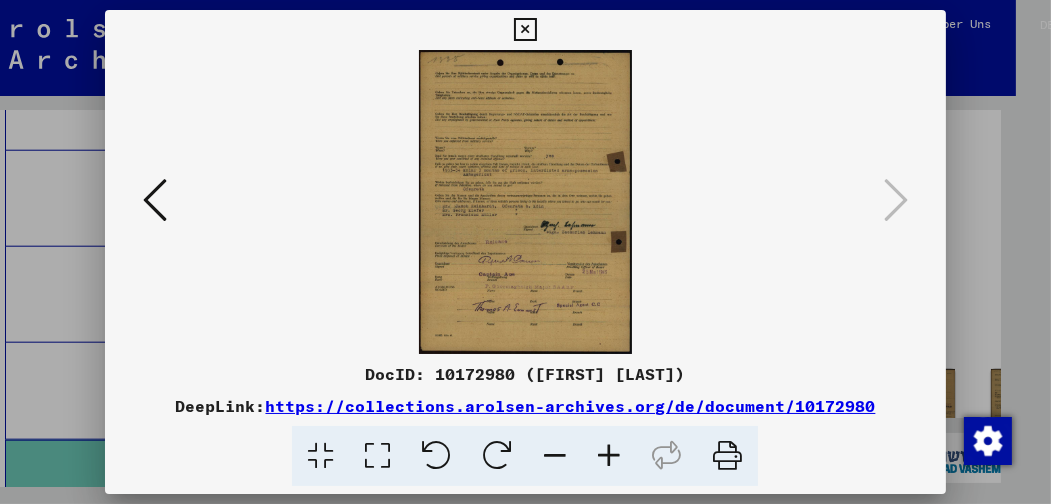 click at bounding box center [609, 456] 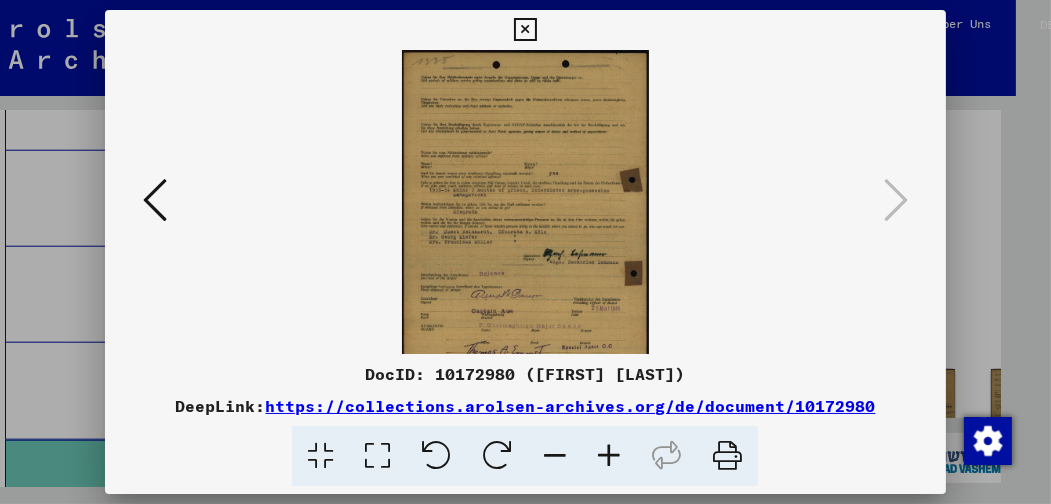 click at bounding box center [609, 456] 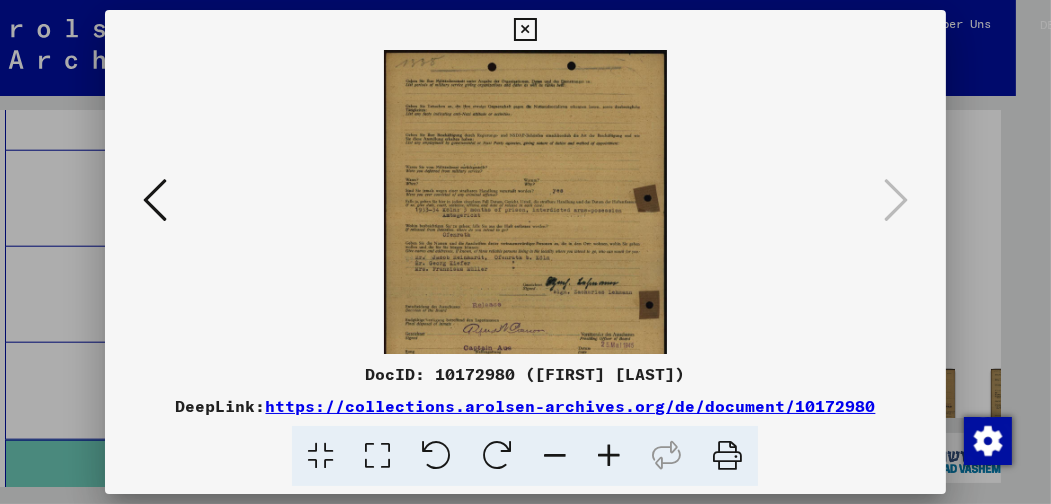 click at bounding box center (609, 456) 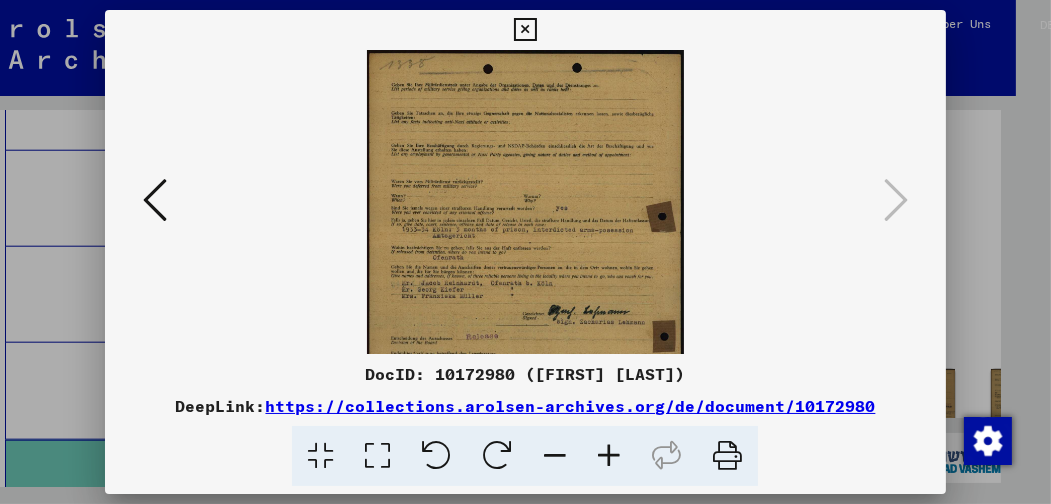 click at bounding box center [609, 456] 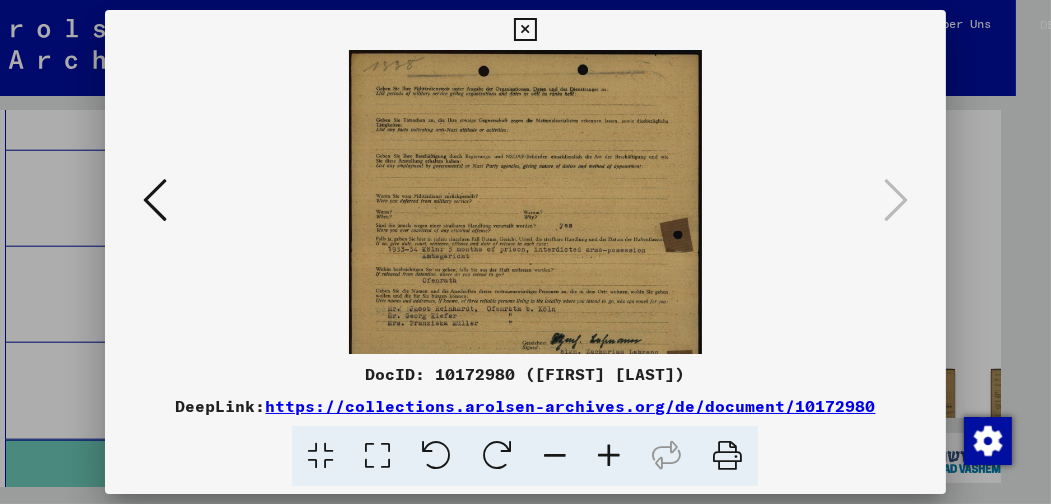 click at bounding box center (609, 456) 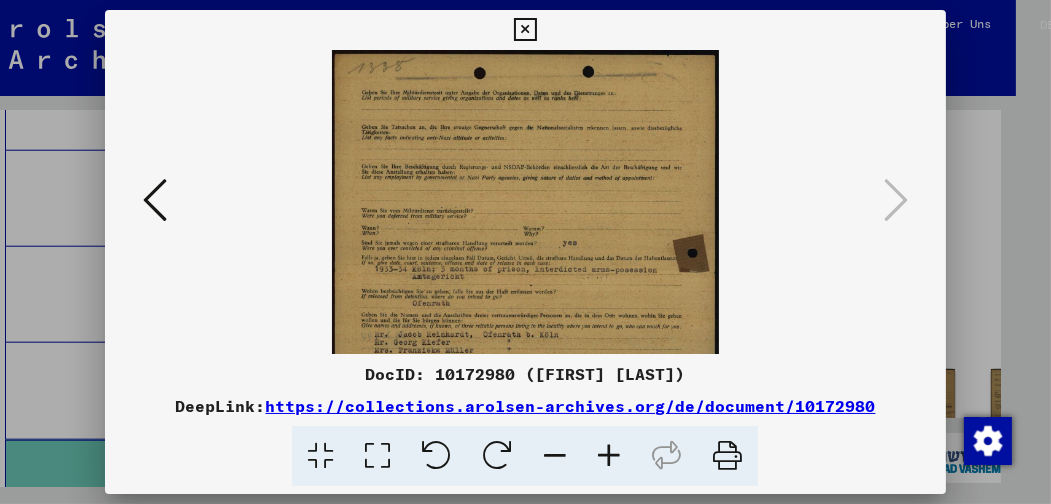 click at bounding box center [609, 456] 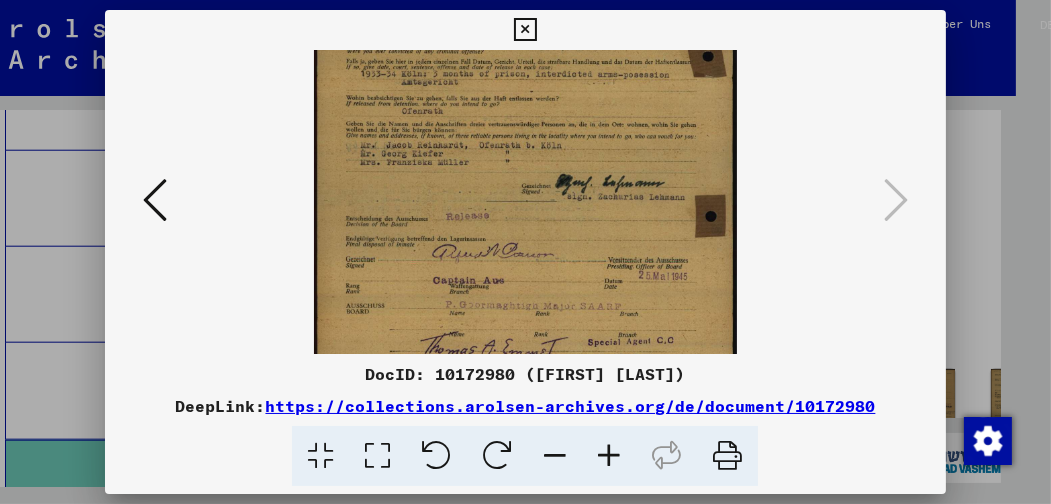 scroll, scrollTop: 229, scrollLeft: 0, axis: vertical 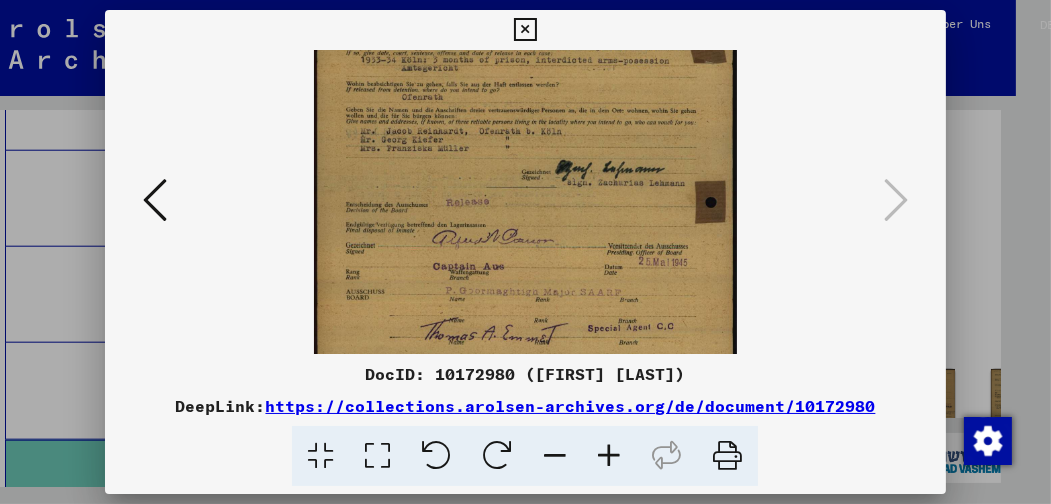 drag, startPoint x: 846, startPoint y: 310, endPoint x: 838, endPoint y: 92, distance: 218.14674 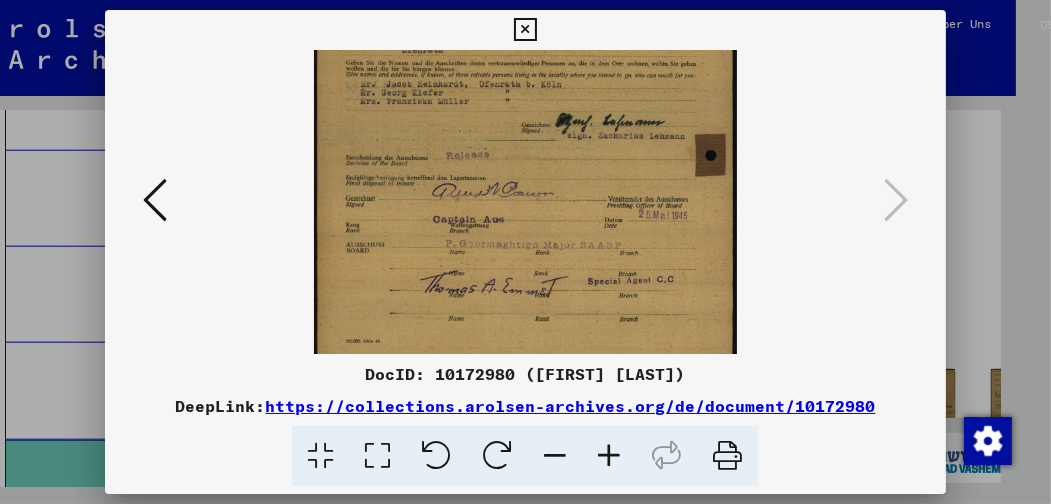 scroll, scrollTop: 289, scrollLeft: 0, axis: vertical 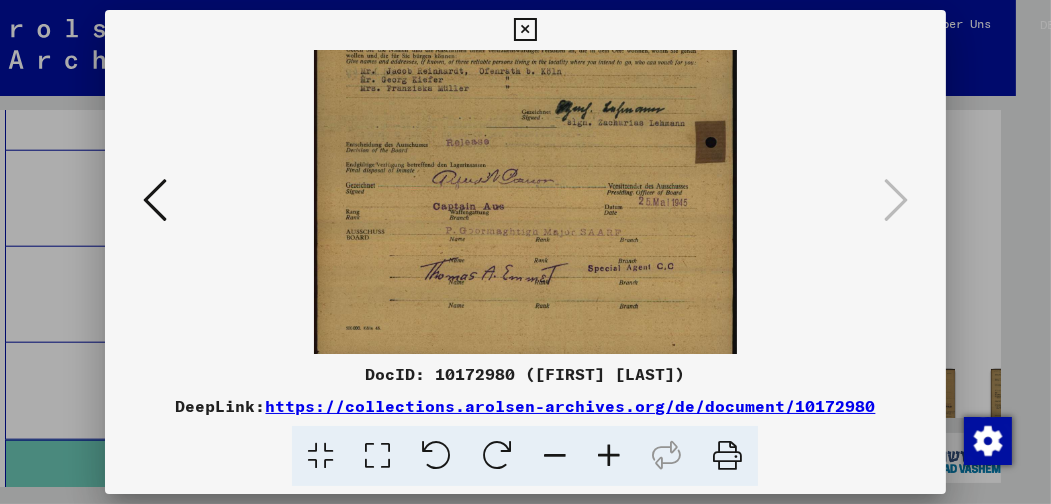 drag, startPoint x: 836, startPoint y: 142, endPoint x: 833, endPoint y: 83, distance: 59.07622 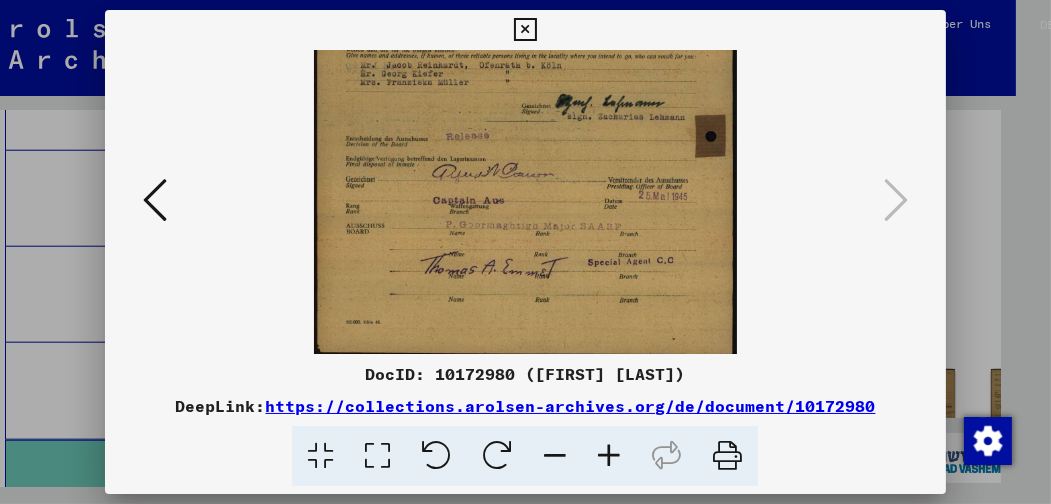 scroll, scrollTop: 300, scrollLeft: 0, axis: vertical 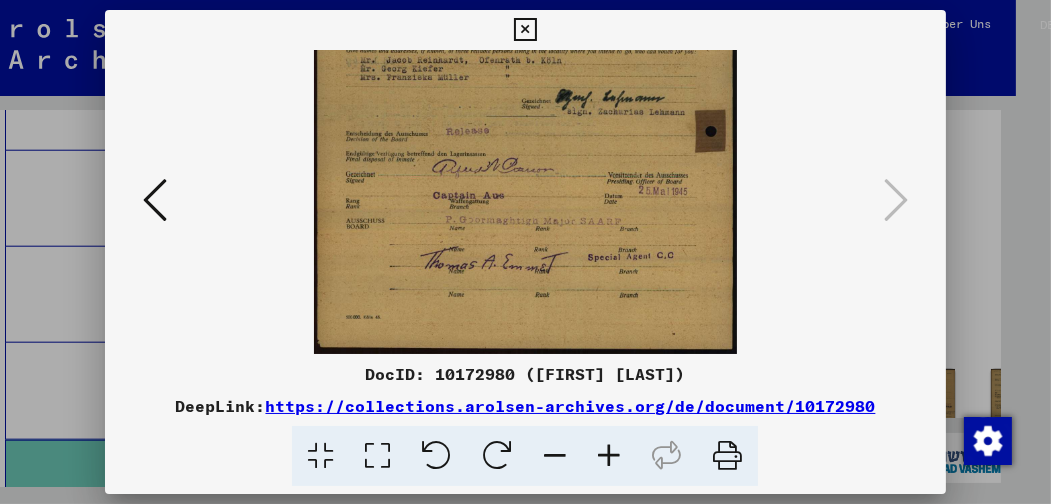 drag, startPoint x: 822, startPoint y: 188, endPoint x: 820, endPoint y: 159, distance: 29.068884 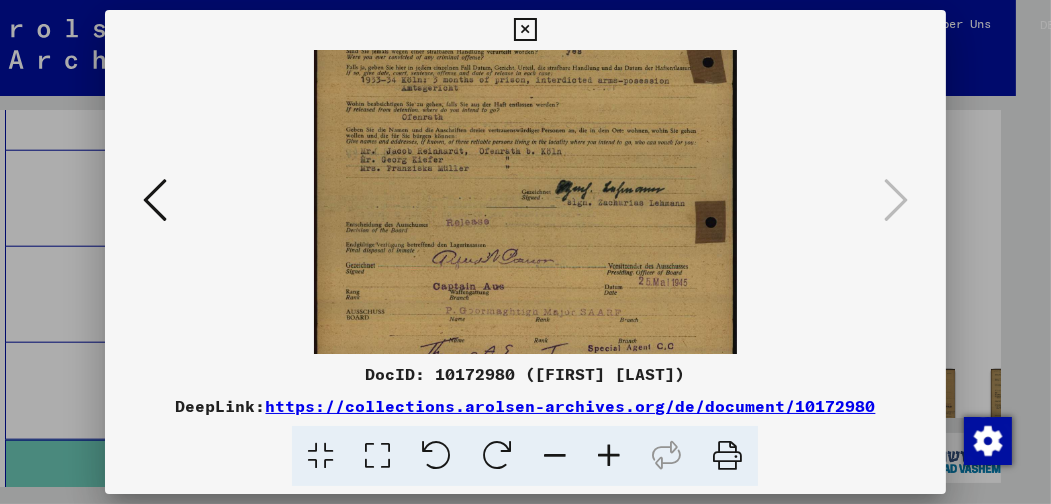 scroll, scrollTop: 206, scrollLeft: 0, axis: vertical 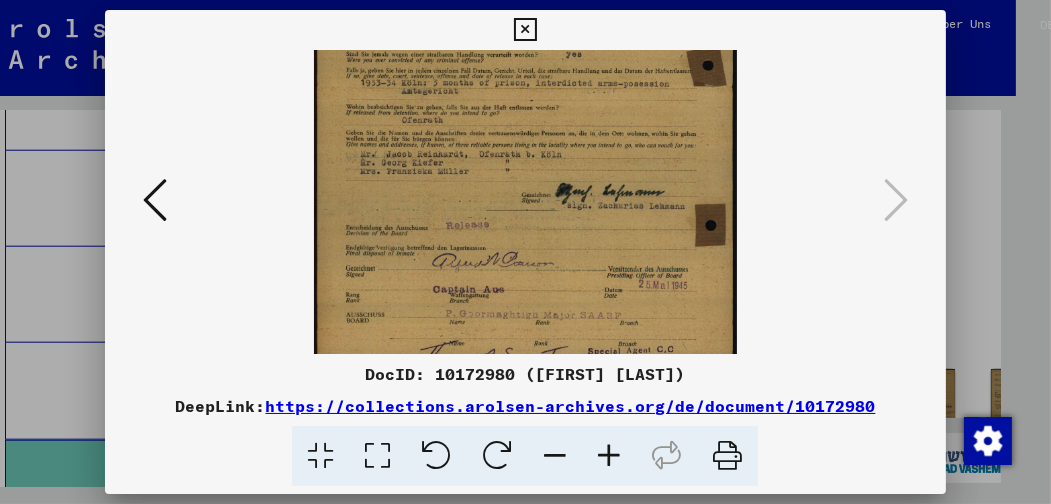 drag, startPoint x: 832, startPoint y: 222, endPoint x: 829, endPoint y: 278, distance: 56.0803 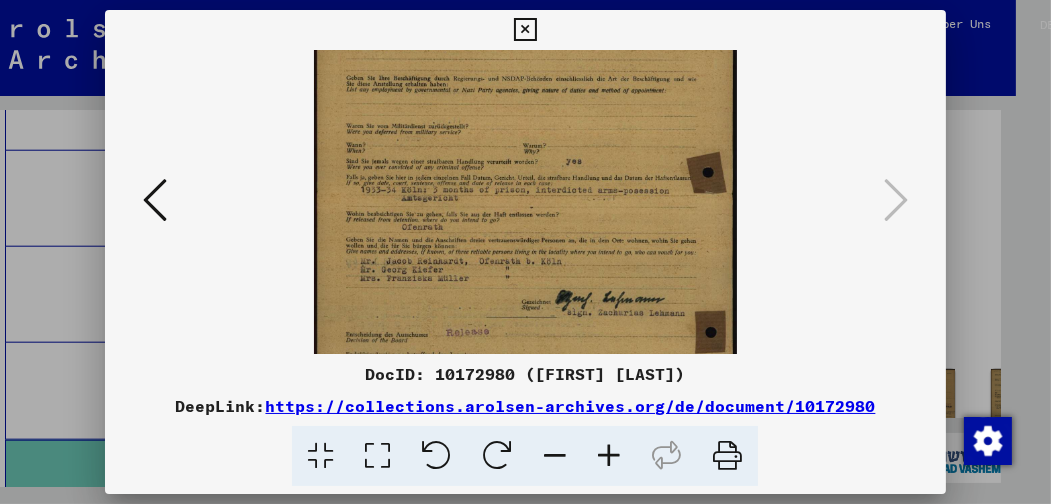 scroll, scrollTop: 96, scrollLeft: 0, axis: vertical 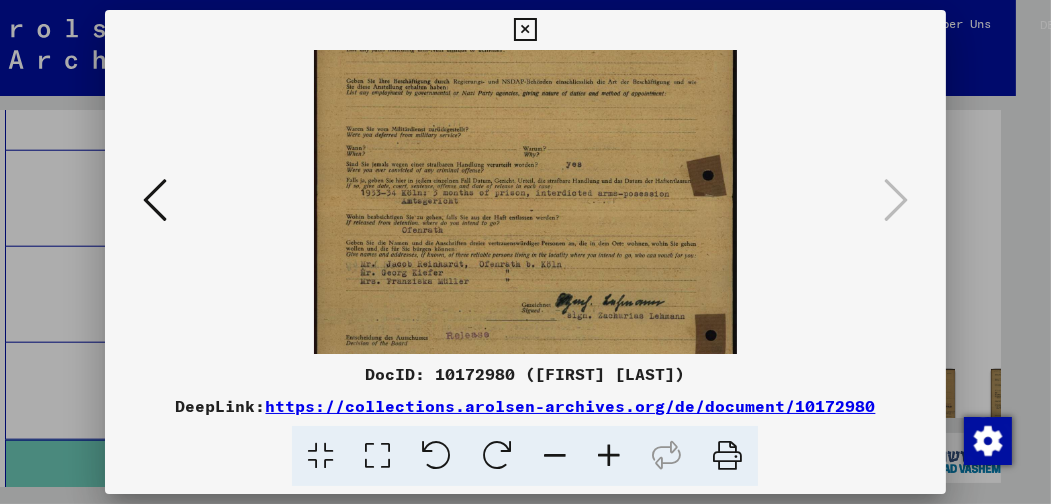 drag, startPoint x: 825, startPoint y: 169, endPoint x: 834, endPoint y: 283, distance: 114.35471 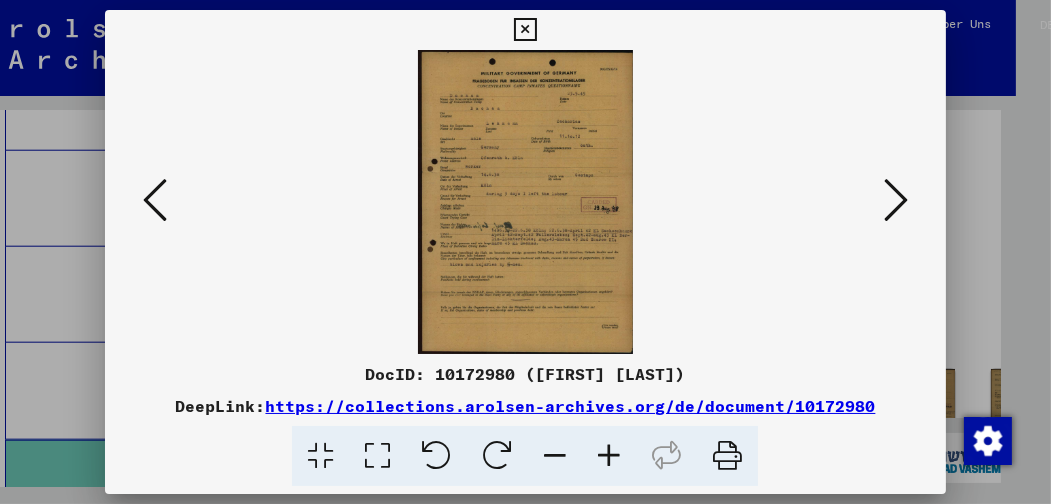 click at bounding box center [155, 200] 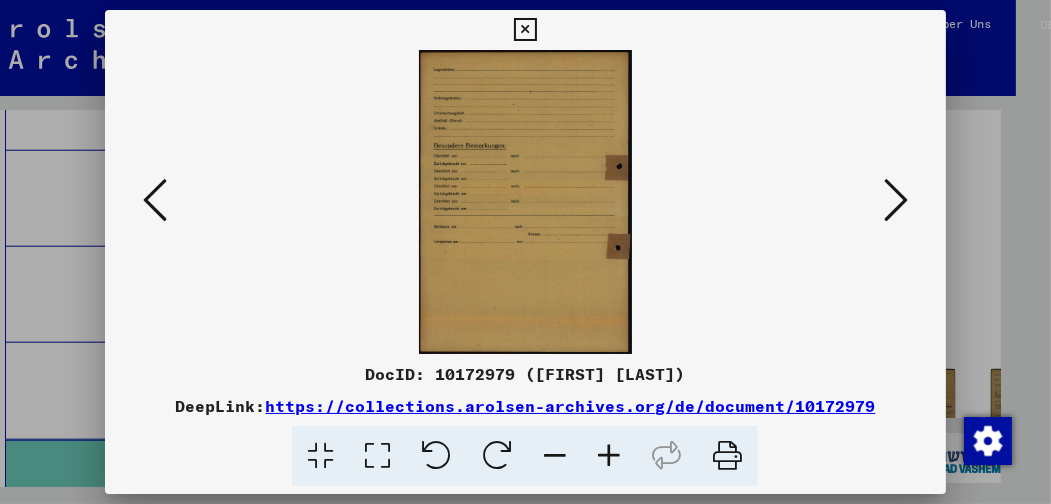 click at bounding box center [155, 200] 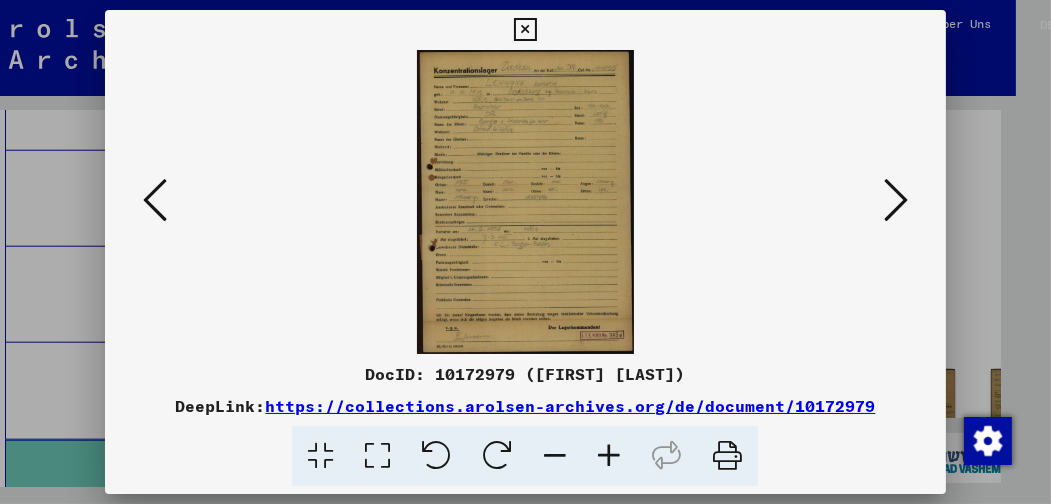 click at bounding box center (525, 202) 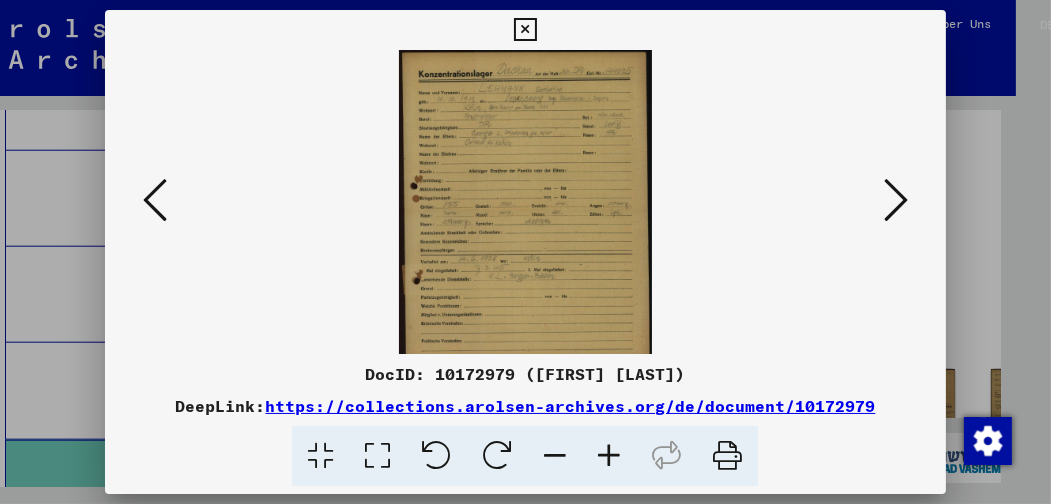 click at bounding box center (609, 456) 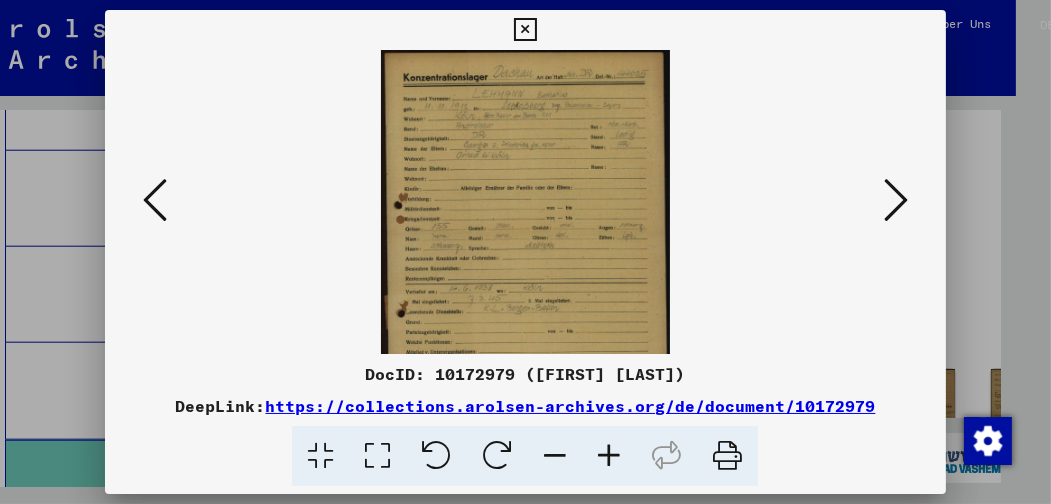 click at bounding box center [609, 456] 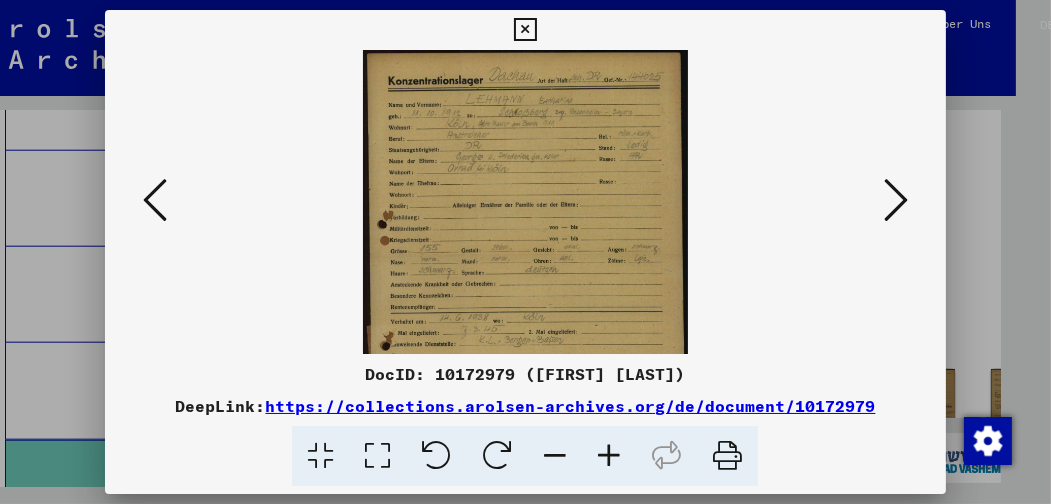 click at bounding box center (609, 456) 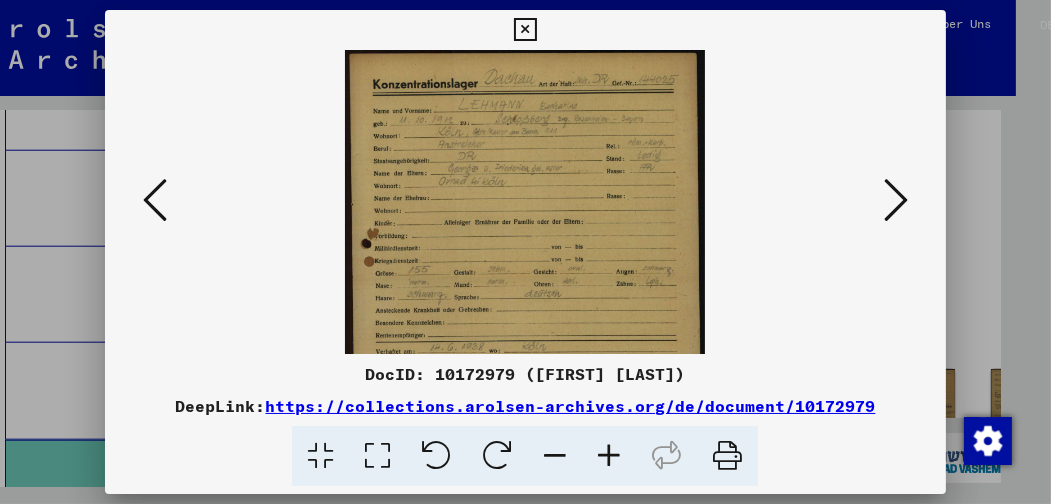 click at bounding box center (609, 456) 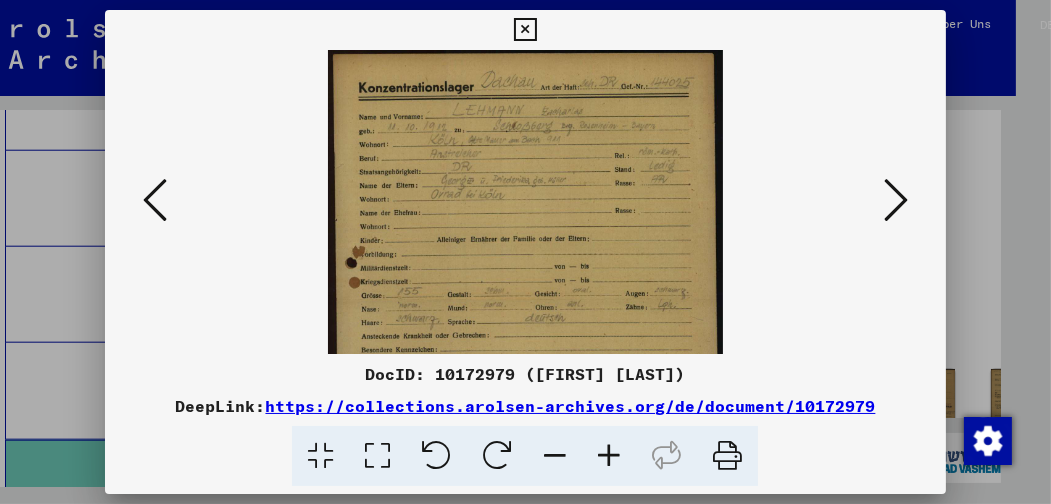 click at bounding box center (609, 456) 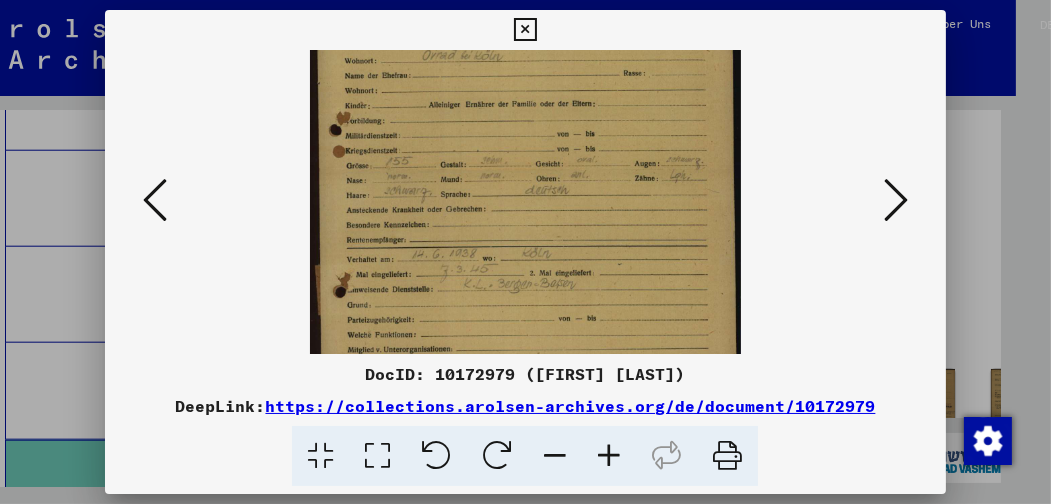 scroll, scrollTop: 154, scrollLeft: 0, axis: vertical 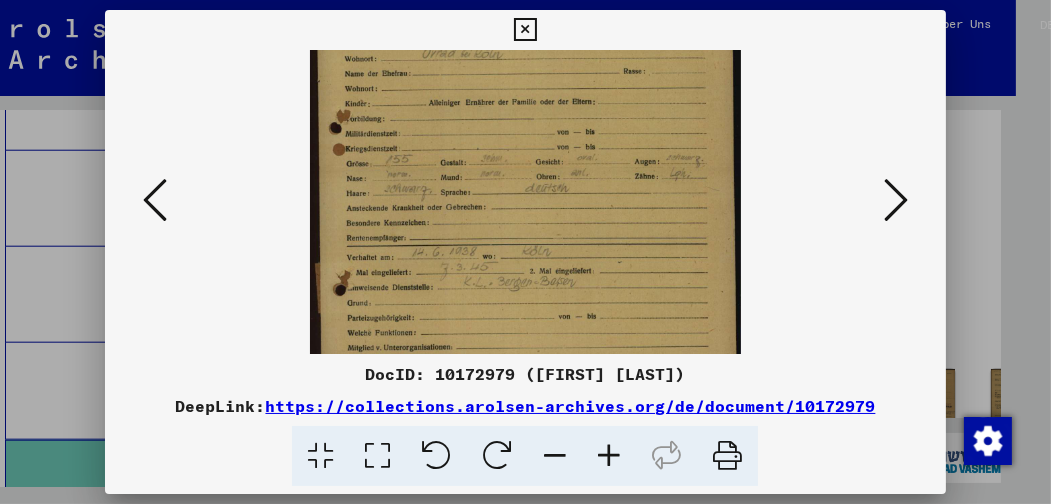 drag, startPoint x: 842, startPoint y: 247, endPoint x: 837, endPoint y: 97, distance: 150.08331 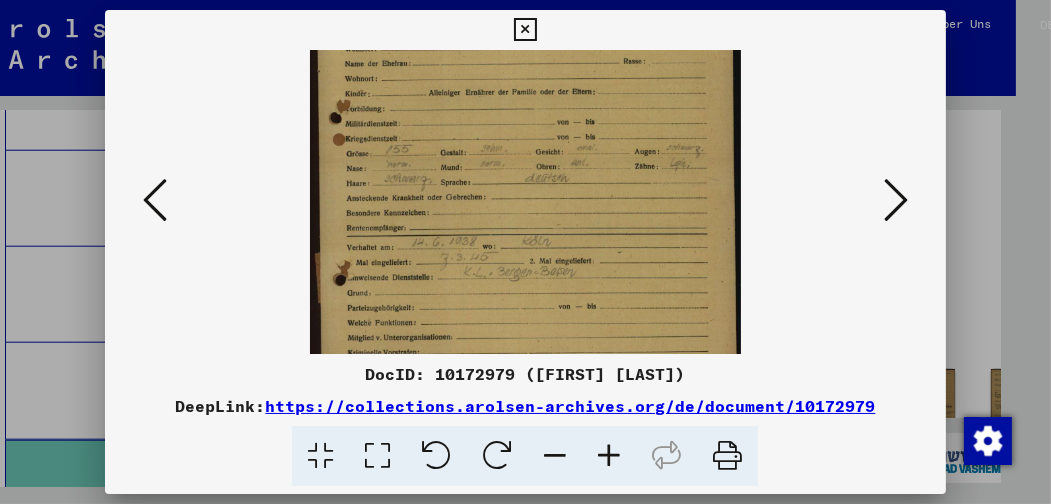 scroll, scrollTop: 165, scrollLeft: 0, axis: vertical 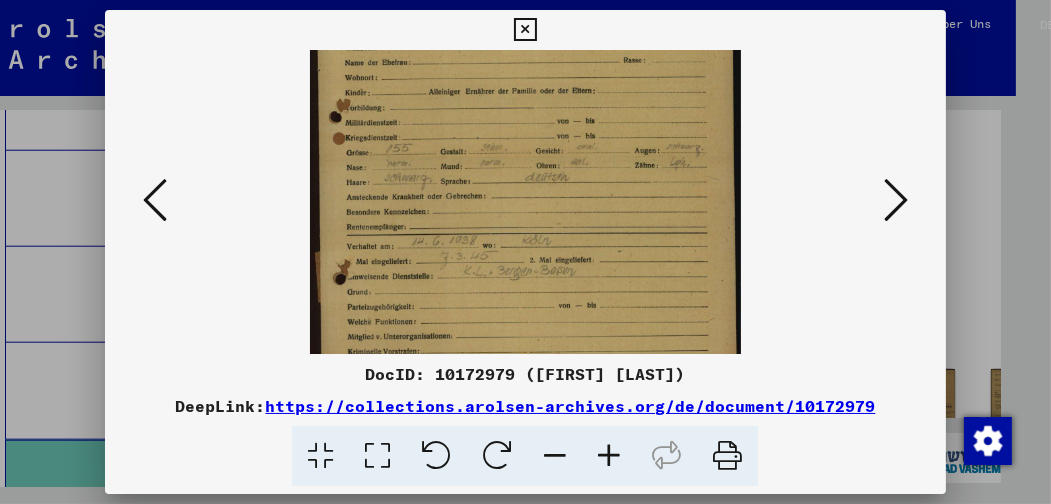 click at bounding box center (525, 37) 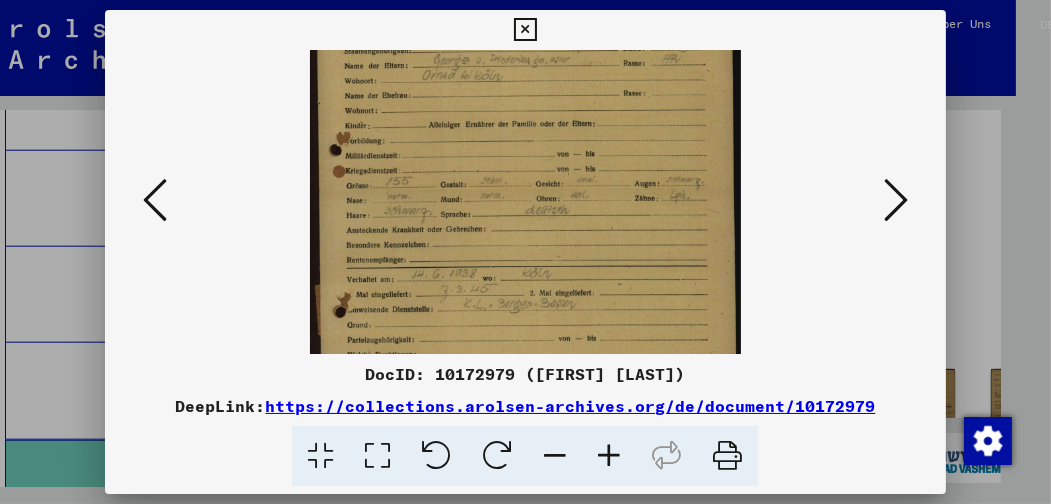 scroll, scrollTop: 128, scrollLeft: 0, axis: vertical 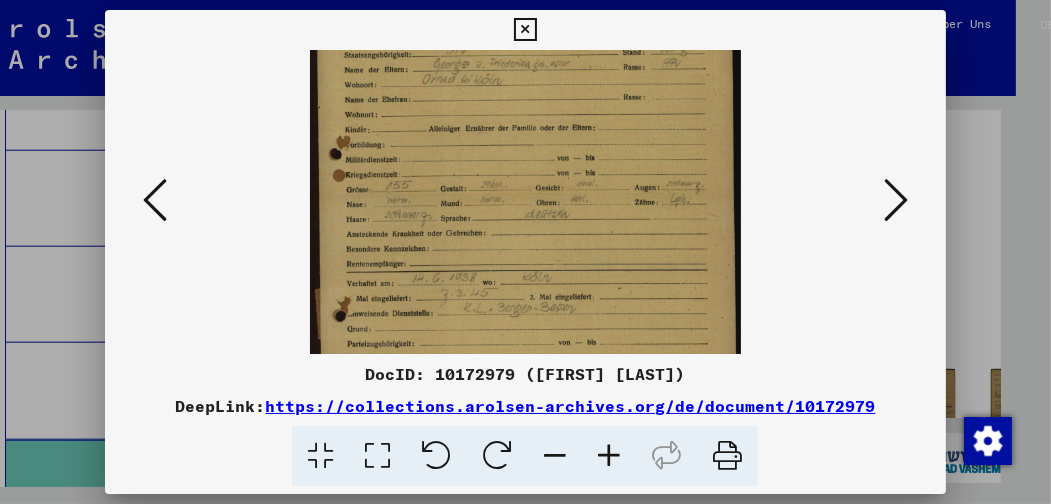 drag, startPoint x: 835, startPoint y: 328, endPoint x: 848, endPoint y: 323, distance: 13.928389 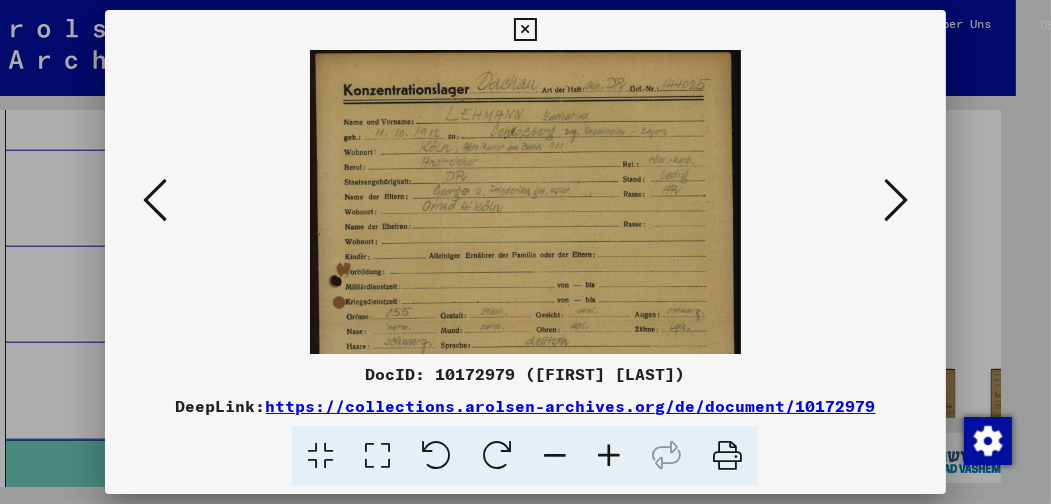 scroll, scrollTop: 0, scrollLeft: 0, axis: both 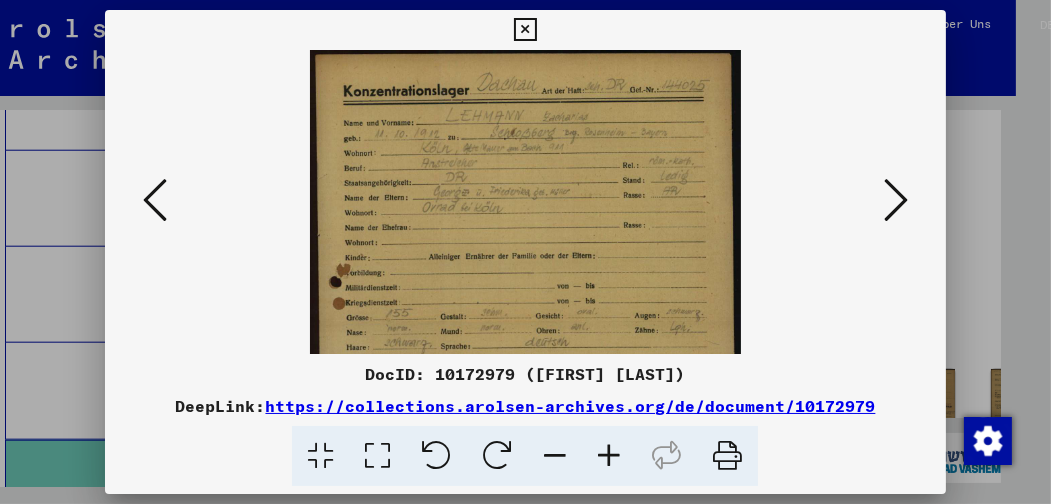 drag, startPoint x: 822, startPoint y: 107, endPoint x: 835, endPoint y: 266, distance: 159.53056 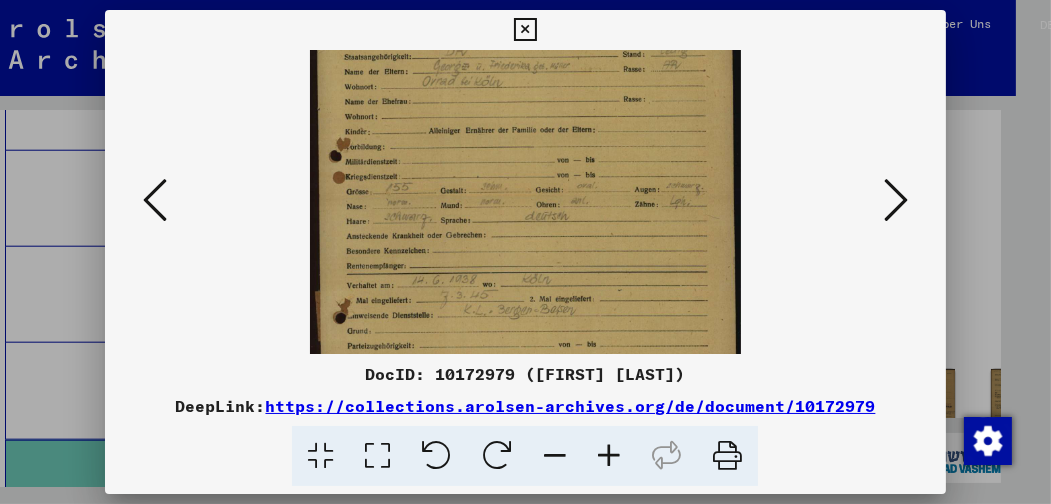 scroll, scrollTop: 148, scrollLeft: 0, axis: vertical 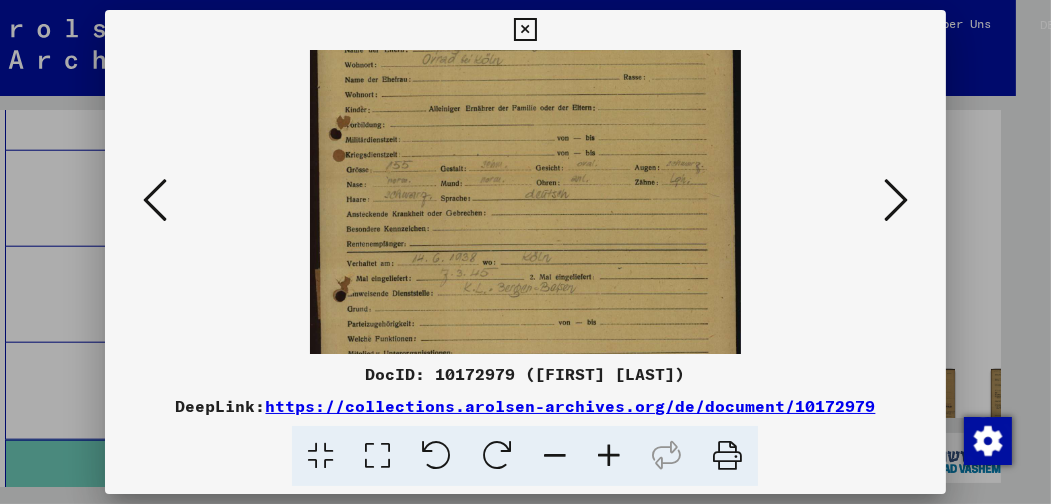 drag, startPoint x: 827, startPoint y: 273, endPoint x: 817, endPoint y: 129, distance: 144.3468 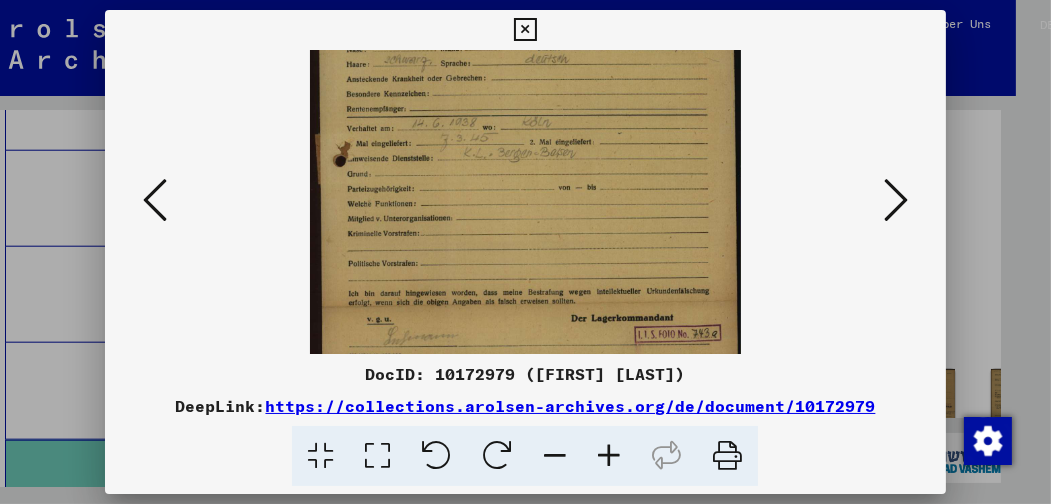 scroll, scrollTop: 300, scrollLeft: 0, axis: vertical 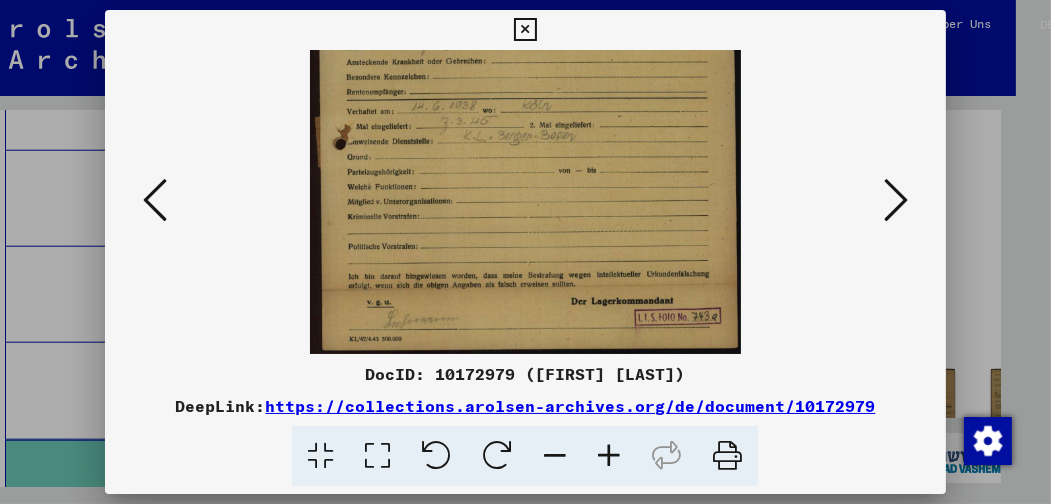 drag, startPoint x: 828, startPoint y: 316, endPoint x: 808, endPoint y: 147, distance: 170.17932 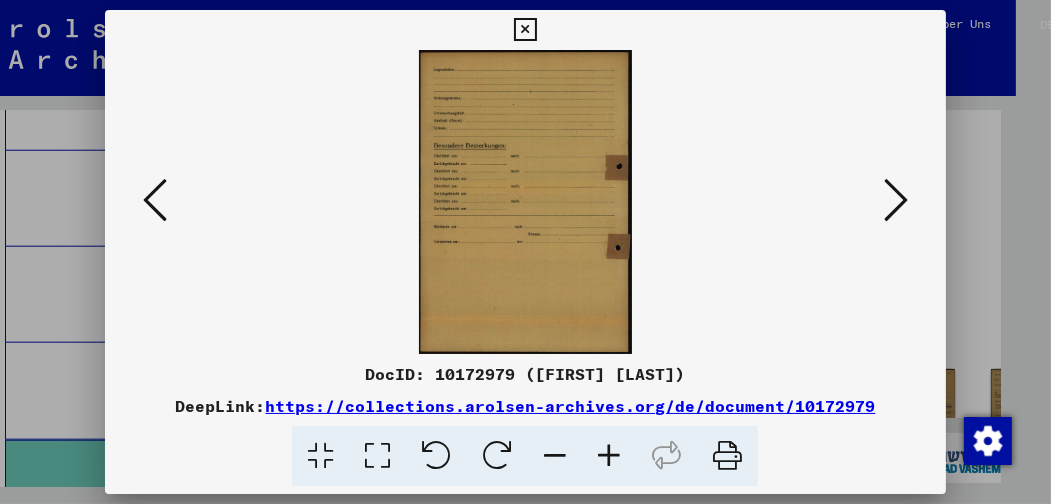 scroll, scrollTop: 0, scrollLeft: 0, axis: both 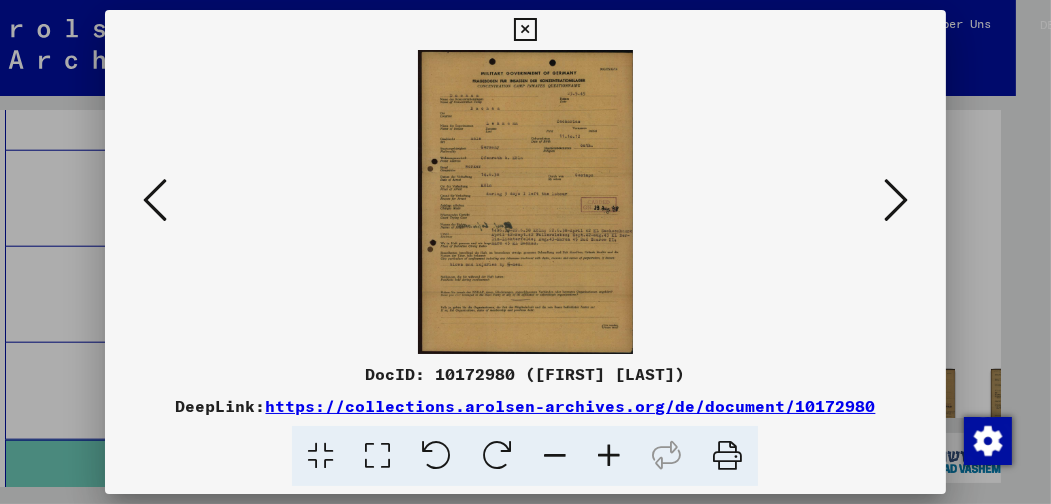 click at bounding box center (609, 456) 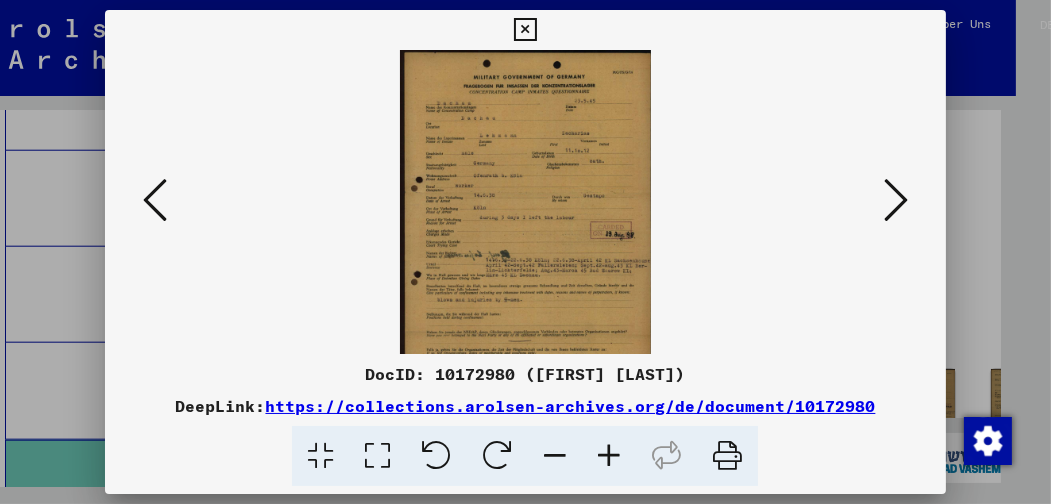 click at bounding box center (609, 456) 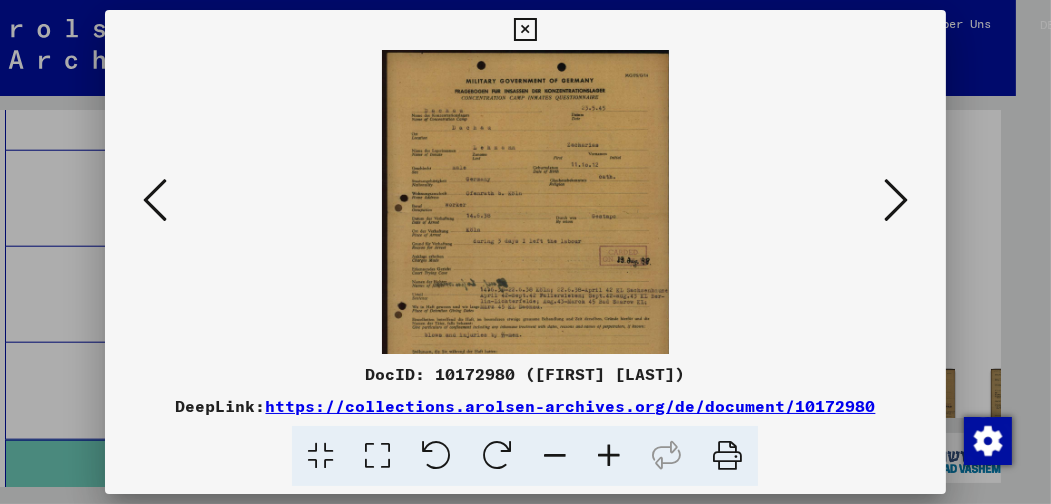 click at bounding box center [609, 456] 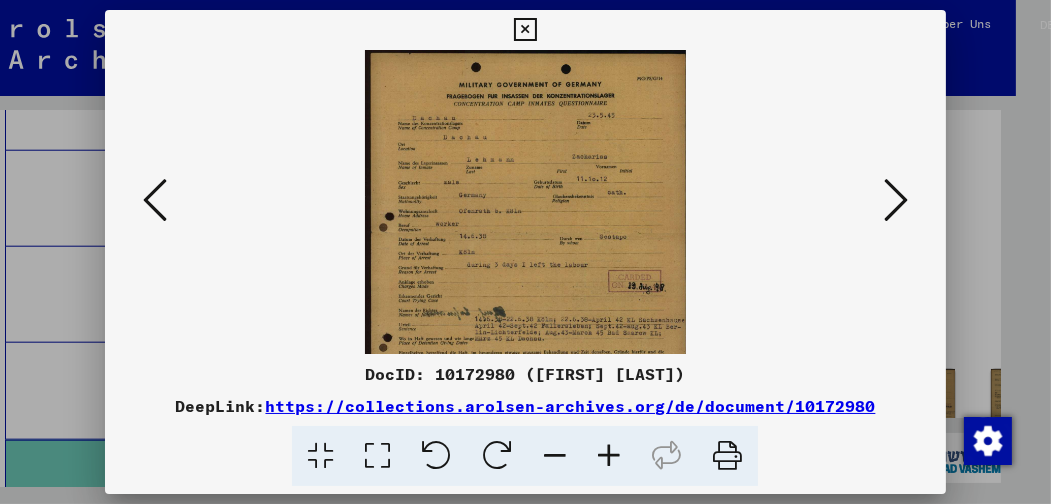 click at bounding box center (525, 202) 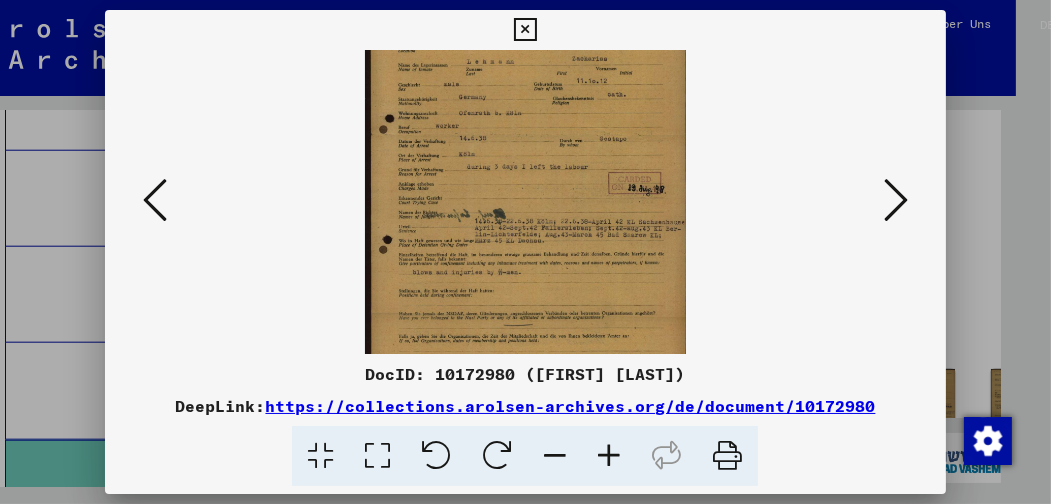 scroll, scrollTop: 101, scrollLeft: 0, axis: vertical 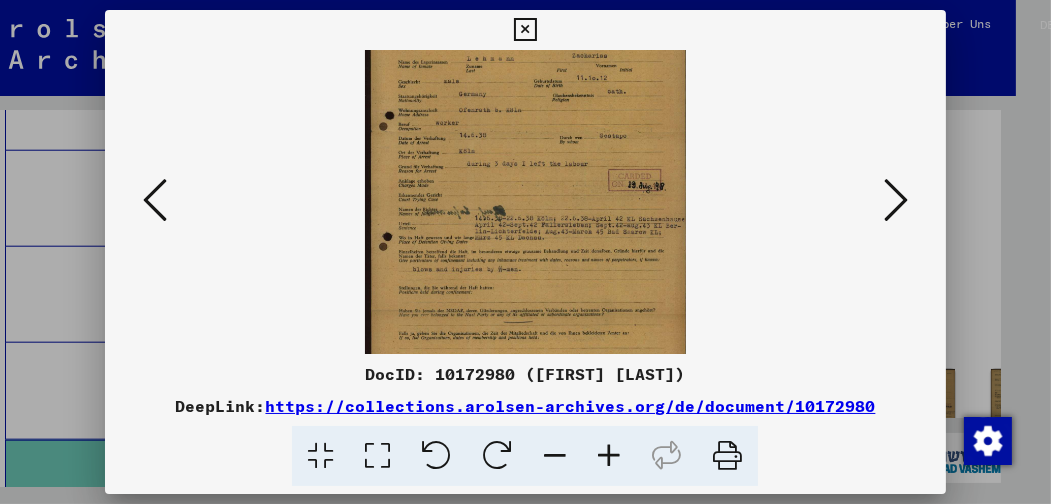 drag, startPoint x: 798, startPoint y: 224, endPoint x: 792, endPoint y: 129, distance: 95.189285 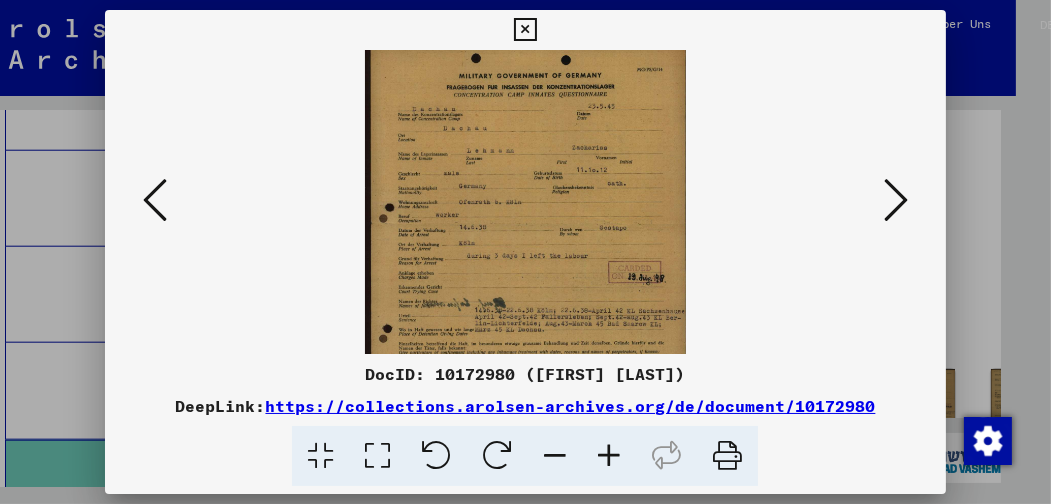 scroll, scrollTop: 0, scrollLeft: 0, axis: both 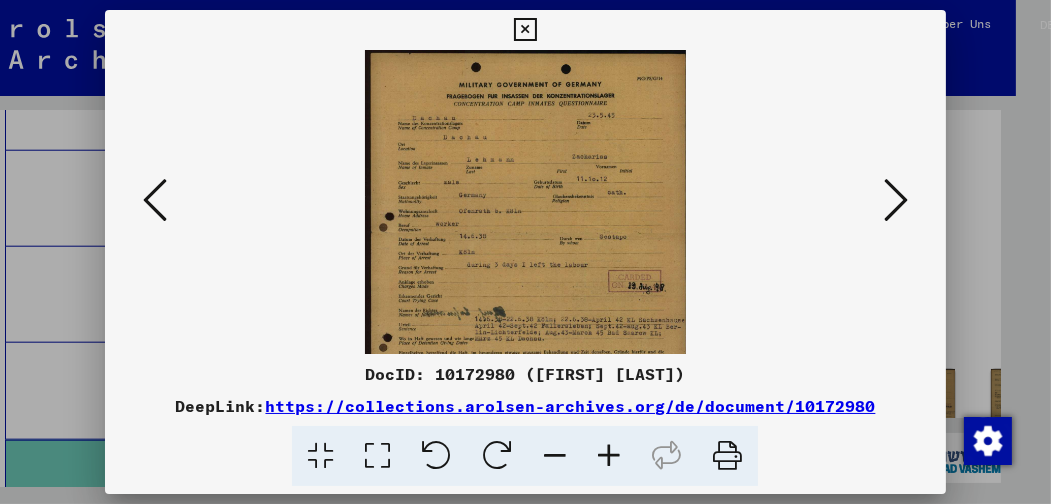 drag, startPoint x: 781, startPoint y: 183, endPoint x: 807, endPoint y: 293, distance: 113.03097 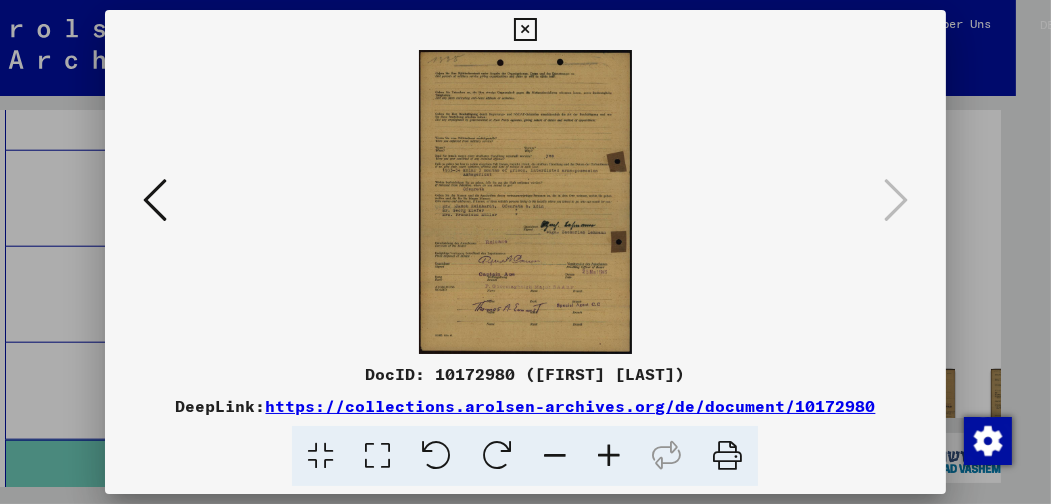 click at bounding box center [525, 30] 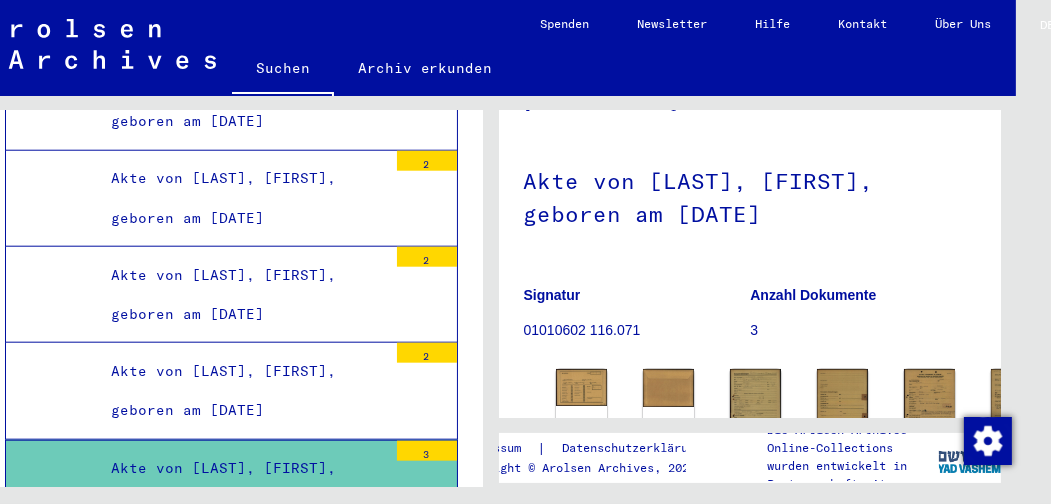 click on "Signatur 01010602 116.071" 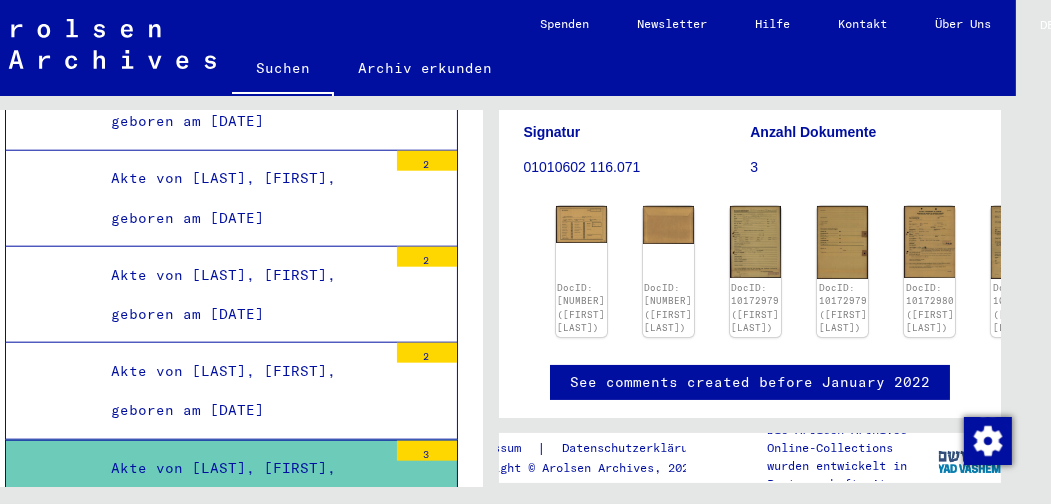 scroll, scrollTop: 249, scrollLeft: 0, axis: vertical 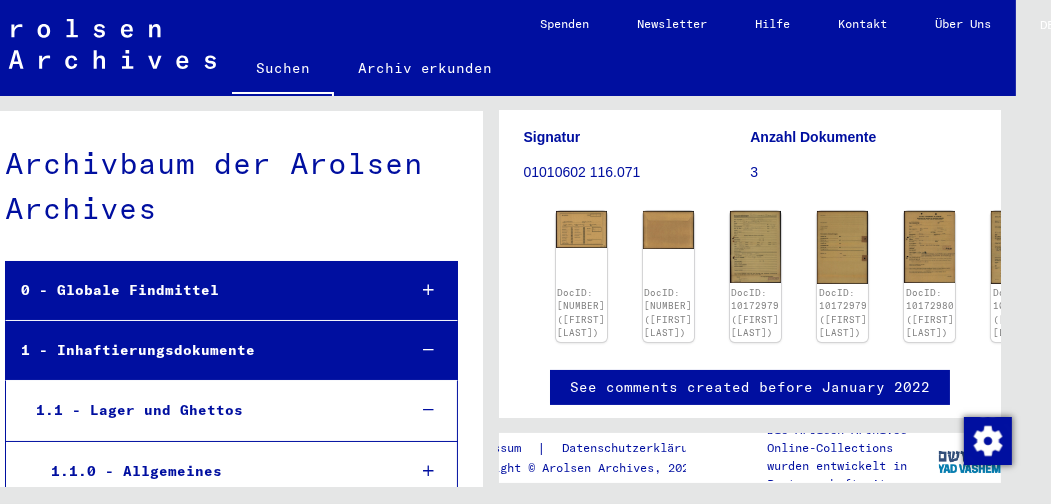 click on "Suchen" 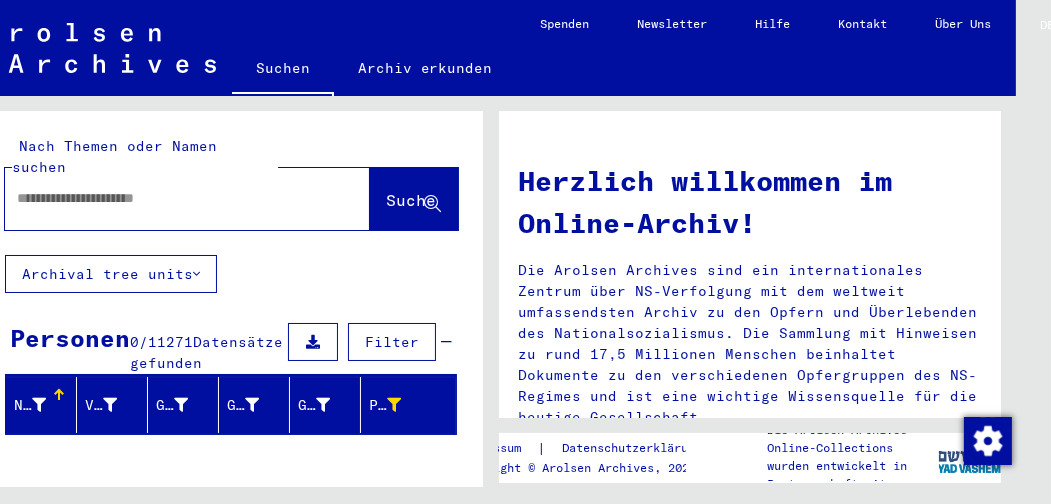 click at bounding box center [163, 198] 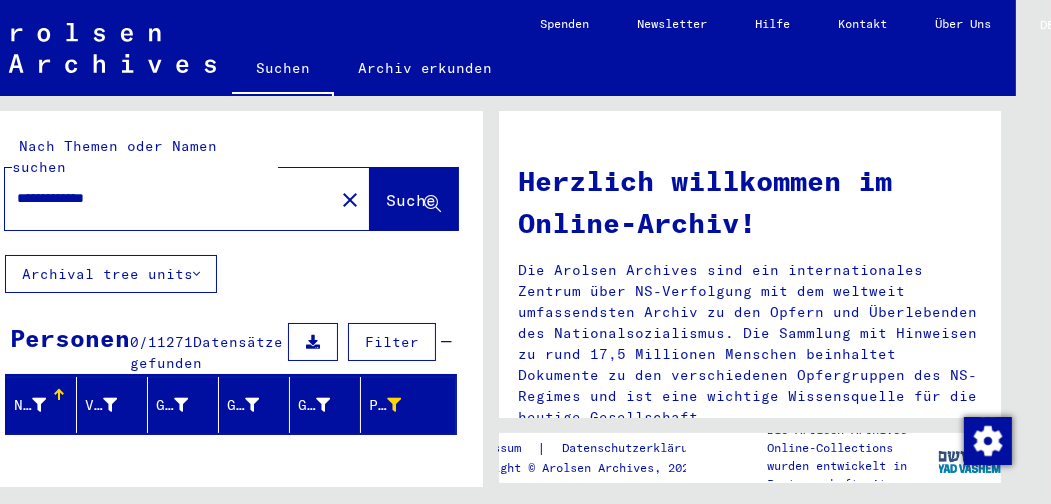 type on "**********" 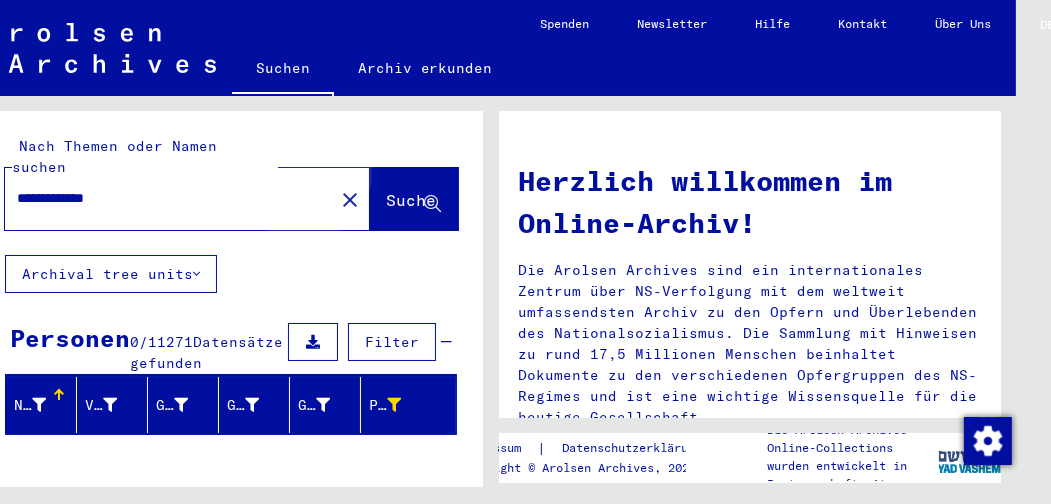 click on "Suche" 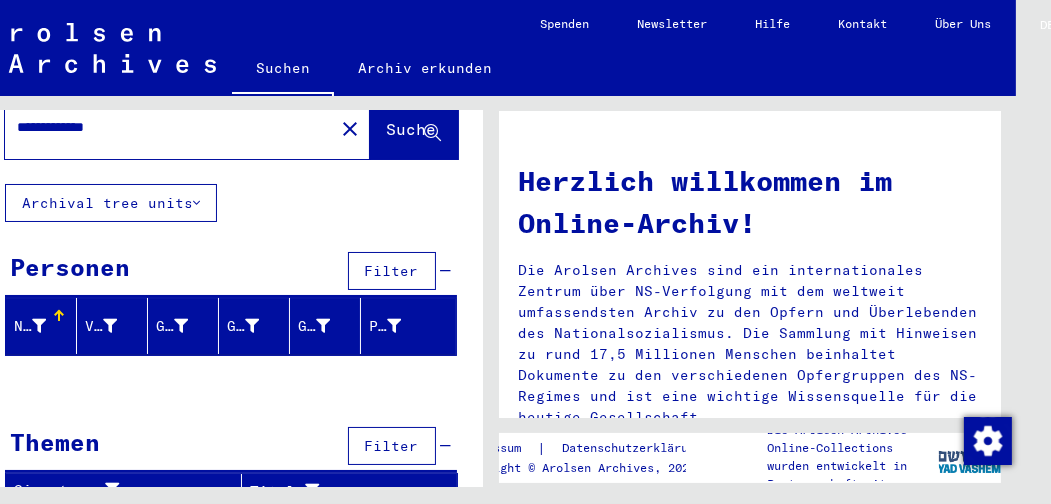 scroll, scrollTop: 71, scrollLeft: 0, axis: vertical 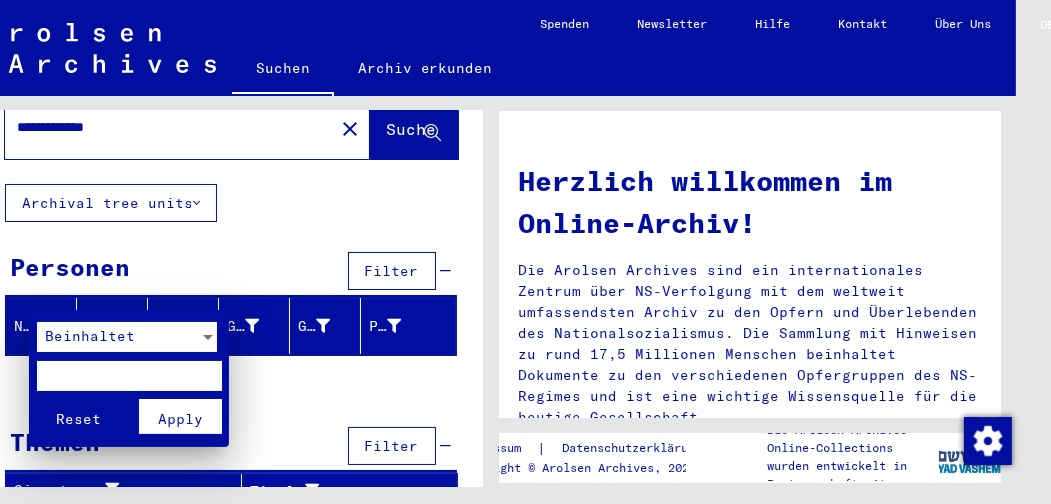 click at bounding box center (129, 376) 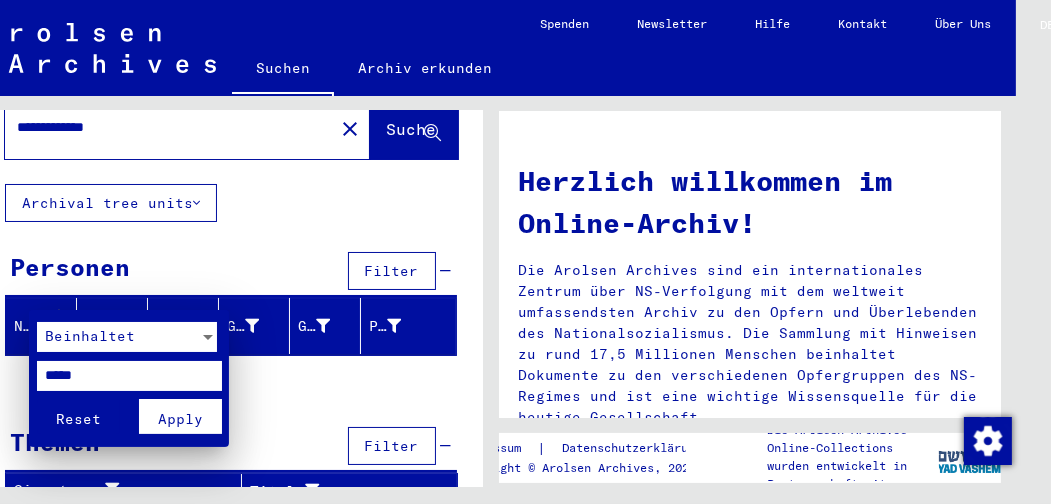 type on "*****" 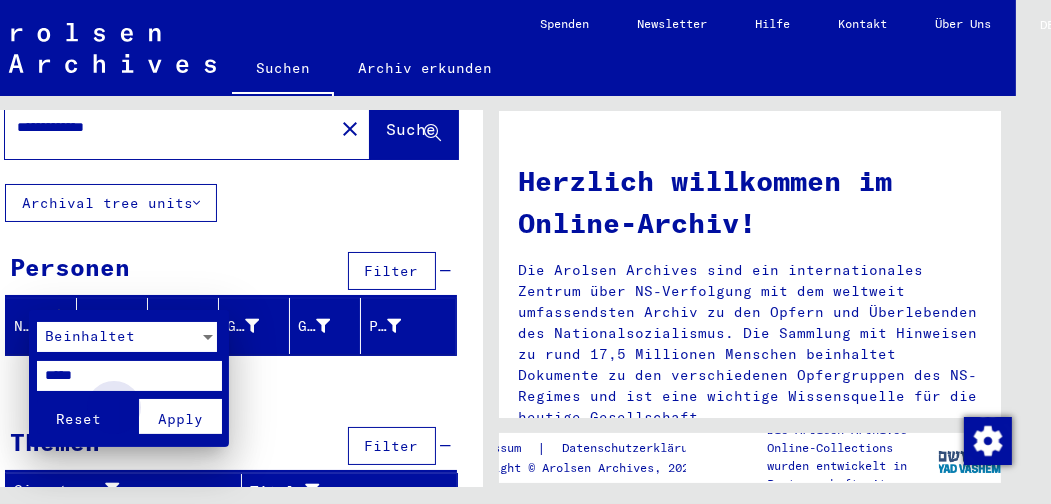 click on "Apply" at bounding box center (180, 419) 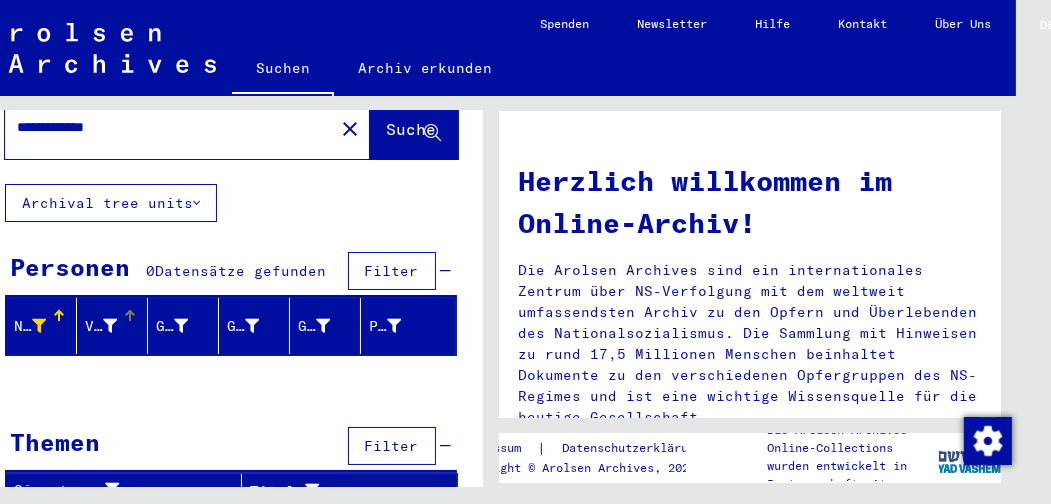 click at bounding box center [110, 326] 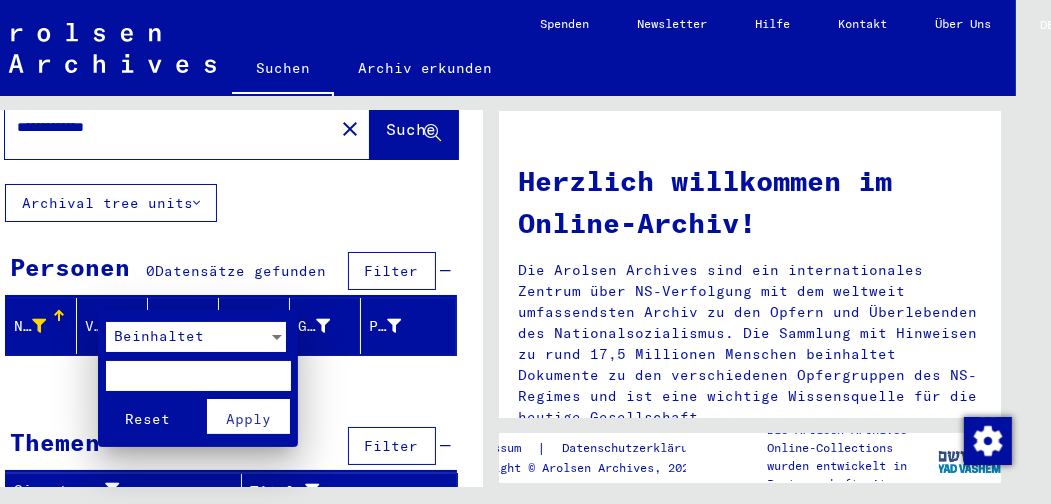 click at bounding box center (198, 376) 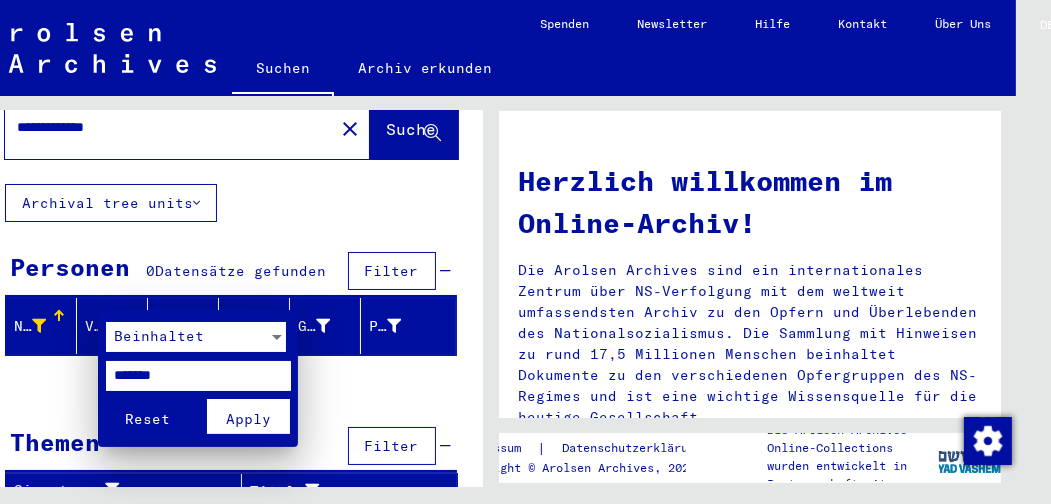 type on "*******" 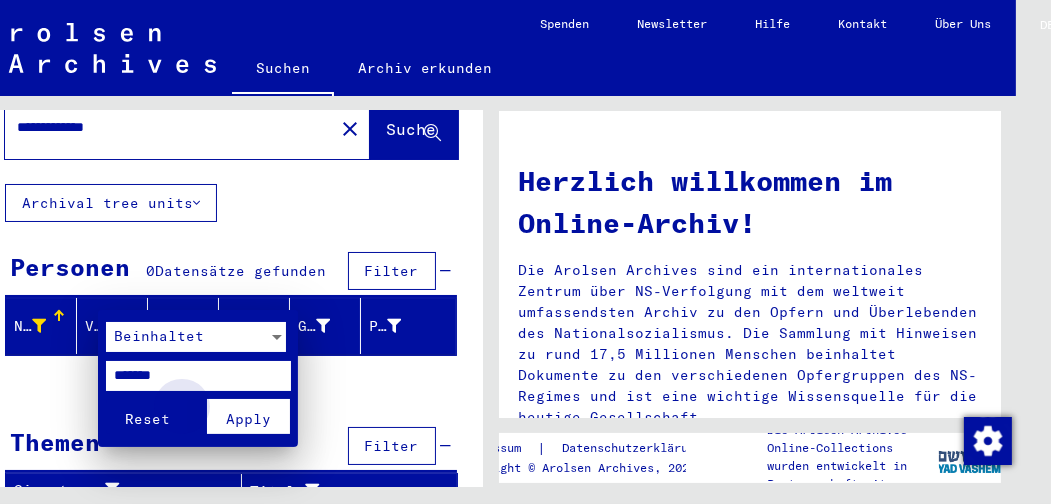 click on "Apply" at bounding box center (248, 419) 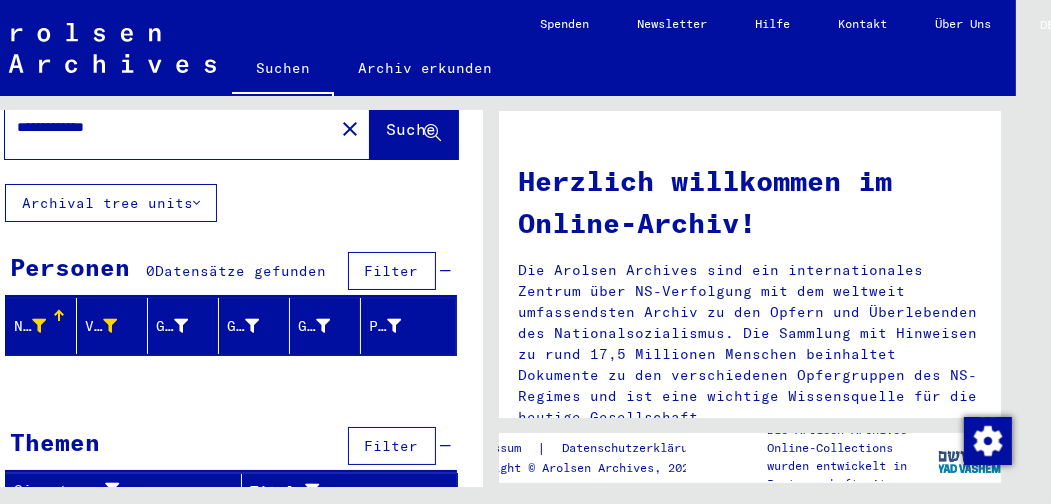 click 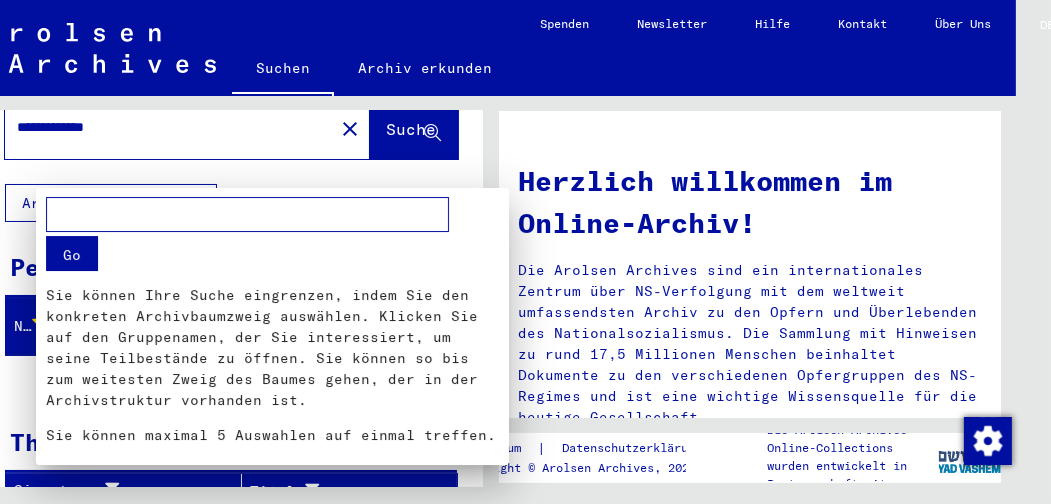 scroll, scrollTop: 56, scrollLeft: 0, axis: vertical 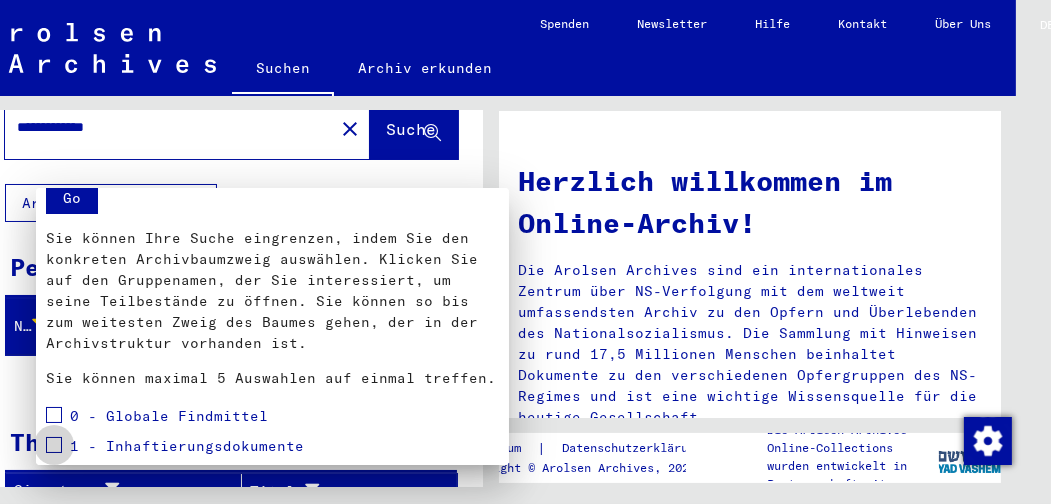 click at bounding box center [54, 445] 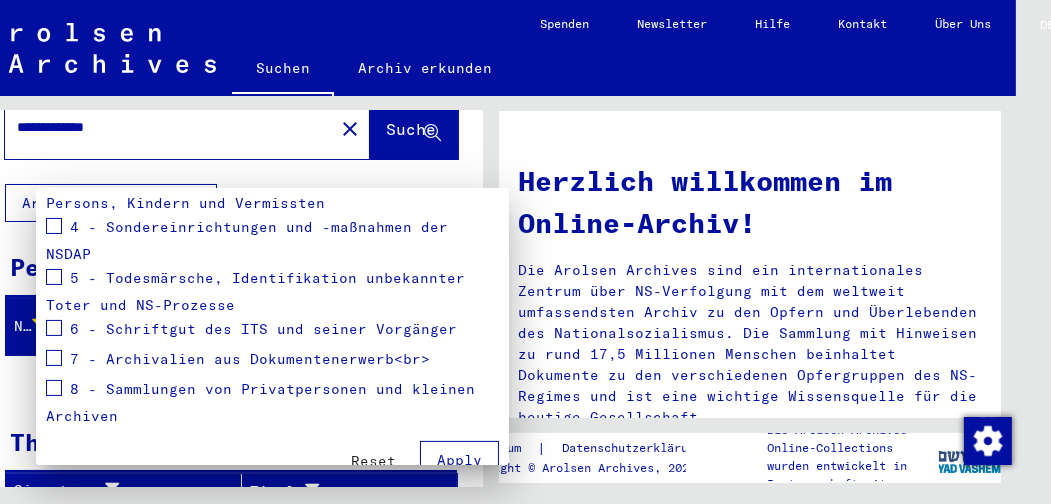 scroll, scrollTop: 473, scrollLeft: 0, axis: vertical 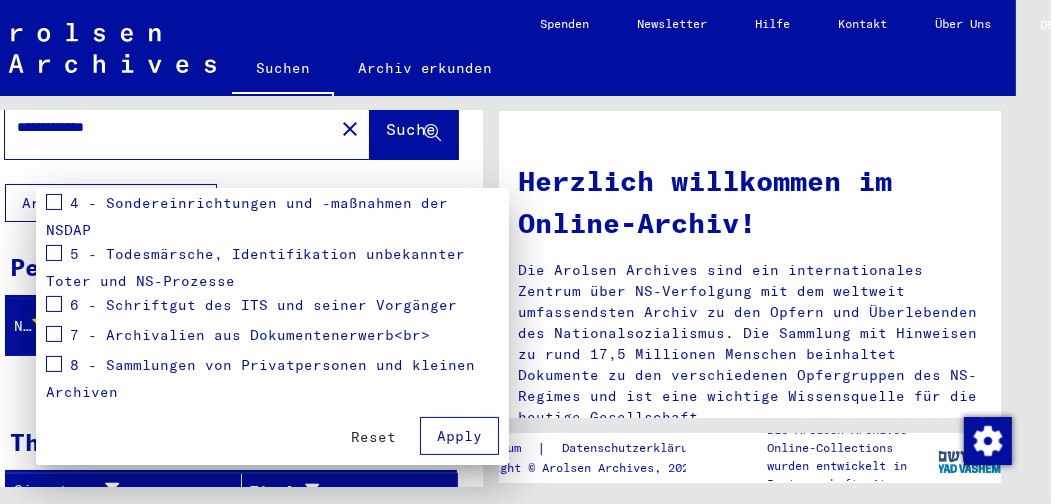 click on "Apply" at bounding box center [459, 436] 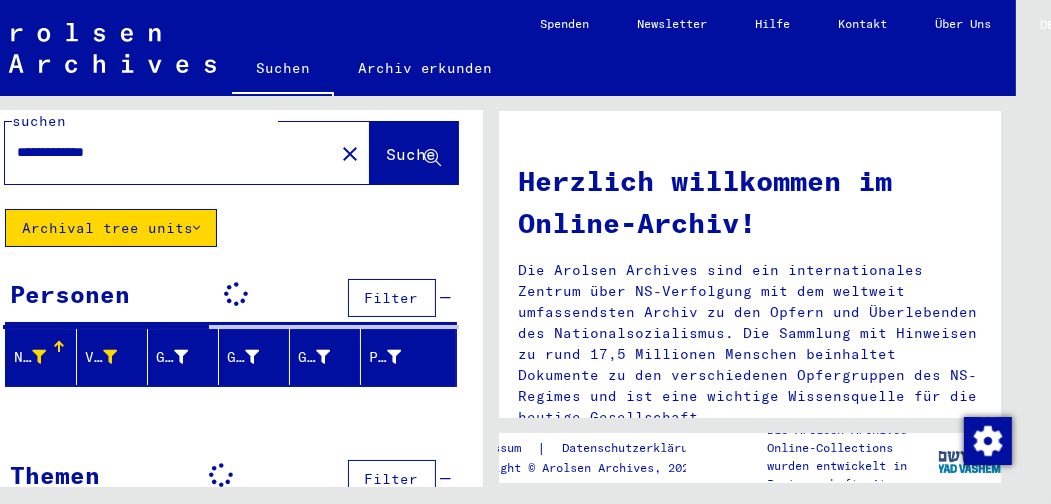 scroll, scrollTop: 71, scrollLeft: 0, axis: vertical 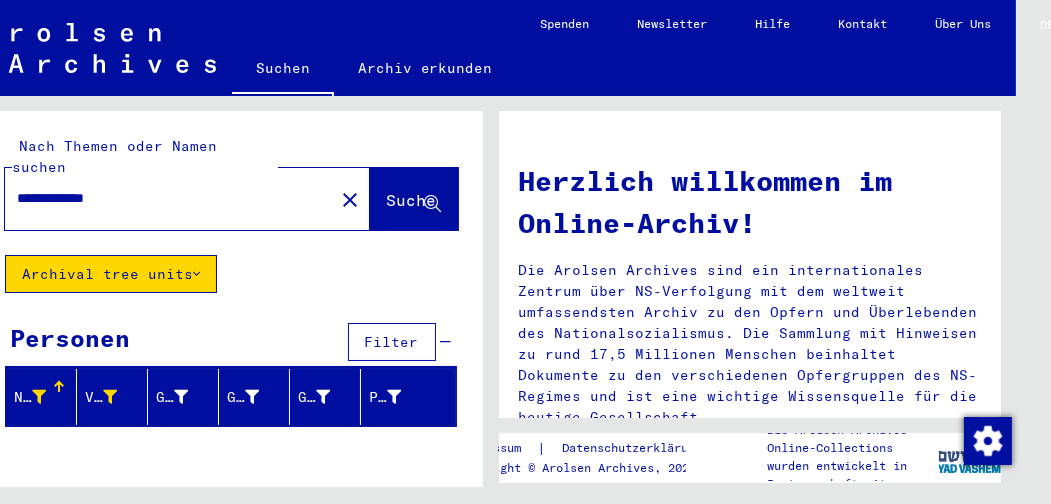 click 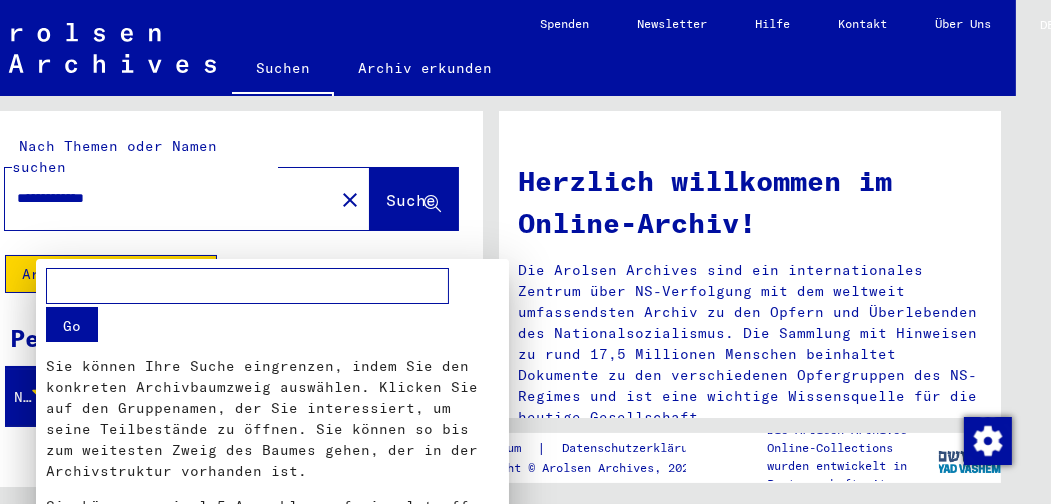 scroll, scrollTop: 56, scrollLeft: 0, axis: vertical 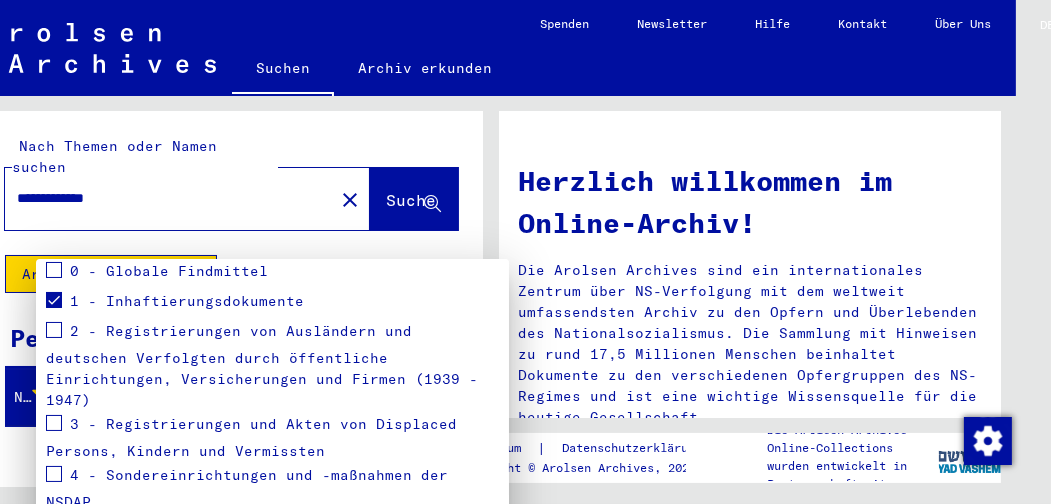 click at bounding box center (54, 330) 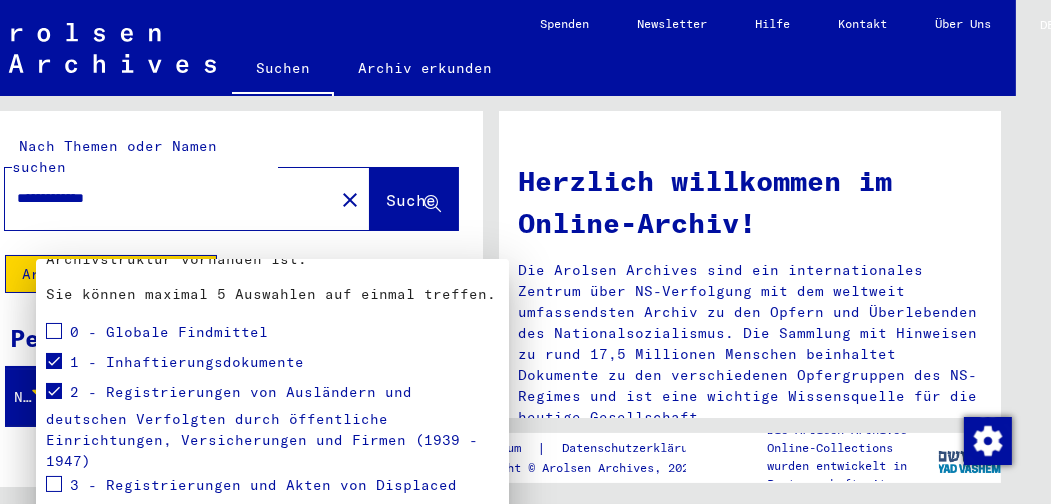 scroll, scrollTop: 210, scrollLeft: 0, axis: vertical 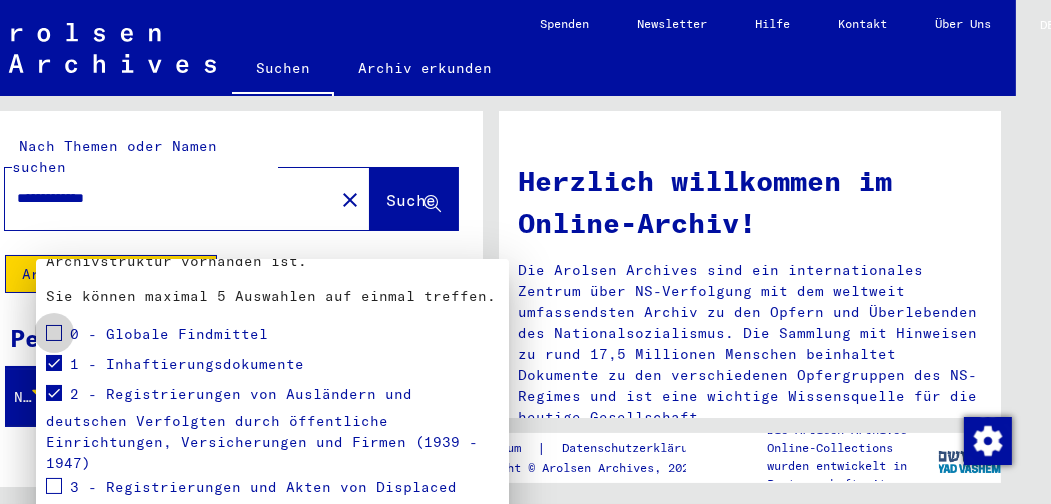 click at bounding box center (54, 333) 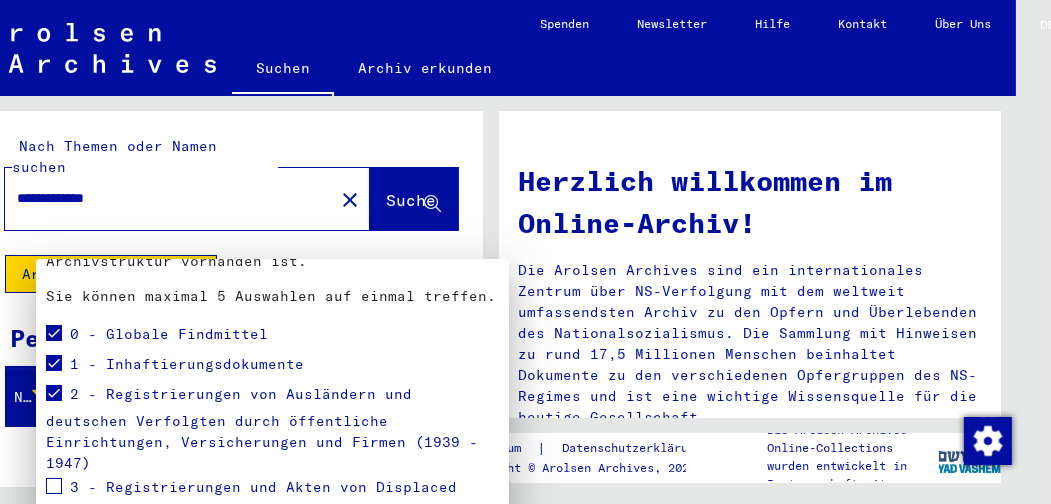 scroll, scrollTop: 473, scrollLeft: 0, axis: vertical 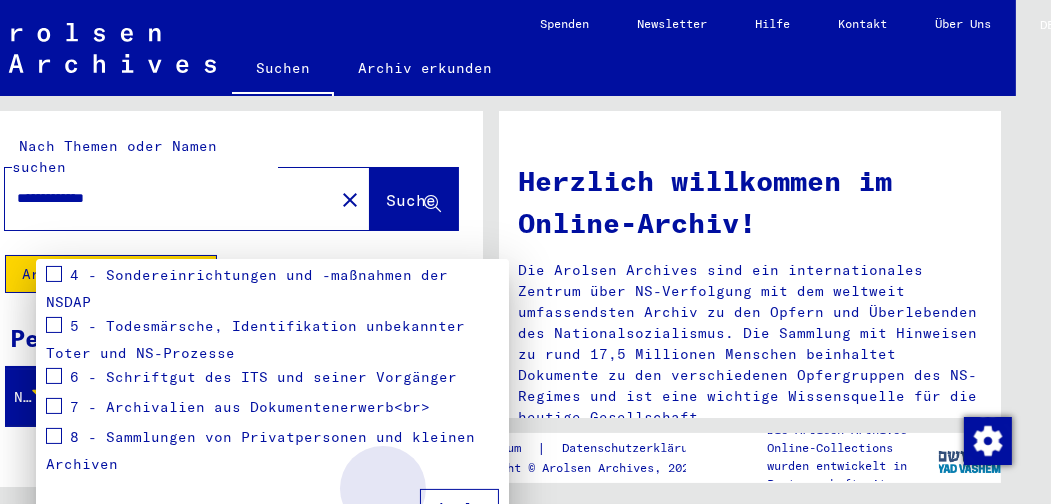 click on "Apply" at bounding box center [459, 508] 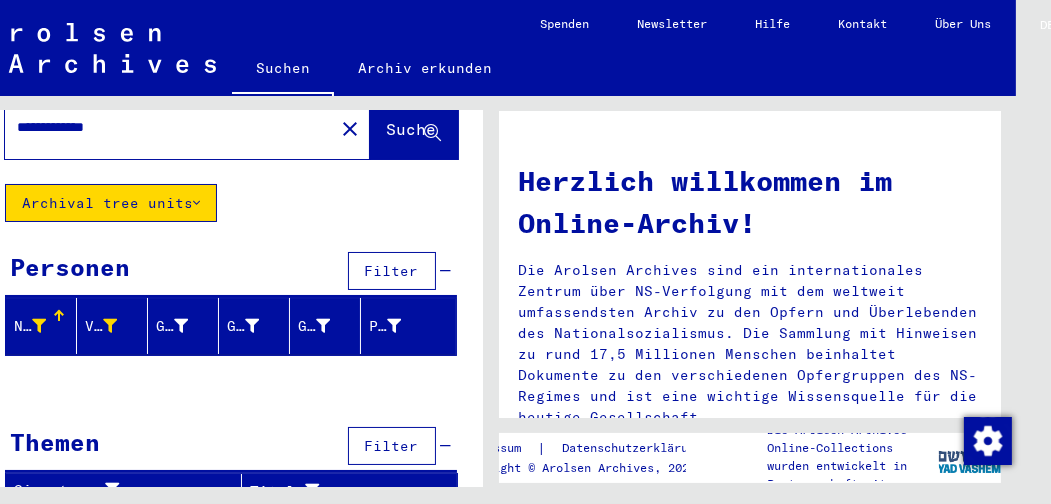 scroll, scrollTop: 0, scrollLeft: 0, axis: both 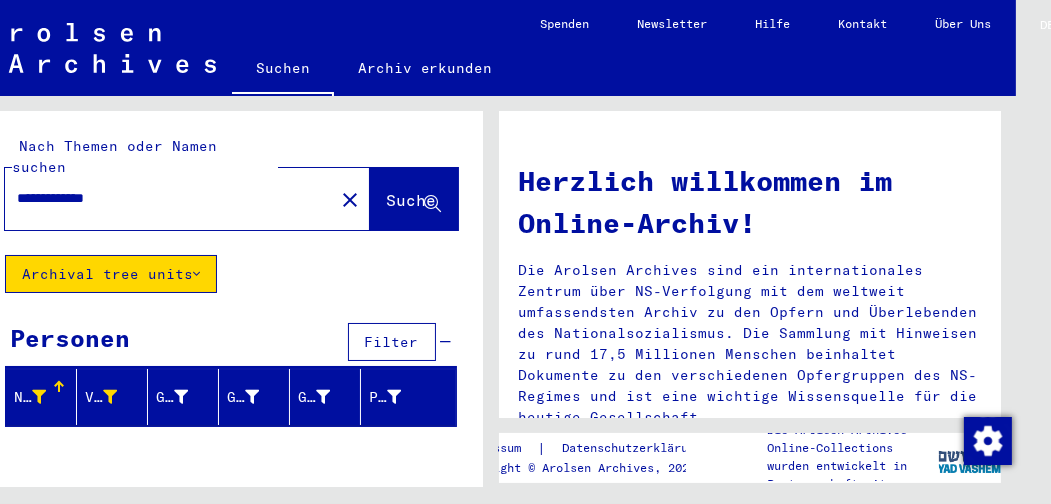 click on "**********" at bounding box center [163, 198] 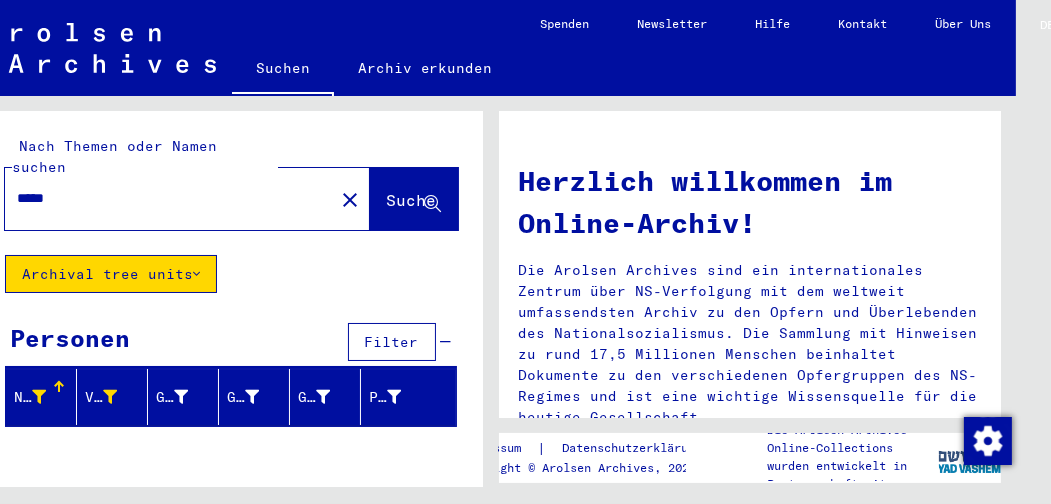 click on "*****" at bounding box center (163, 198) 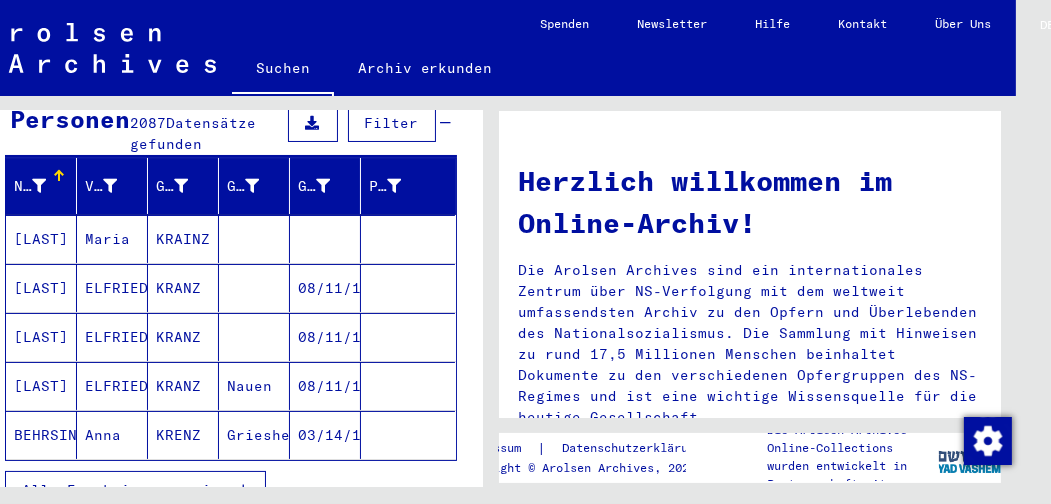 scroll, scrollTop: 242, scrollLeft: 0, axis: vertical 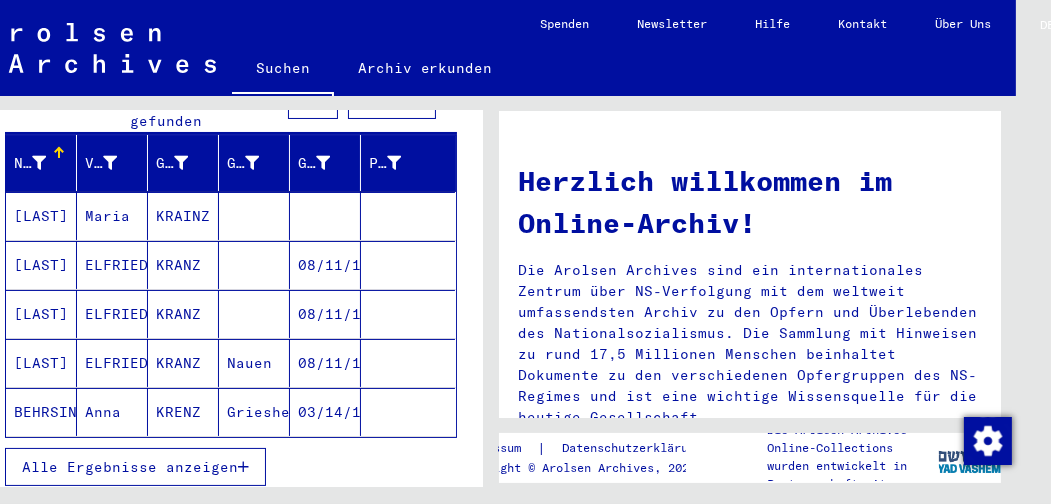 click on "Alle Ergebnisse anzeigen" at bounding box center (130, 467) 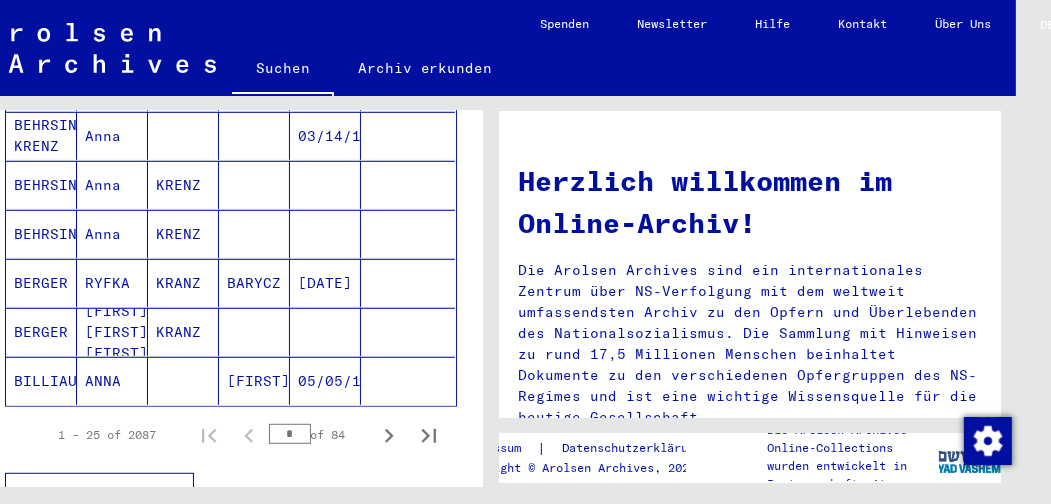 scroll, scrollTop: 1265, scrollLeft: 0, axis: vertical 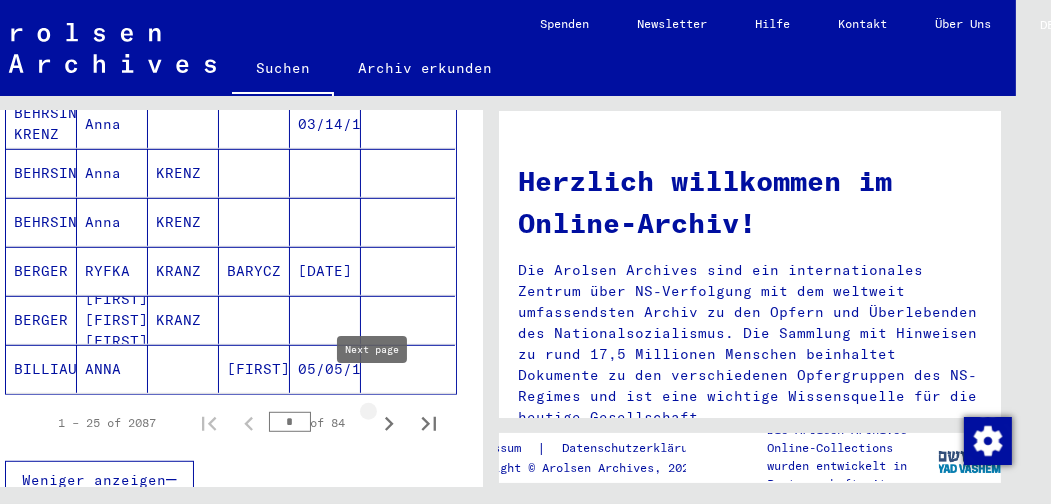 click 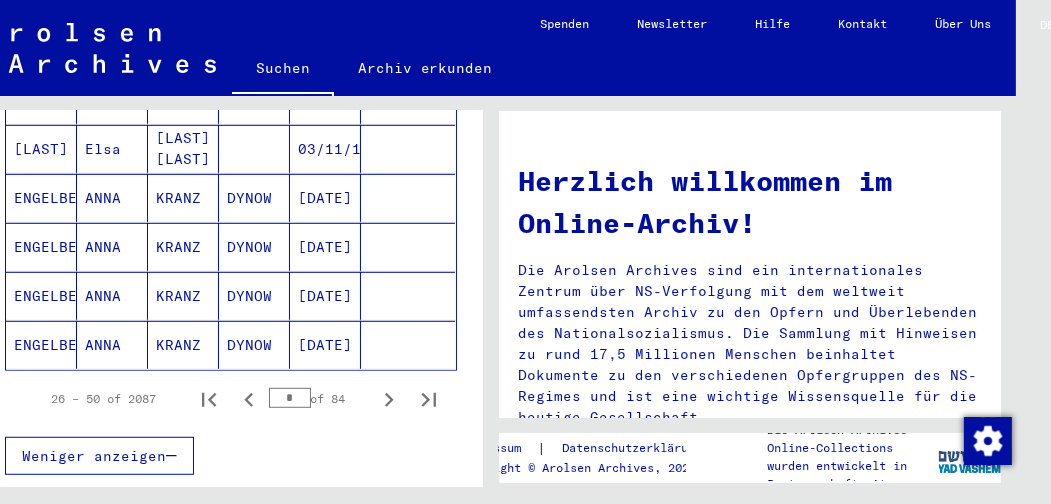 scroll, scrollTop: 1281, scrollLeft: 0, axis: vertical 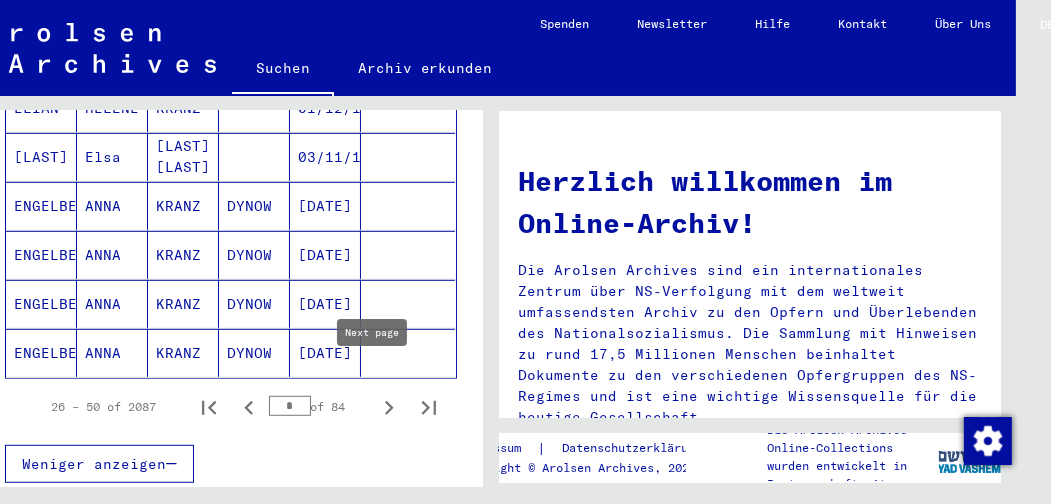click 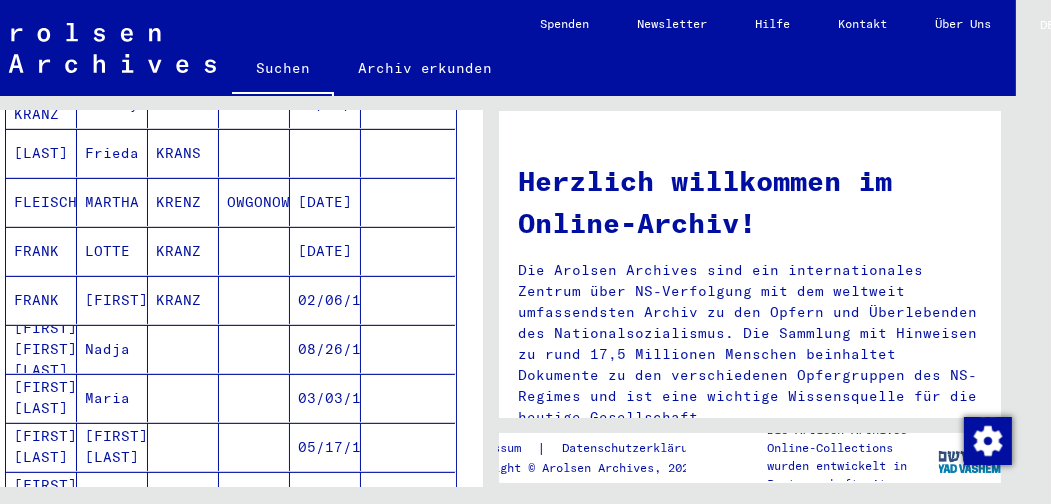 scroll, scrollTop: 214, scrollLeft: 0, axis: vertical 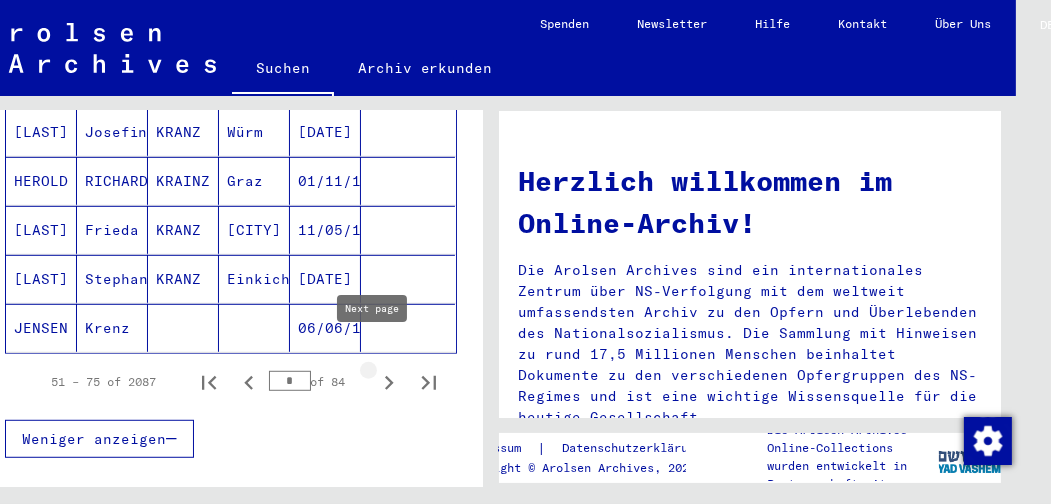 click 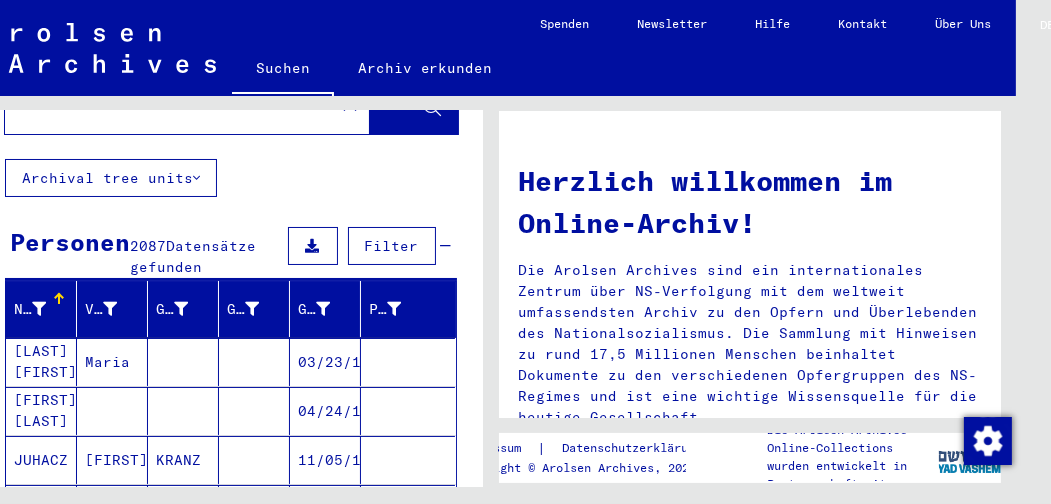 scroll, scrollTop: 0, scrollLeft: 0, axis: both 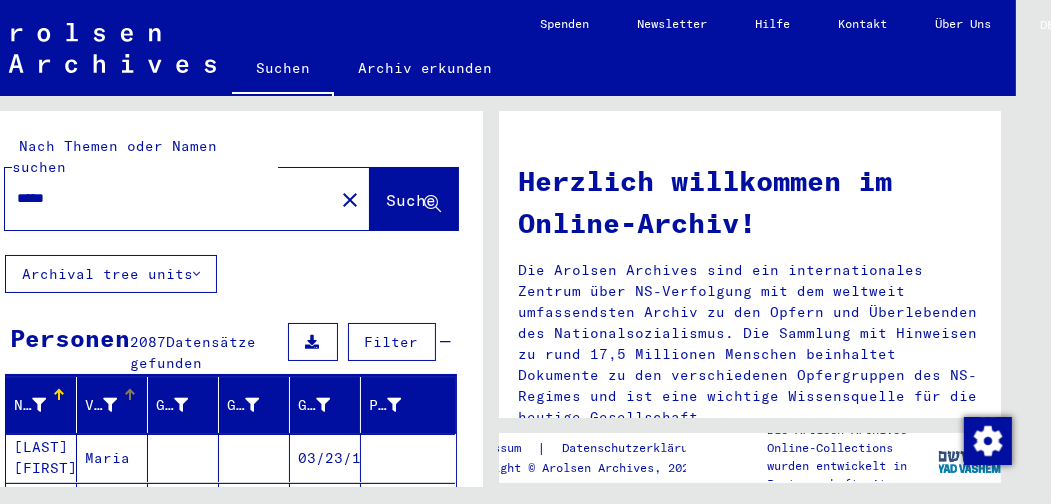 click on "Vorname" at bounding box center [101, 405] 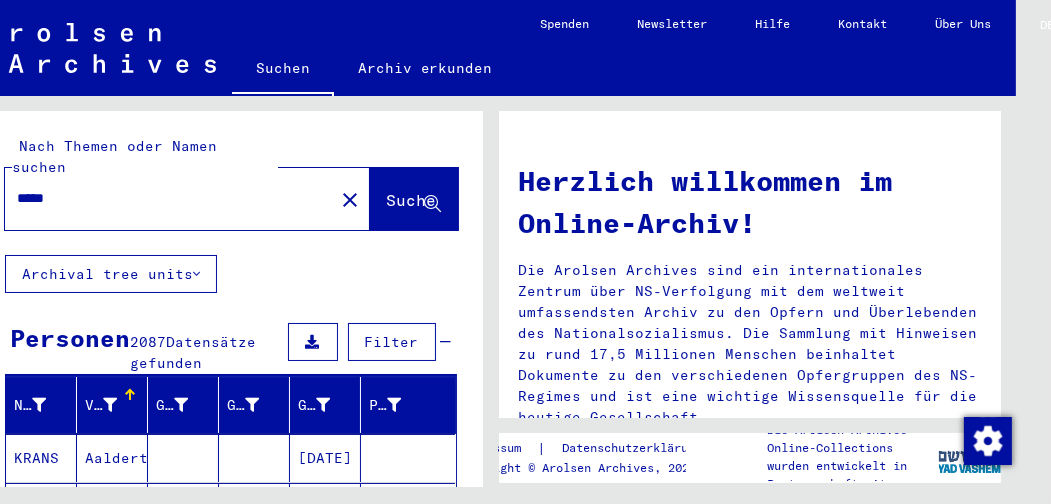 click at bounding box center [110, 405] 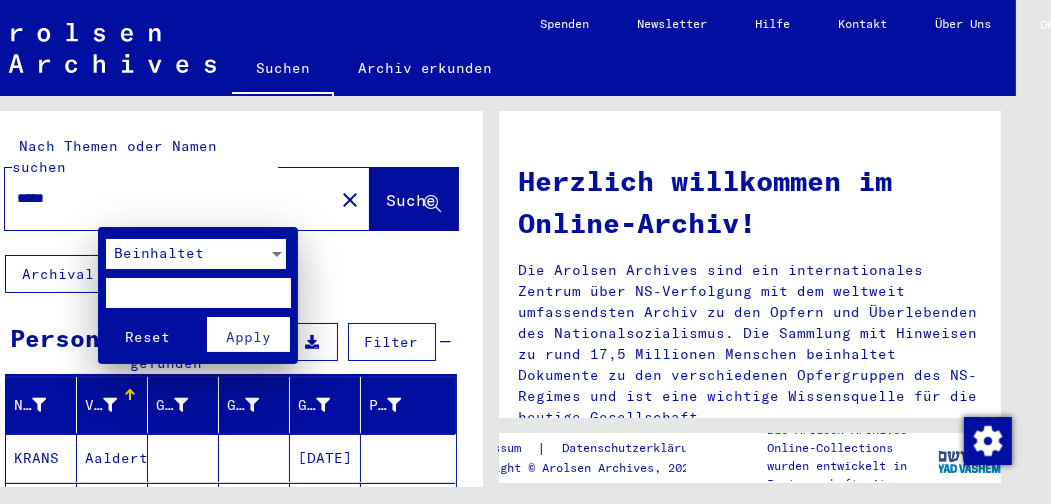 click at bounding box center (198, 293) 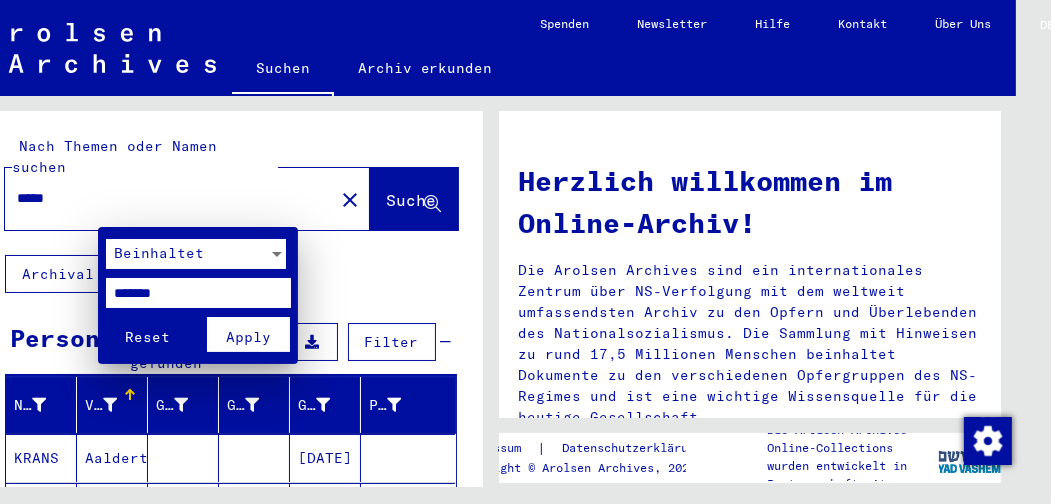 type on "*******" 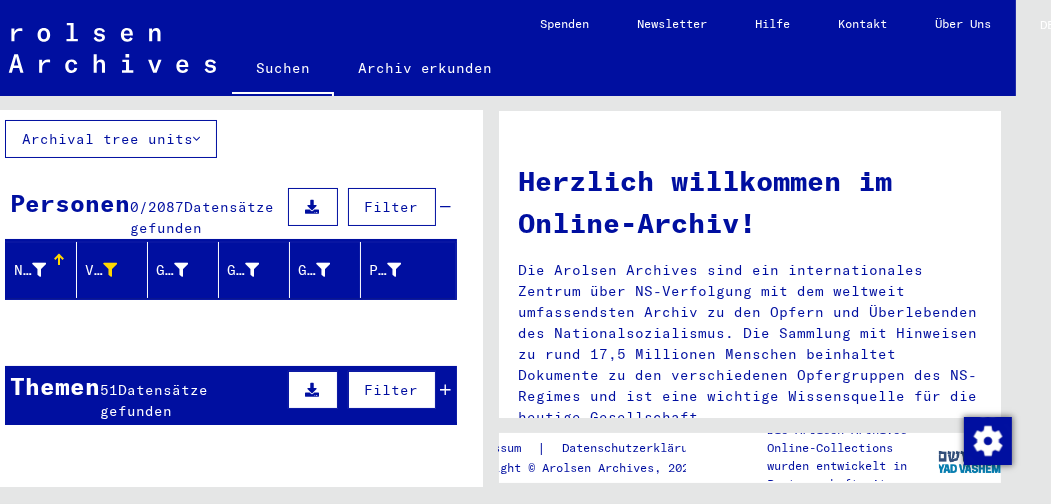 scroll, scrollTop: 129, scrollLeft: 0, axis: vertical 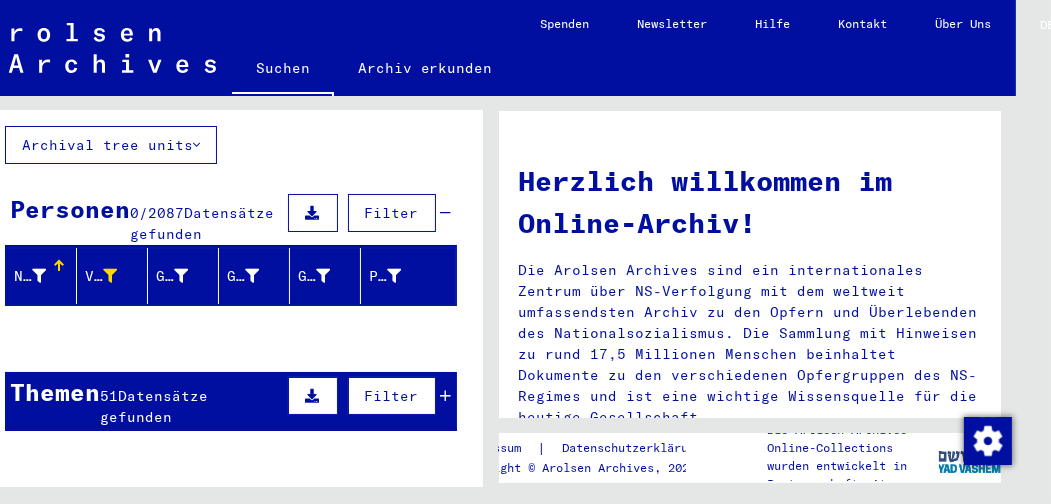 click on "Datensätze gefunden" at bounding box center [202, 223] 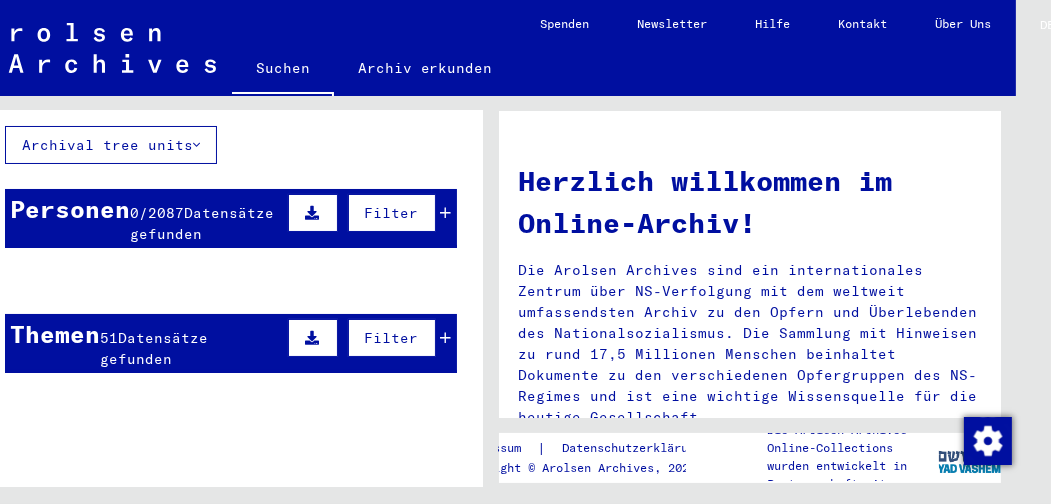 click on "Datensätze gefunden" at bounding box center (154, 348) 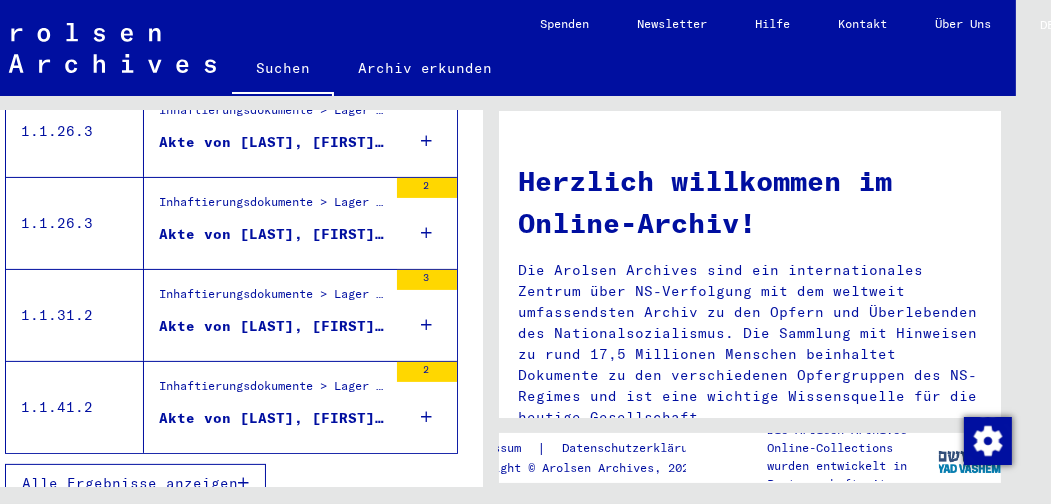 scroll, scrollTop: 567, scrollLeft: 0, axis: vertical 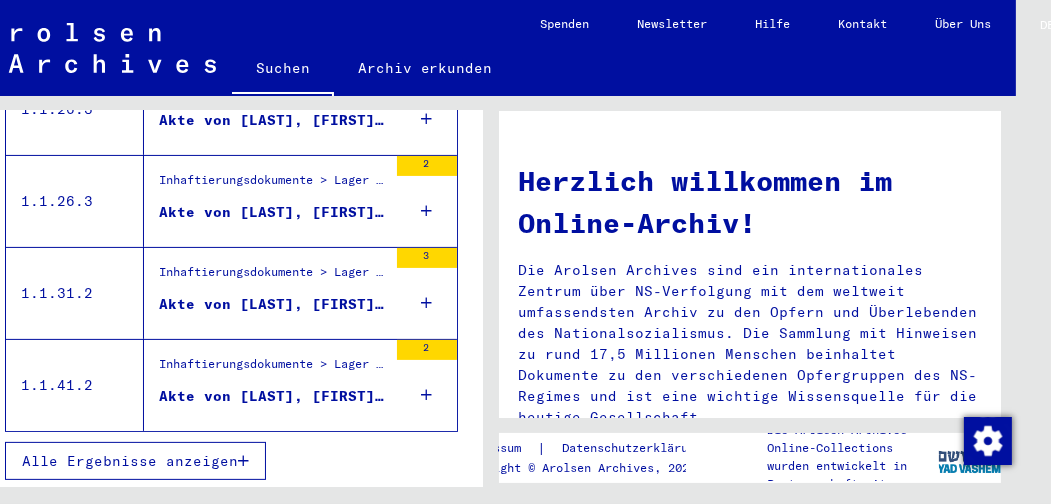 click on "Alle Ergebnisse anzeigen" at bounding box center (130, 461) 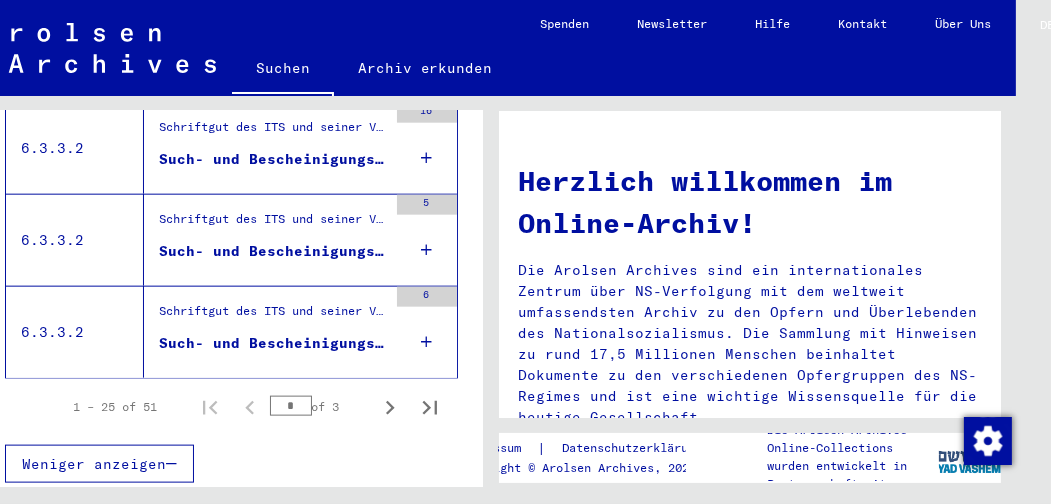 scroll, scrollTop: 2460, scrollLeft: 0, axis: vertical 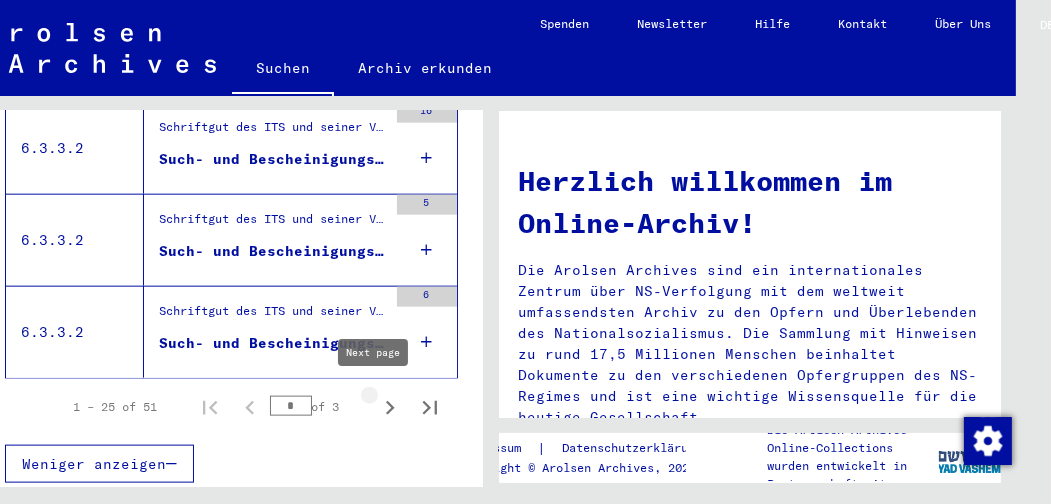 click 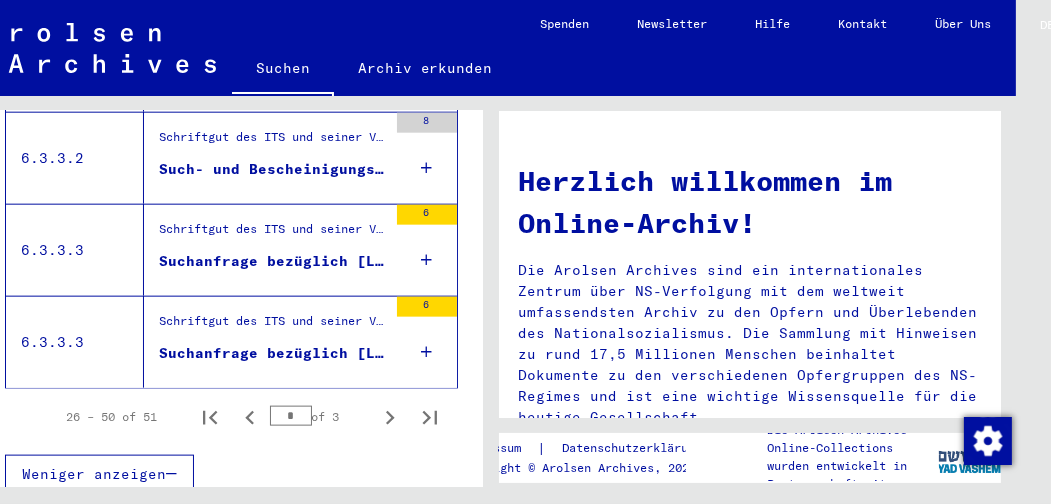scroll, scrollTop: 2460, scrollLeft: 0, axis: vertical 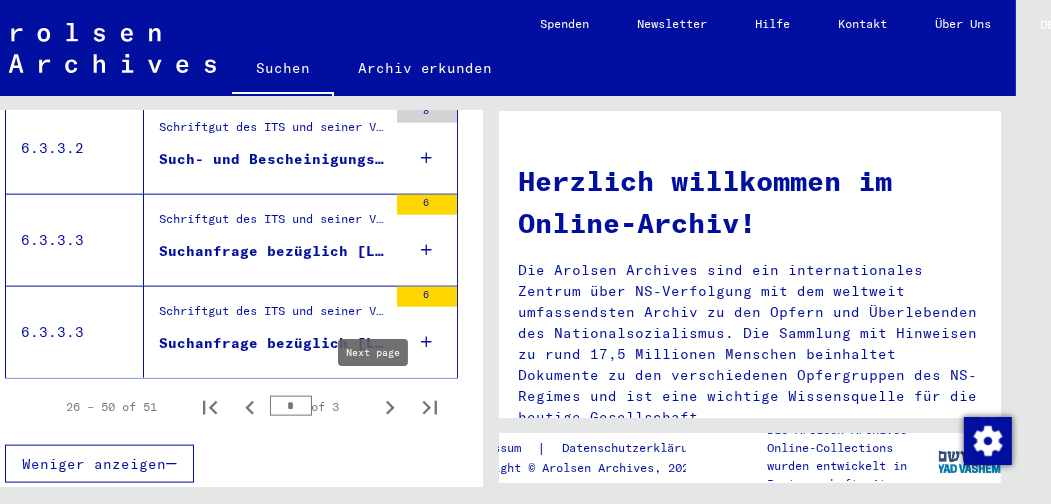 click 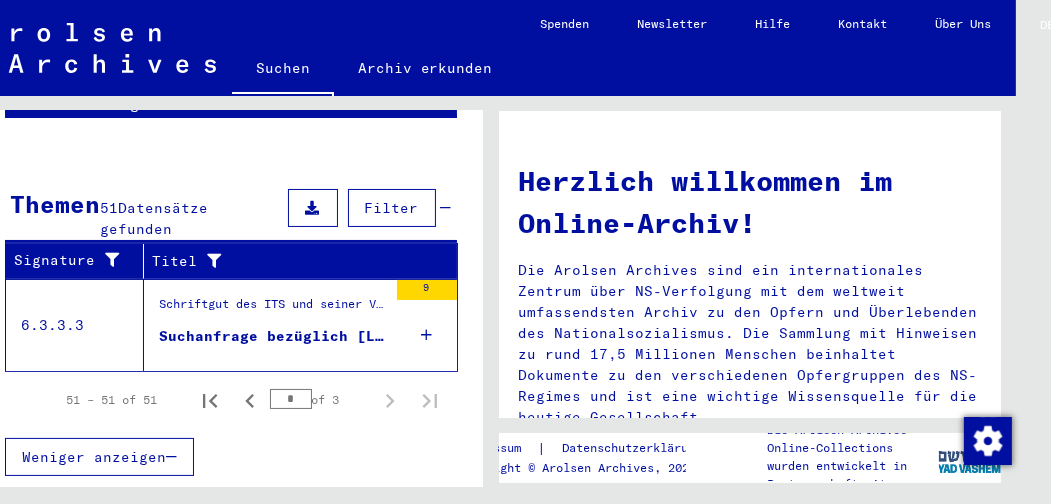 scroll, scrollTop: 256, scrollLeft: 0, axis: vertical 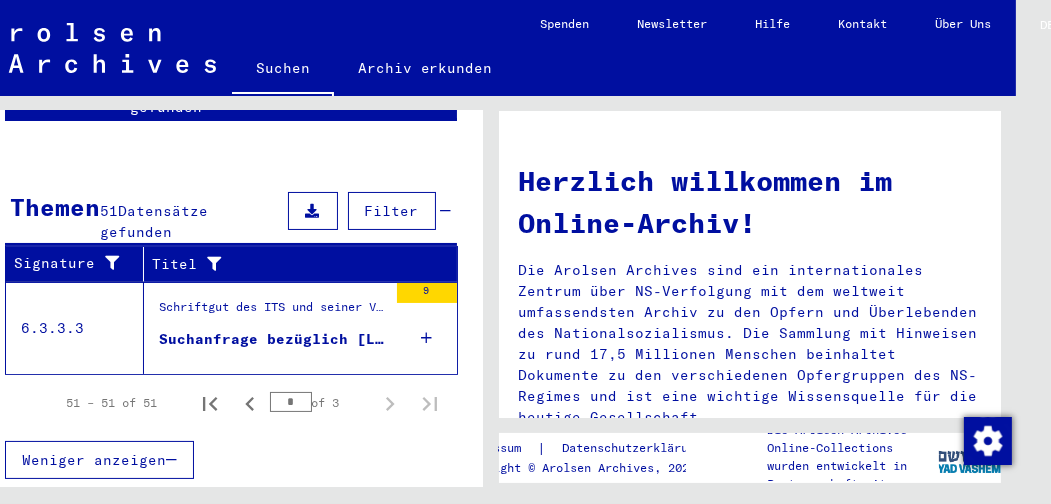 click on "Suchanfrage bezüglich [LAST] [FIRST] [DATE]" at bounding box center [273, 339] 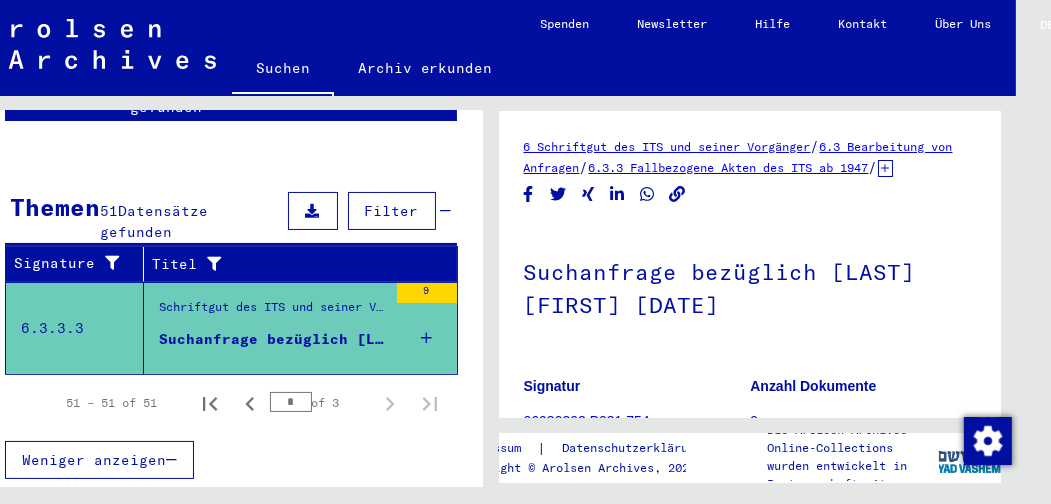 scroll, scrollTop: 0, scrollLeft: 0, axis: both 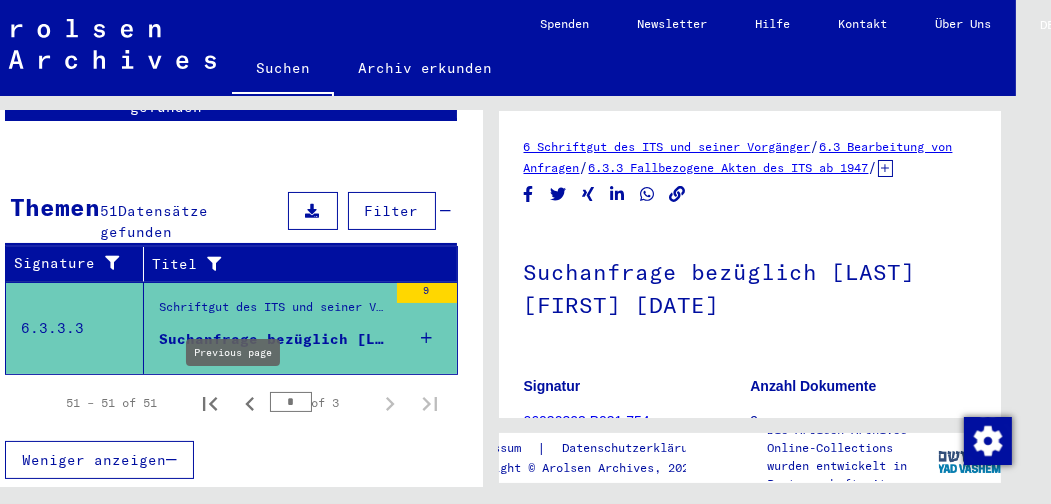 click 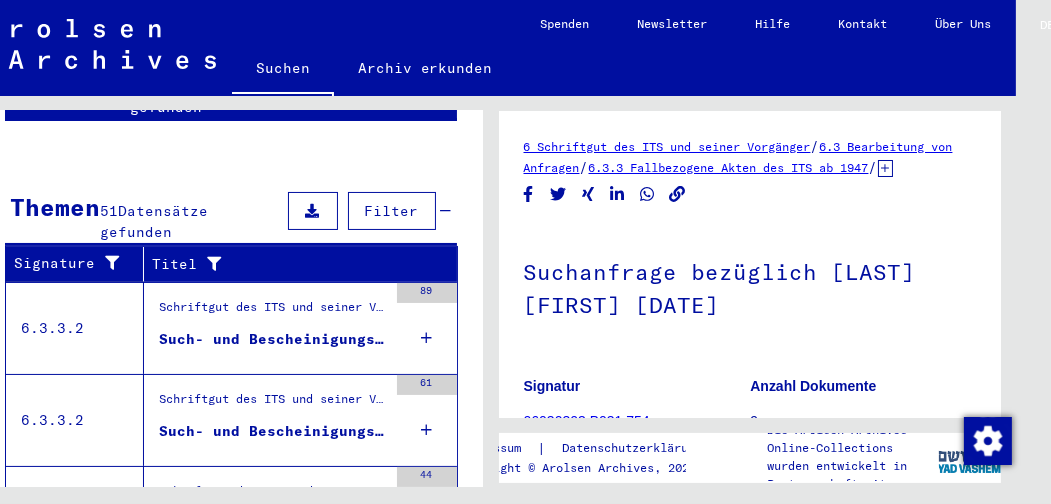click on "Such- und Bescheinigungsvorgang Nr. 1.278.540 für [LAST], [FIRST] geboren [YEAR]" at bounding box center [273, 339] 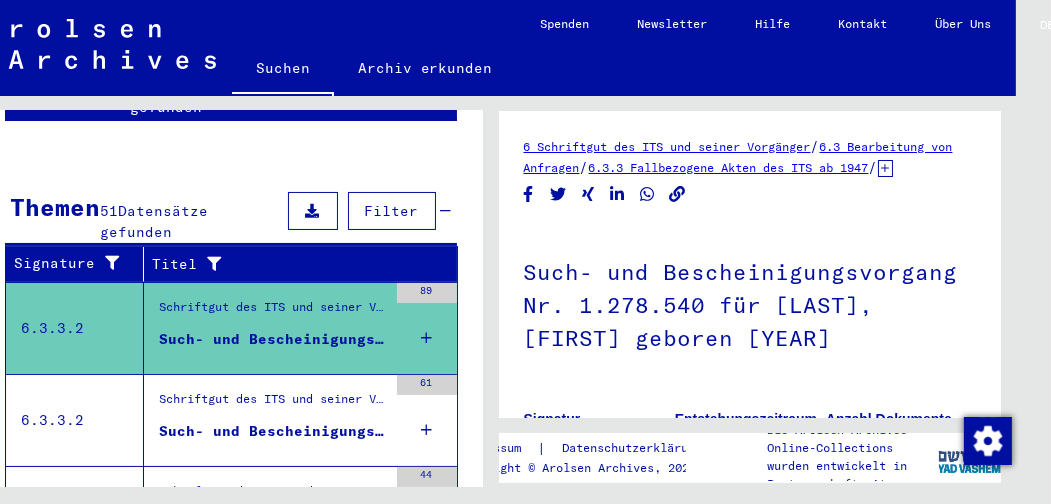 scroll, scrollTop: 0, scrollLeft: 0, axis: both 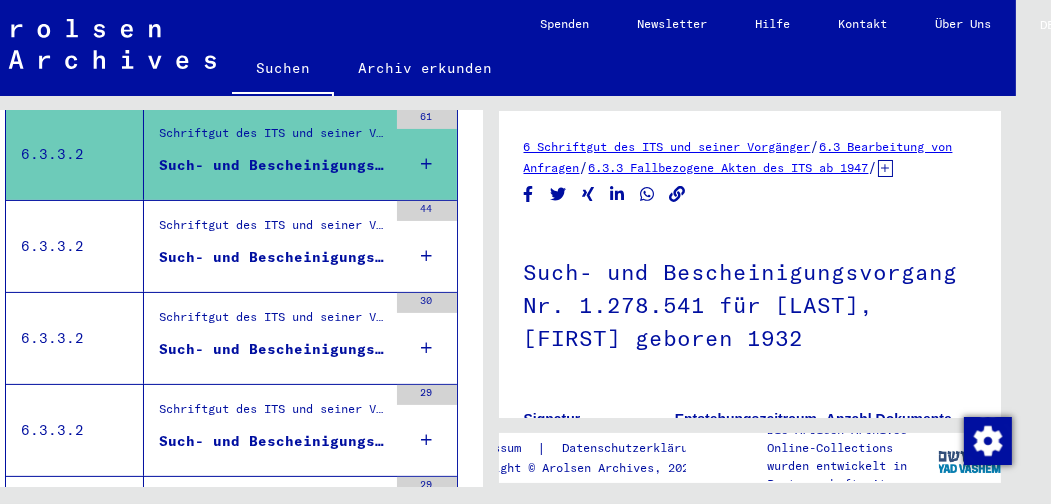click on "Such- und Bescheinigungsvorgang Nr. 1.278.542 für [LAST], [FIRST] geboren [YEAR] oder[YEAR]" at bounding box center (273, 257) 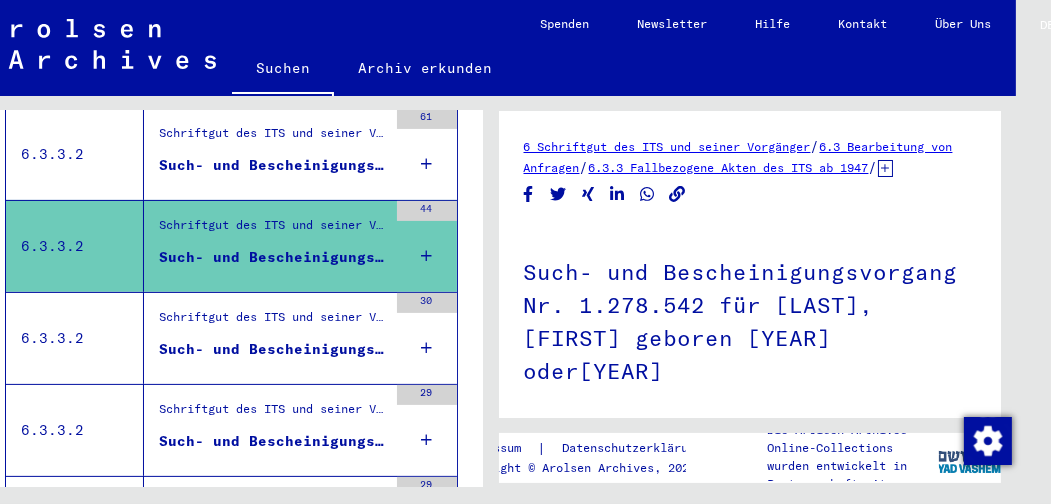 scroll, scrollTop: 0, scrollLeft: 0, axis: both 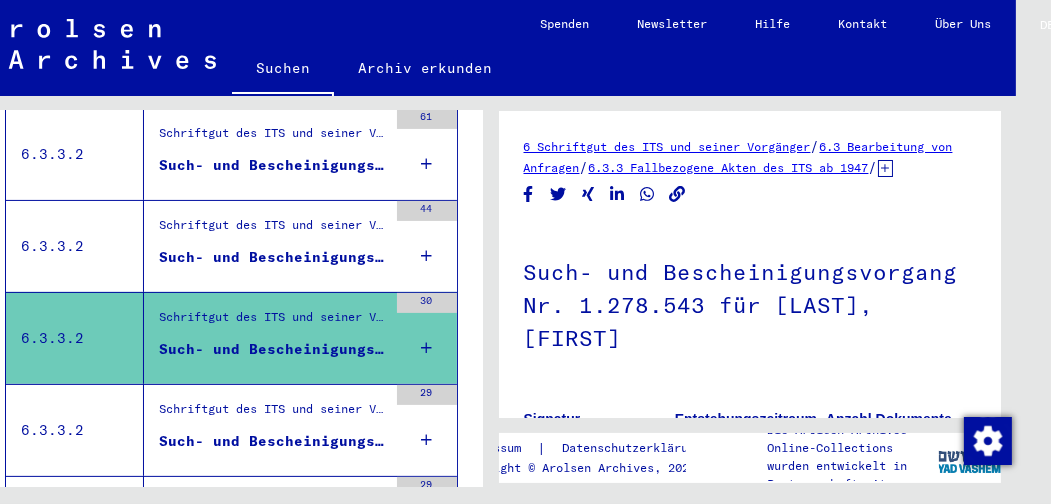 click on "Such- und Bescheinigungsvorgang Nr. 1.278.544 für [LAST], [FIRST]" at bounding box center (273, 441) 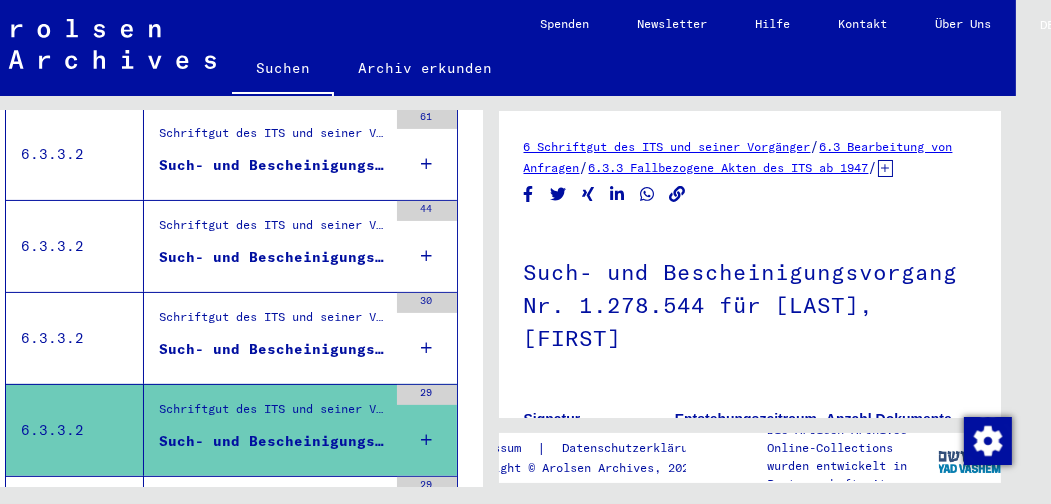 scroll, scrollTop: 0, scrollLeft: 0, axis: both 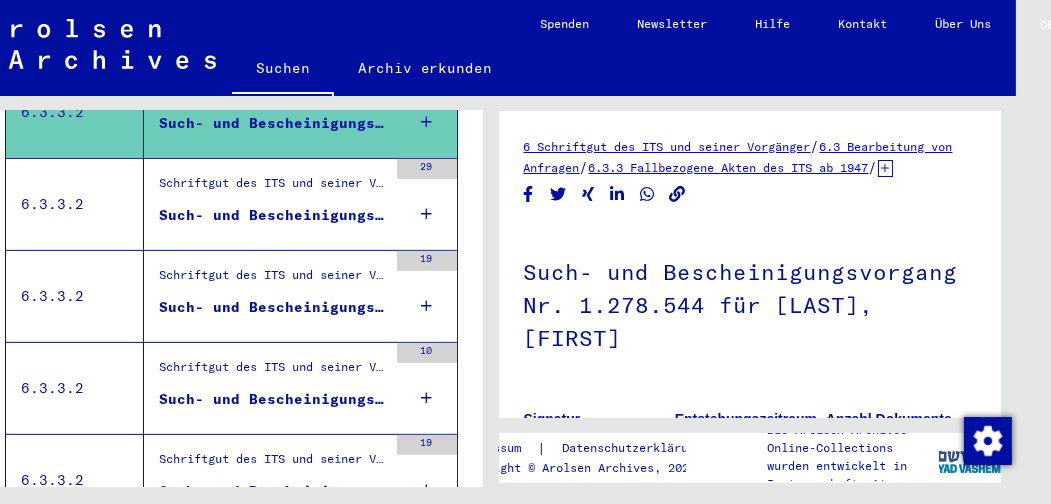 click on "Such- und Bescheinigungsvorgang Nr. 1.358.104 für [LAST], [FIRST] geboren [DATE]" at bounding box center (273, 215) 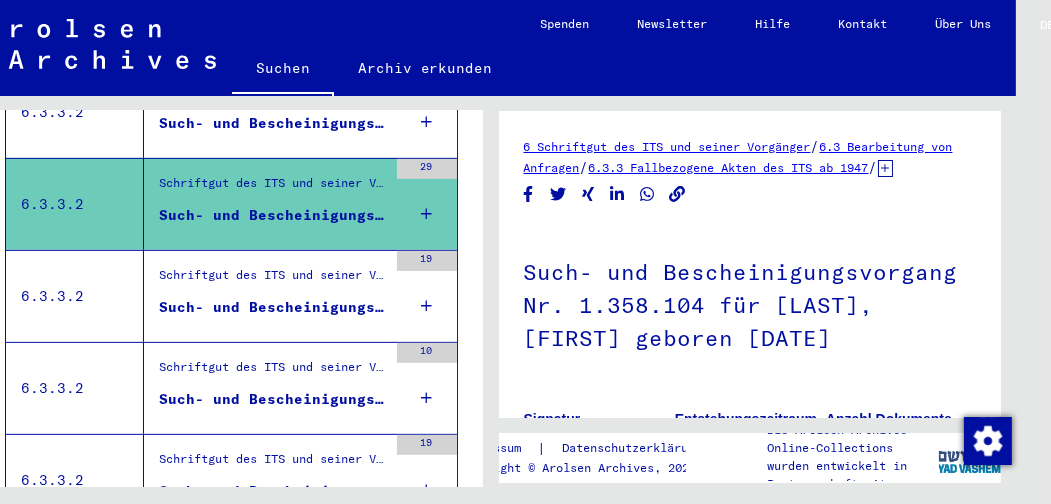 scroll, scrollTop: 0, scrollLeft: 0, axis: both 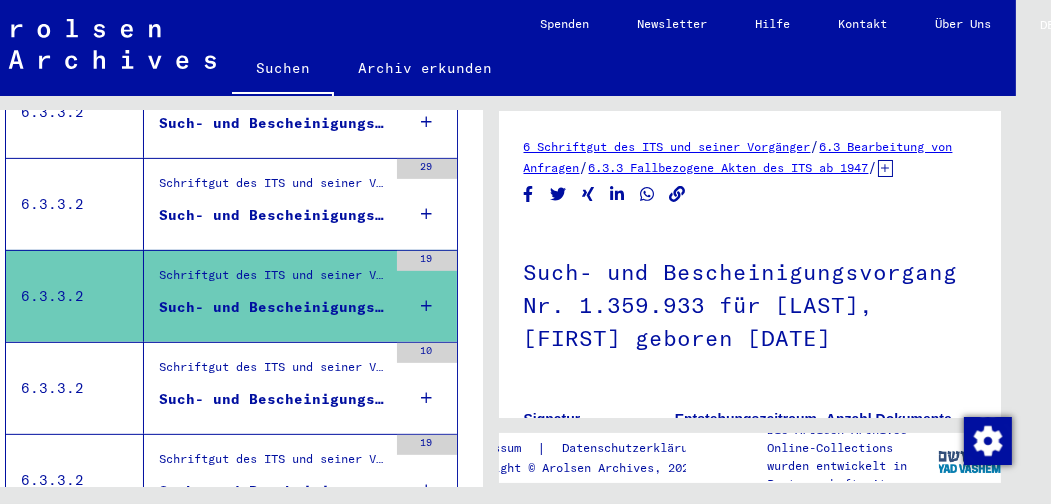 click on "Such- und Bescheinigungsvorgang Nr. [NUMBER] für [LAST], [FIRST] geboren [DATE]" at bounding box center (273, 399) 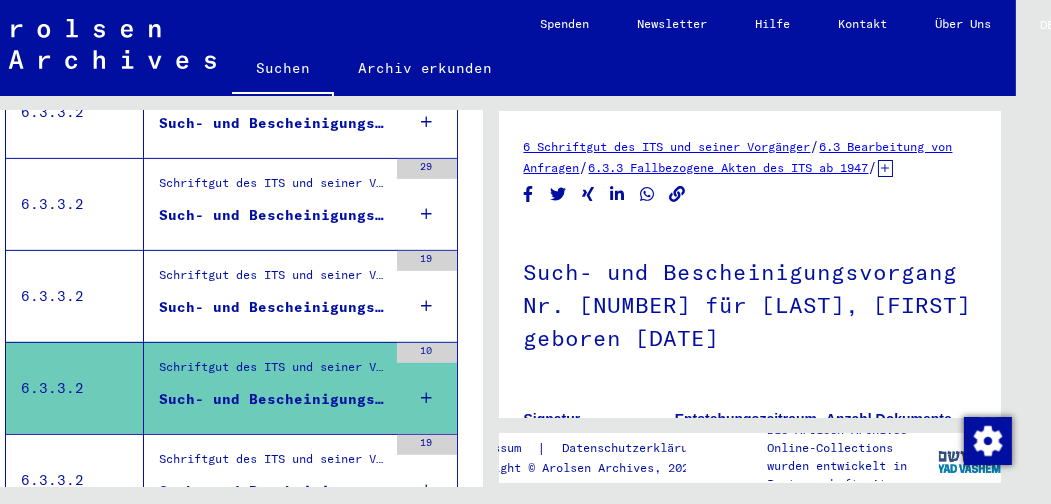 scroll, scrollTop: 0, scrollLeft: 0, axis: both 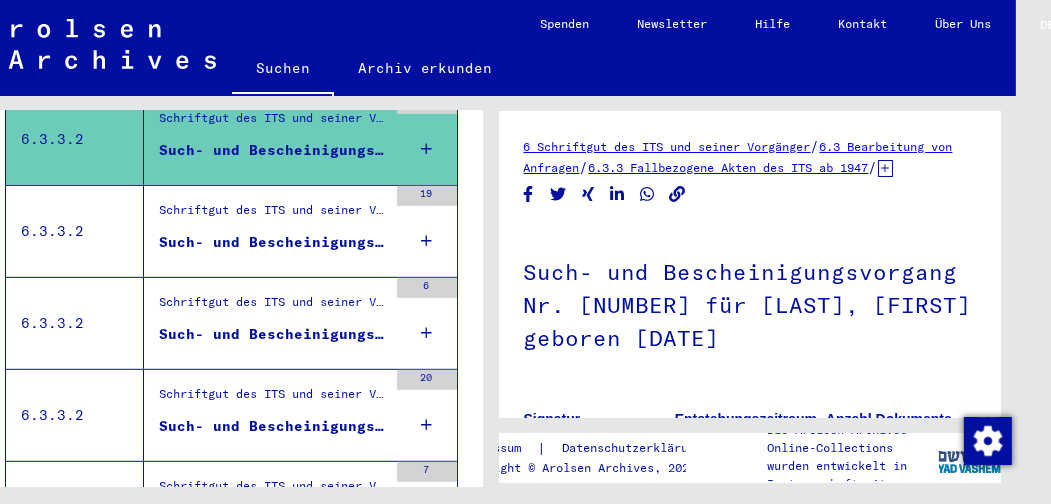 click on "Such- und Bescheinigungsvorgang Nr. 1.399.033 für [LAST], [FIRST] geboren [DATE]" at bounding box center [273, 242] 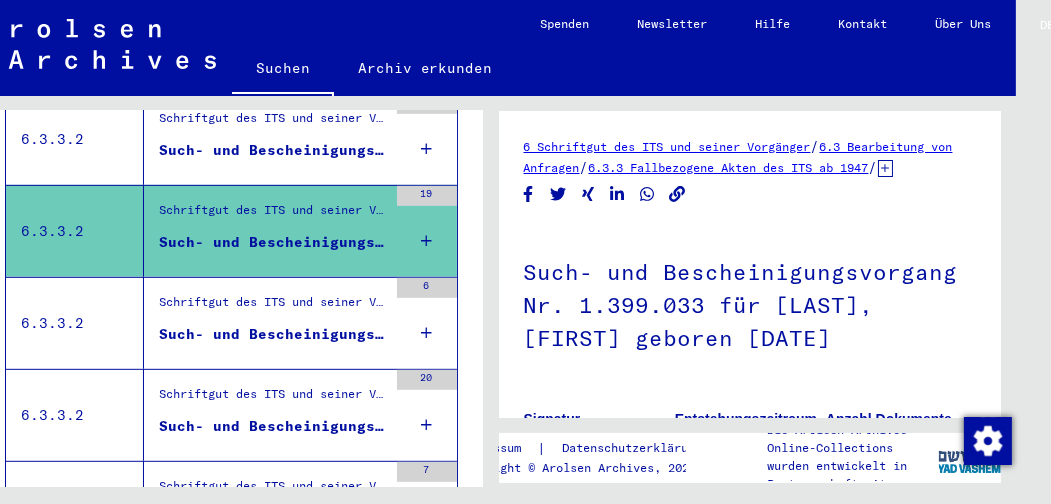 scroll, scrollTop: 0, scrollLeft: 0, axis: both 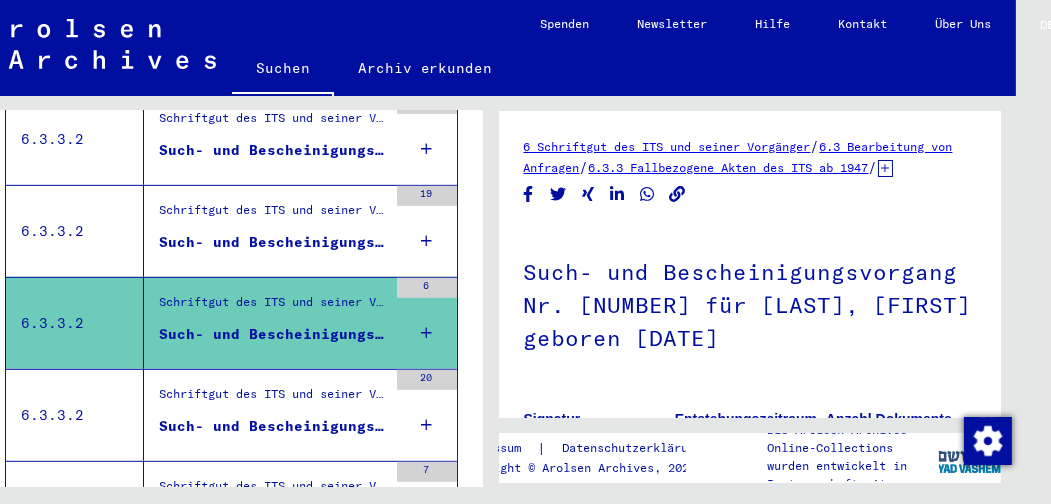 click on "Such- und Bescheinigungsvorgang Nr. 1.514.796 für [LAST], [FIRST] geboren [DATE]" at bounding box center [273, 426] 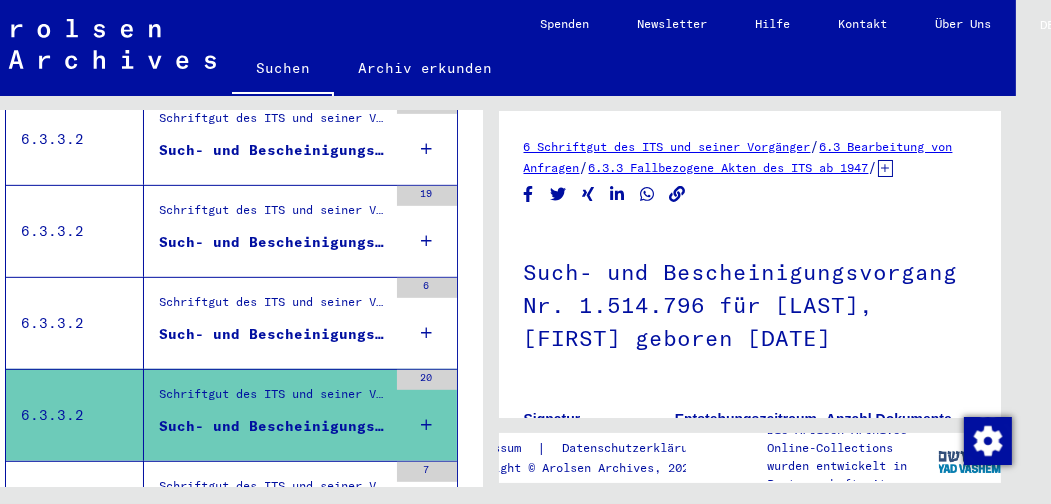 scroll, scrollTop: 0, scrollLeft: 0, axis: both 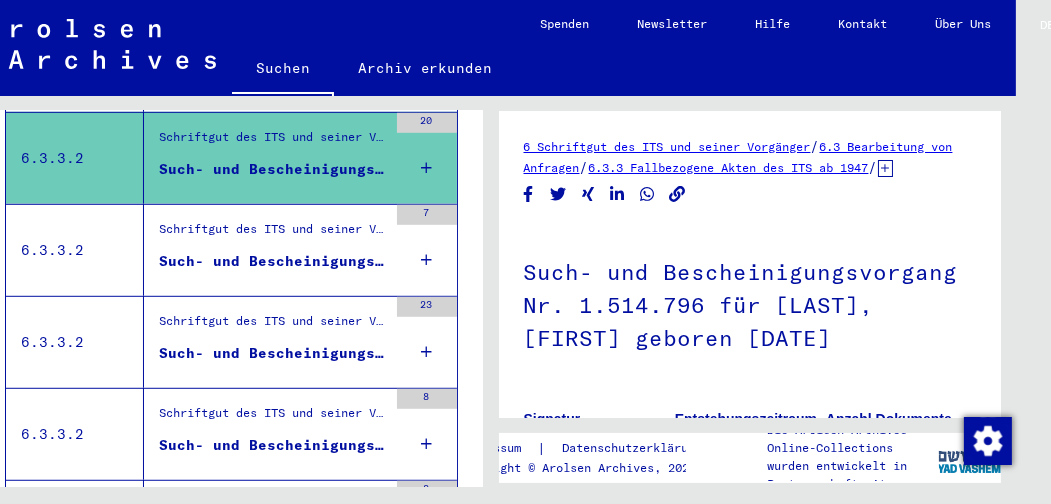 click on "Such- und Bescheinigungsvorgang Nr. [NUMBER] für [LAST], [FIRST] geboren [DATE]" at bounding box center [273, 261] 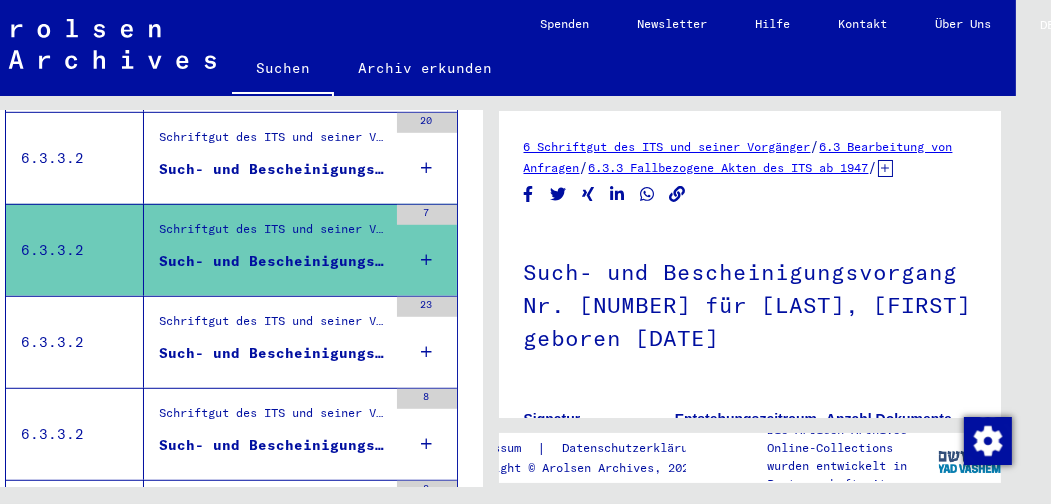scroll, scrollTop: 0, scrollLeft: 0, axis: both 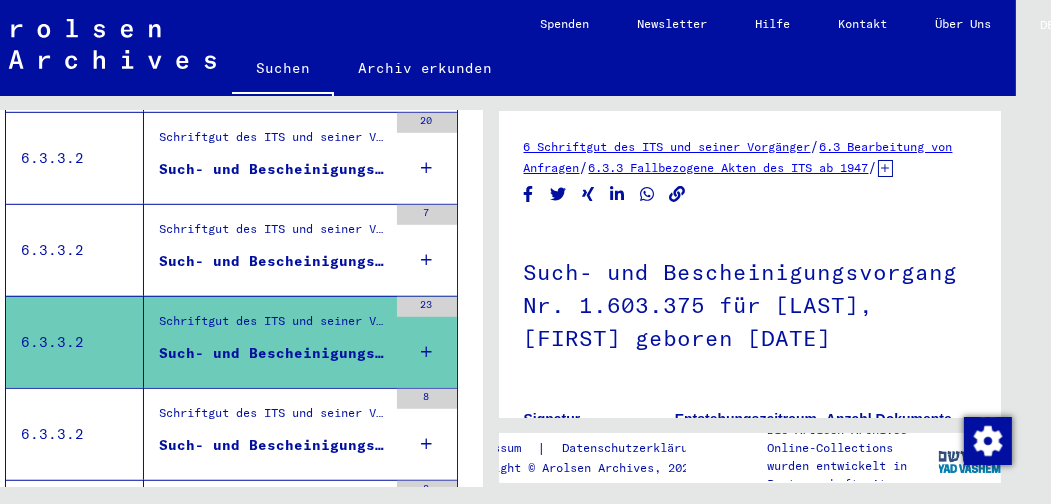 click on "Such- und Bescheinigungsvorgang Nr. [NUMBER] für [LAST], [FIRST] geboren [DATE]" at bounding box center (273, 445) 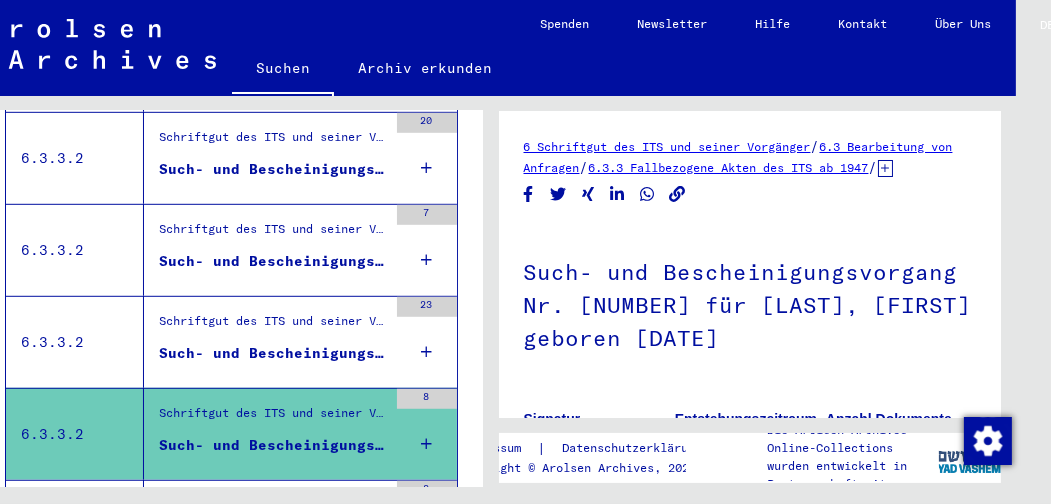 scroll 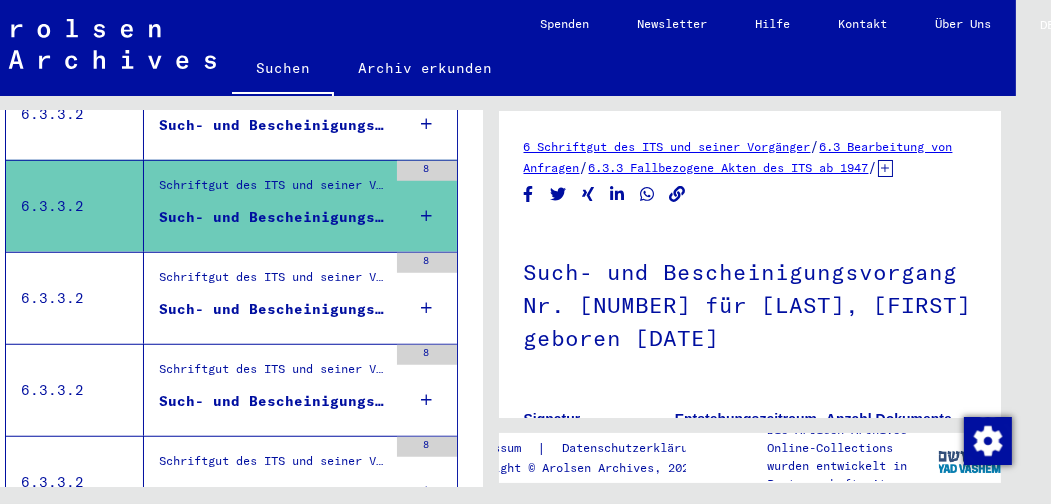 click on "Such- und Bescheinigungsvorgang Nr. [NUMBER] für [LAST], [FIRST] geboren [DATE]" at bounding box center [273, 309] 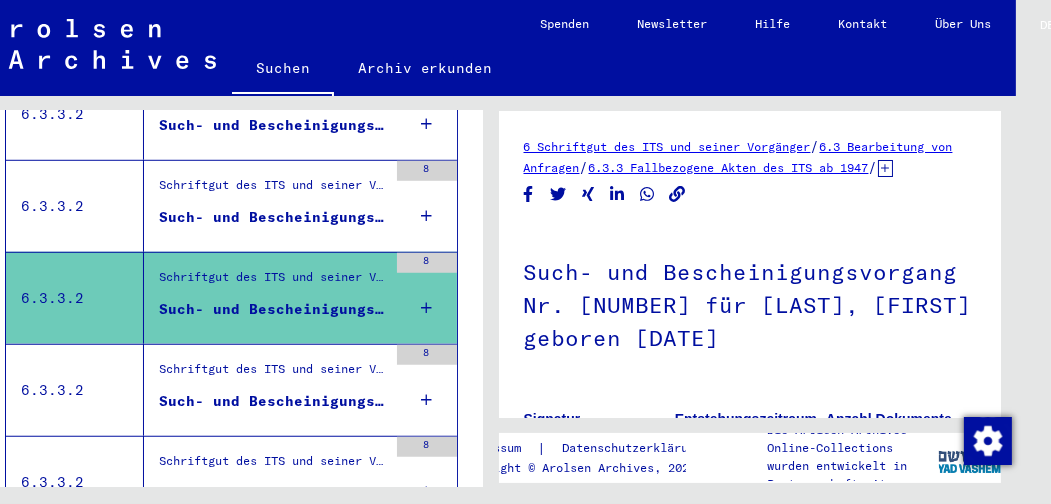 click on "Such- und Bescheinigungsvorgang Nr. 1.798.269 für [LAST], [FIRST] geboren [DATE]" at bounding box center [273, 401] 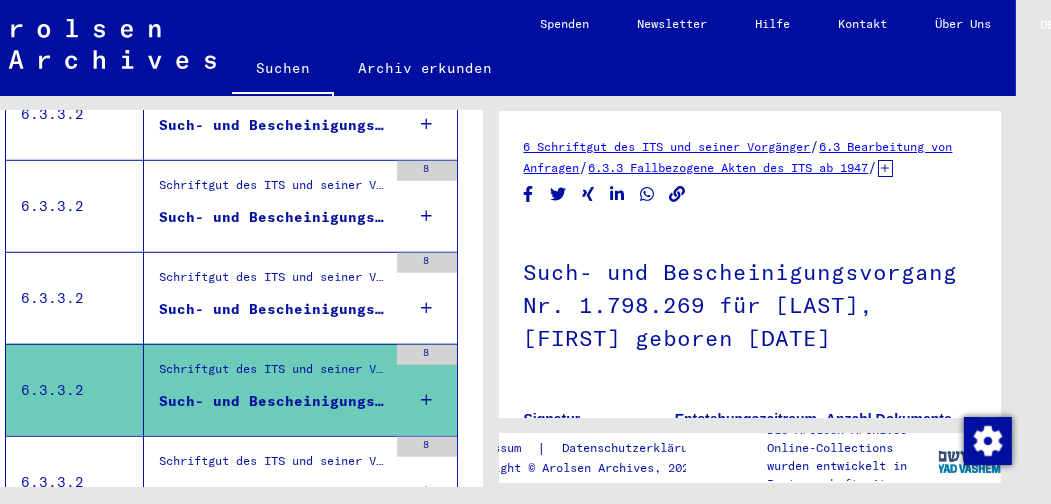 click on "Schriftgut des ITS und seiner Vorgänger > Bearbeitung von Anfragen > Fallbezogene Akten des ITS ab 1947 > T/D-Fallablage > Such- und Bescheinigungsvorgänge mit den (T/D-) Nummern von 250.000 bis 499.999 > Such- und Bescheinigungsvorgänge mit den (T/D-) Nummern von 450.000 bis 450.499" at bounding box center (273, 466) 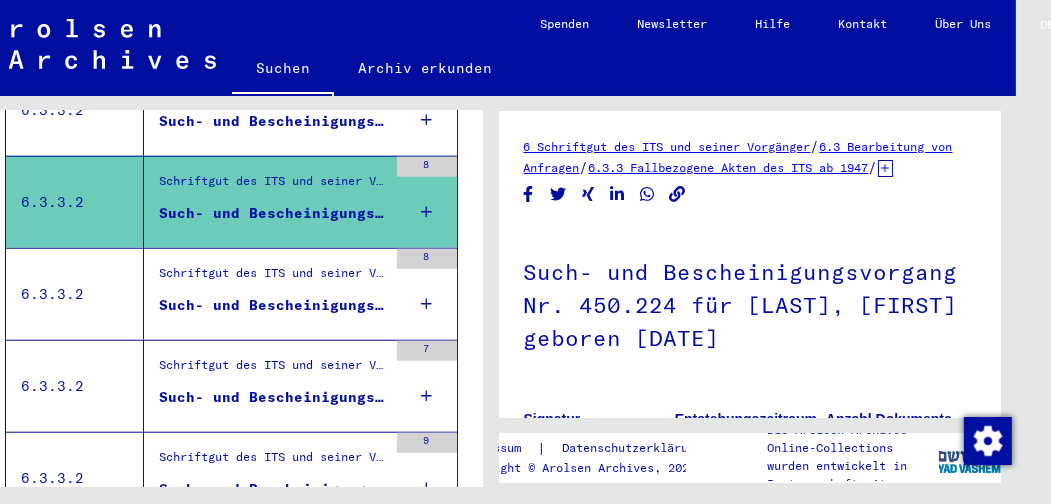 click on "Such- und Bescheinigungsvorgang Nr. 507.305 für [LAST], [FIRST] geboren [DATE]" at bounding box center [273, 305] 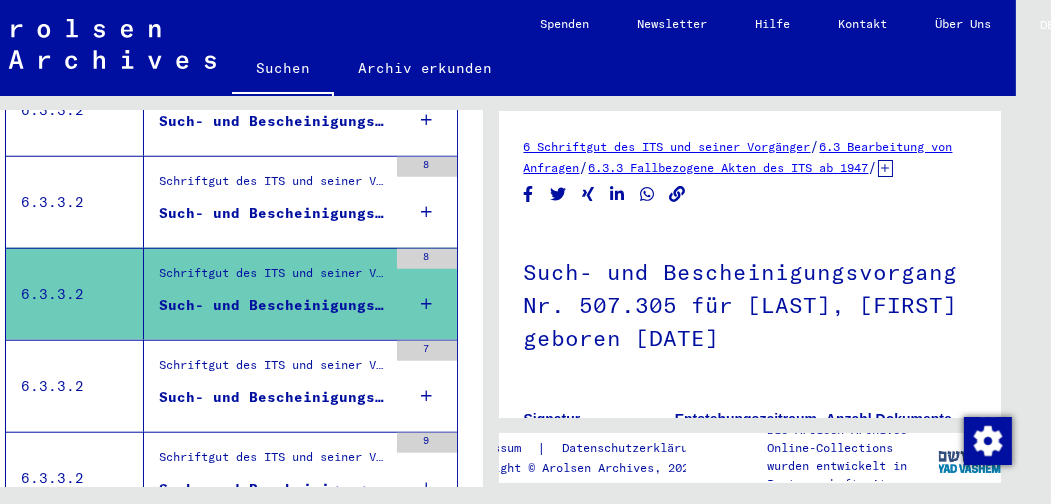click on "Such- und Bescheinigungsvorgang Nr. 77.555 für [LAST], [FIRST] geboren [DATE]" at bounding box center (273, 397) 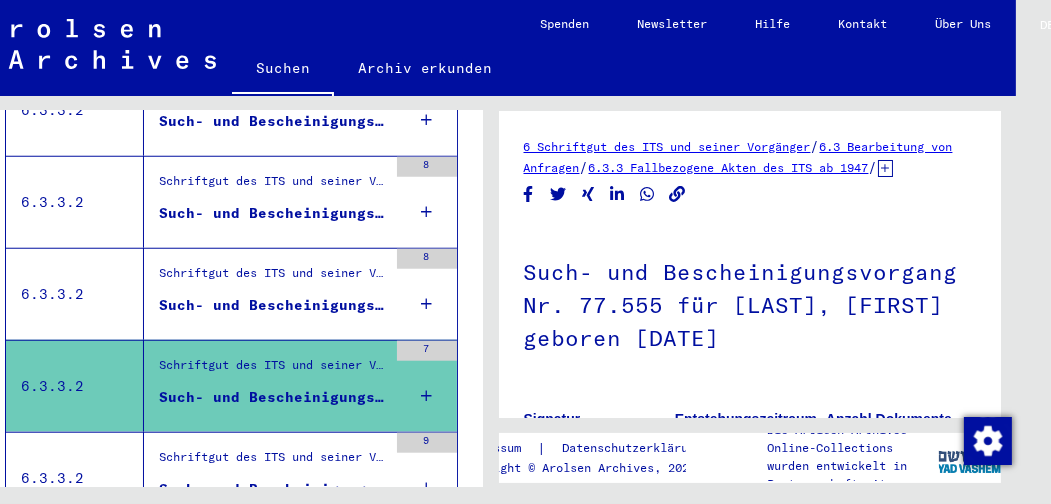click on "Such- und Bescheinigungsvorgang Nr. 790.815 für [LAST], [FIRST] geboren [DATE]" at bounding box center [273, 489] 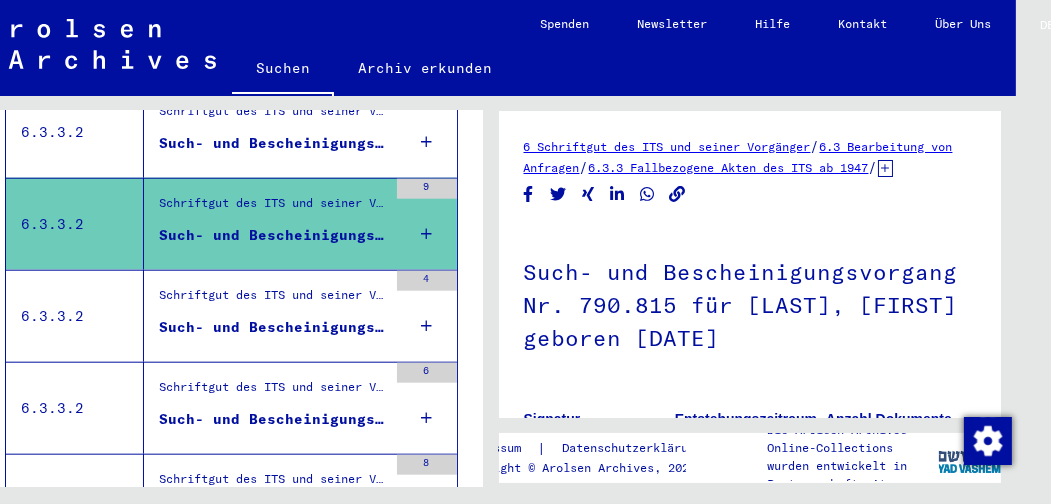 click on "Such- und Bescheinigungsvorgang Nr. 816.112 für [LAST], [FIRST] geboren [DATE]" at bounding box center [273, 327] 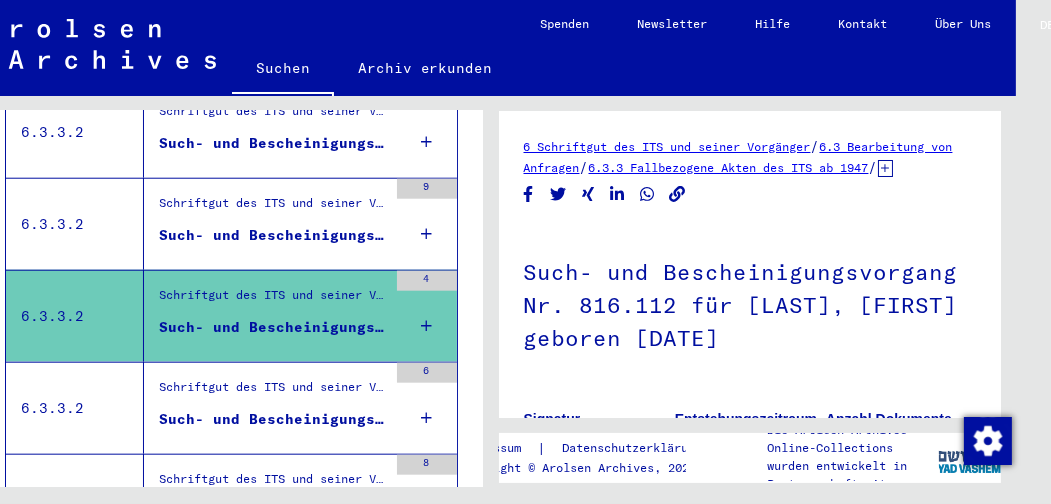 click on "Such- und Bescheinigungsvorgang Nr. [NUMBER] für [LAST] [FIRST] geboren [DATE]" at bounding box center [273, 419] 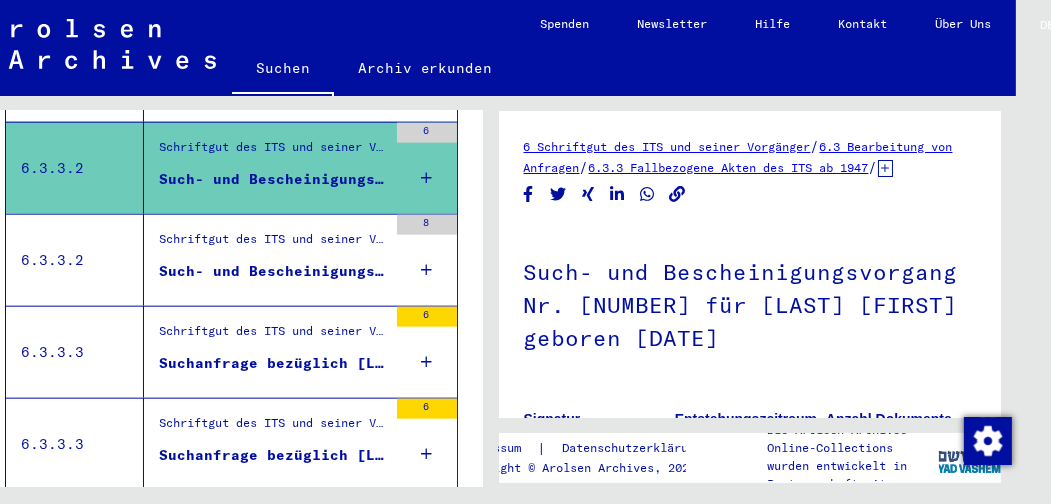 click on "Such- und Bescheinigungsvorgang Nr. 834.758 für [LAST], [FIRST] geboren [DATE]" at bounding box center [273, 271] 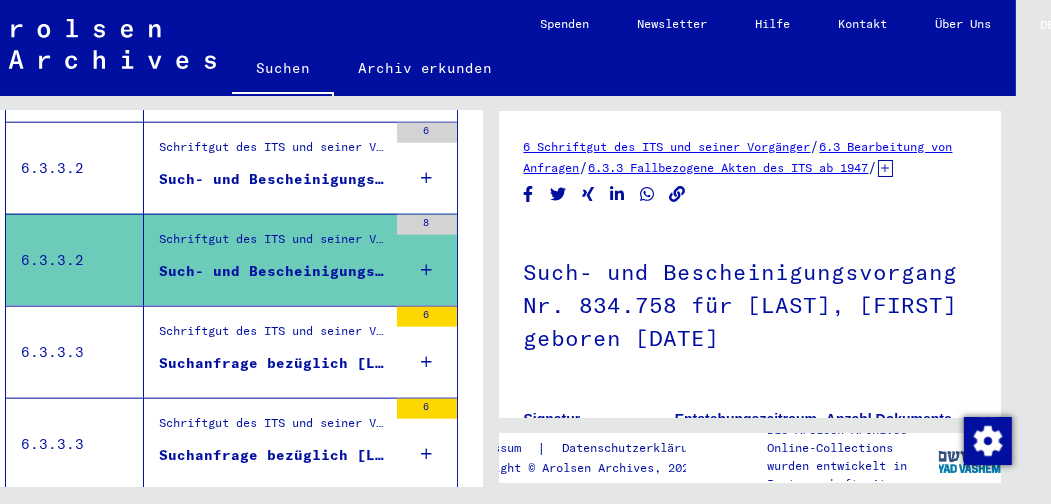 click on "Suchanfrage bezüglich [LAST] [FIRST] [DATE]" at bounding box center (273, 363) 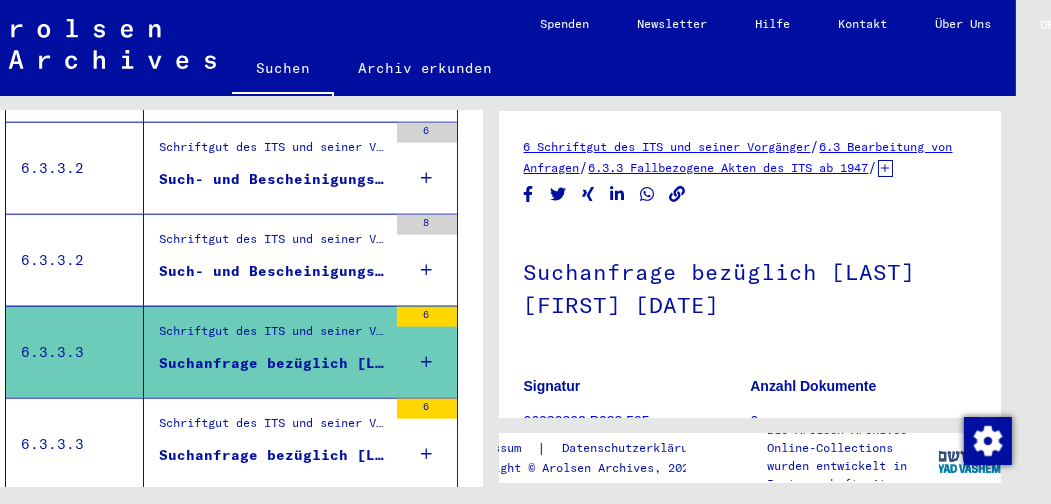 click on "Suchanfrage bezüglich [LAST] [FIRST]" at bounding box center [273, 455] 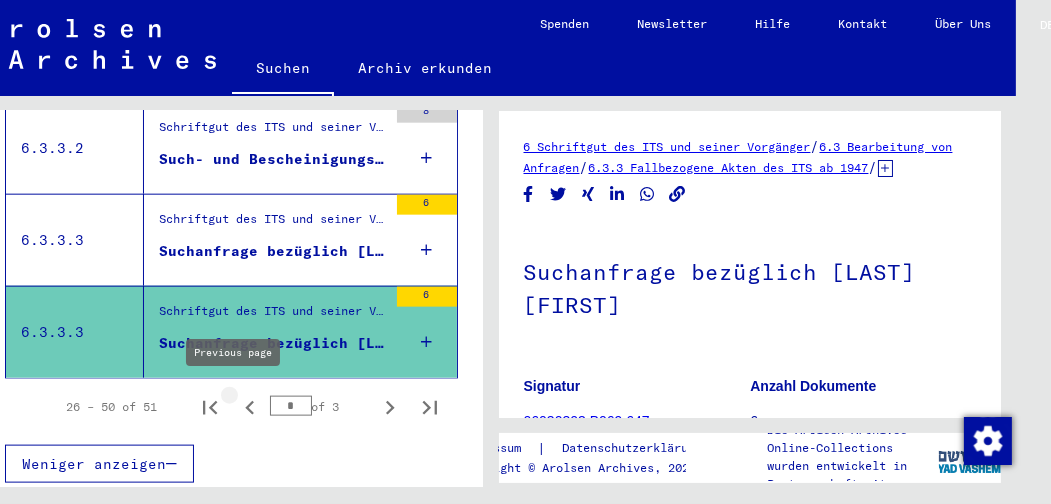 click 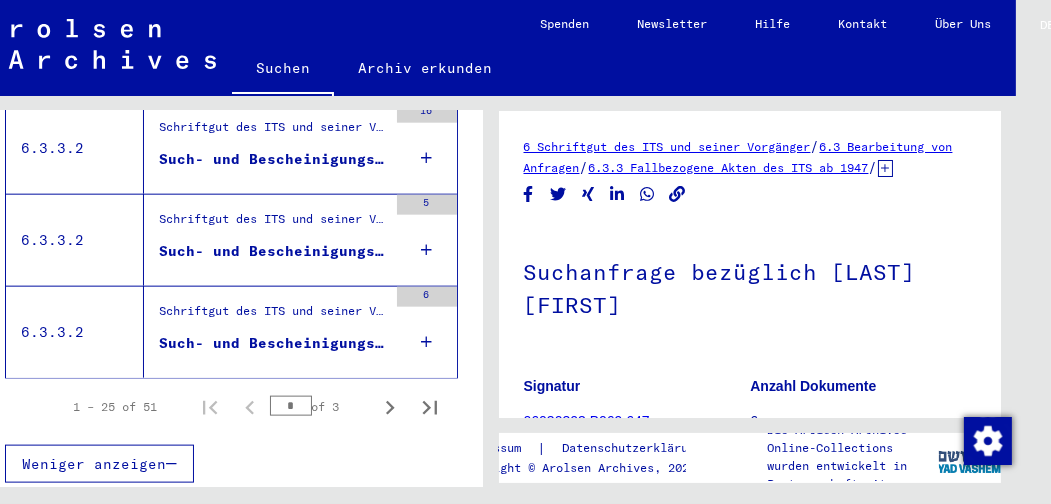 click on "Such- und Bescheinigungsvorgang Nr. 1.200.190 für [LAST], [FIRST] geboren [DATE]" at bounding box center (273, 343) 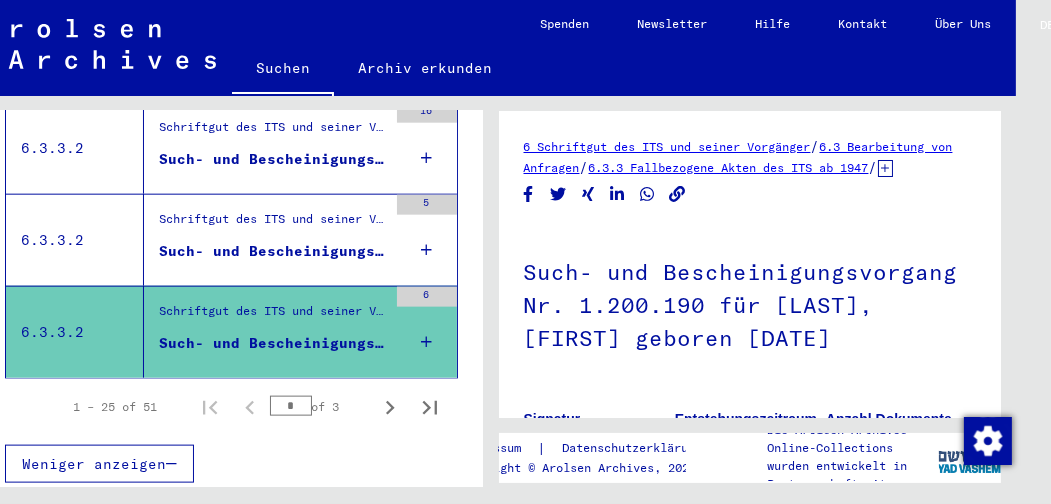 click on "Such- und Bescheinigungsvorgang Nr. [NUMBER] für [LAST], [FIRST] geboren [DATE]" at bounding box center [273, 251] 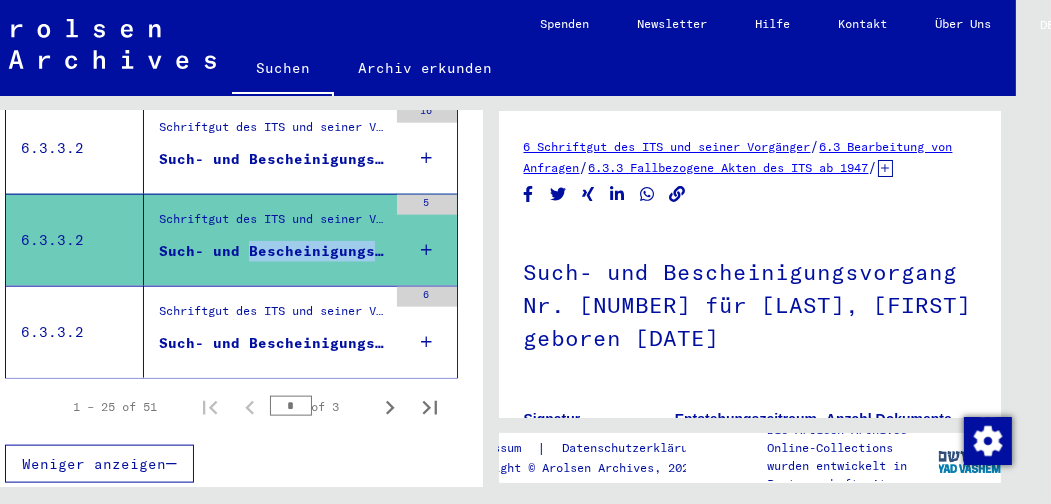 click on "Such- und Bescheinigungsvorgang Nr. [NUMBER] für [LAST], [FIRST] geboren [DATE]" at bounding box center [273, 251] 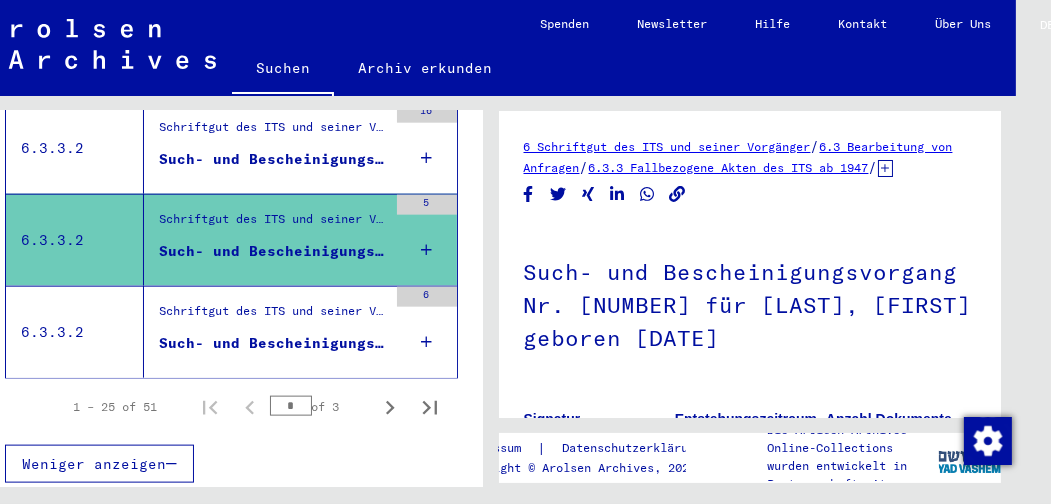 drag, startPoint x: 316, startPoint y: 245, endPoint x: 294, endPoint y: 149, distance: 98.48858 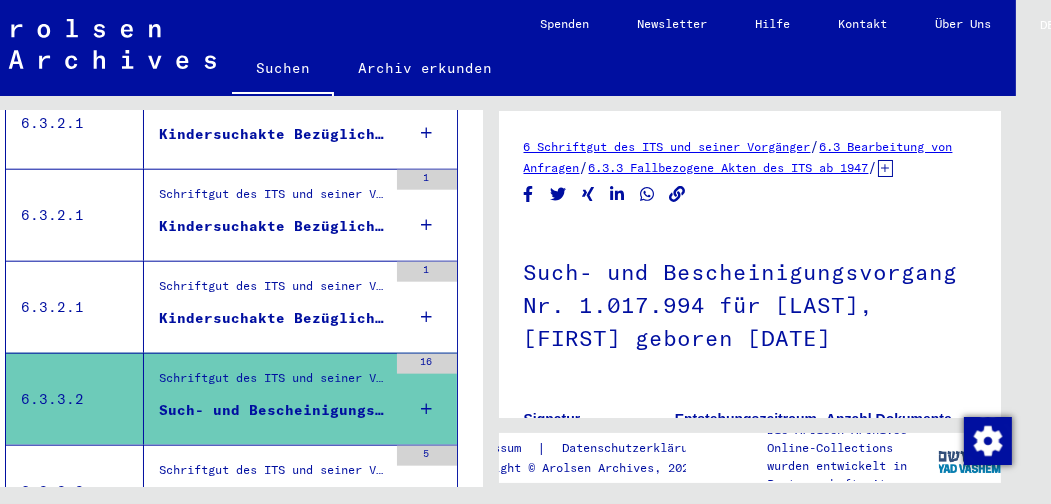scroll, scrollTop: 2202, scrollLeft: 0, axis: vertical 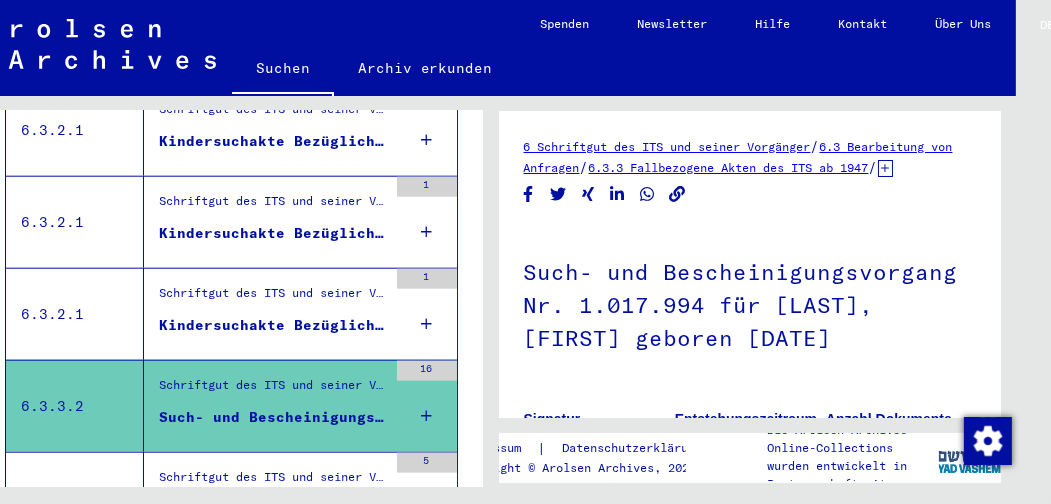click on "Kindersuchakte Bezüglich [LAST] [FIRST] [DATE]" at bounding box center [273, 325] 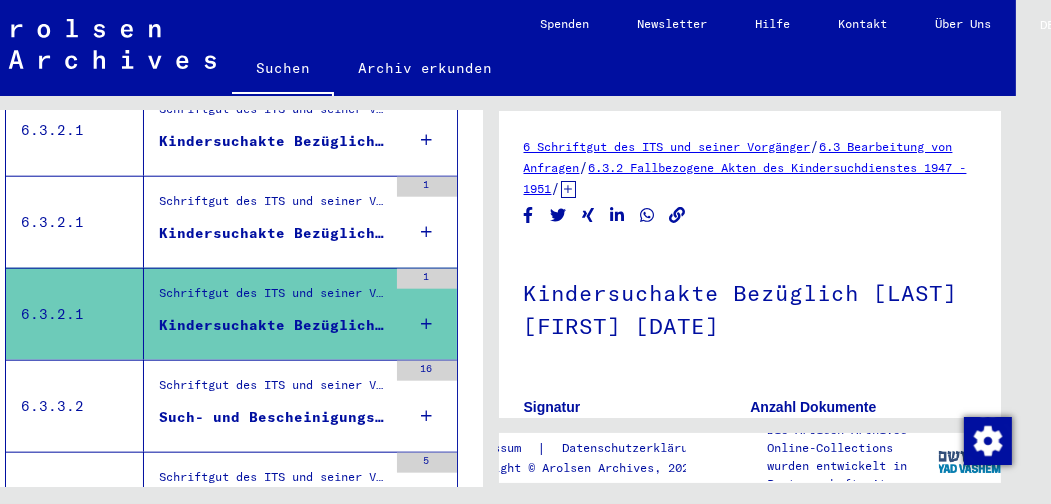 click on "Kindersuchakte Bezüglich [LAST] [FIRST] [DATE]" at bounding box center [273, 233] 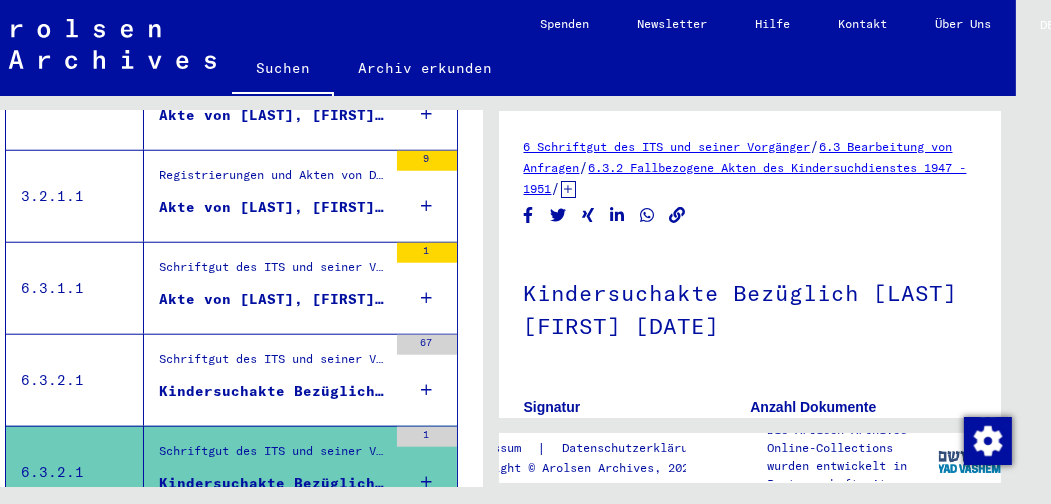 scroll, scrollTop: 1943, scrollLeft: 0, axis: vertical 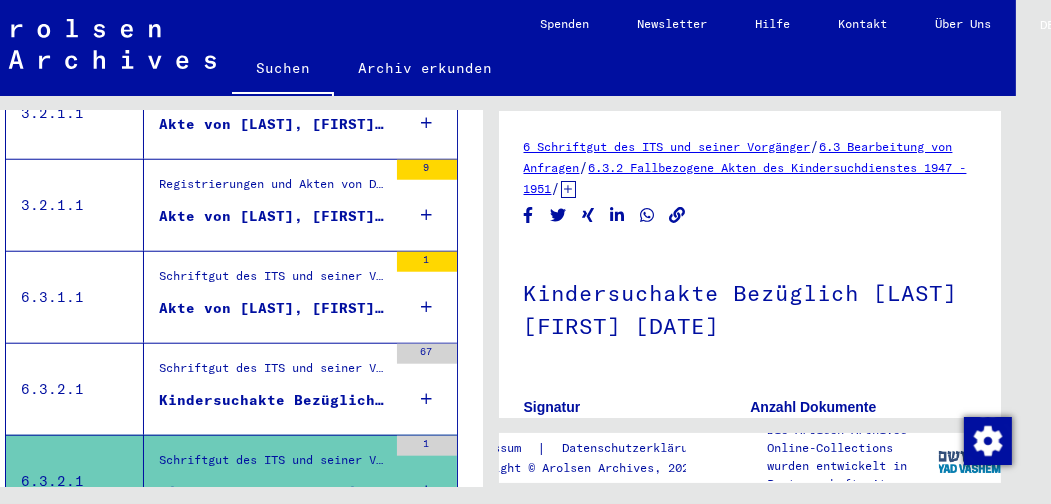 click on "Kindersuchakte Bezüglich [LAST] [FIRST] [DATE]" at bounding box center (273, 400) 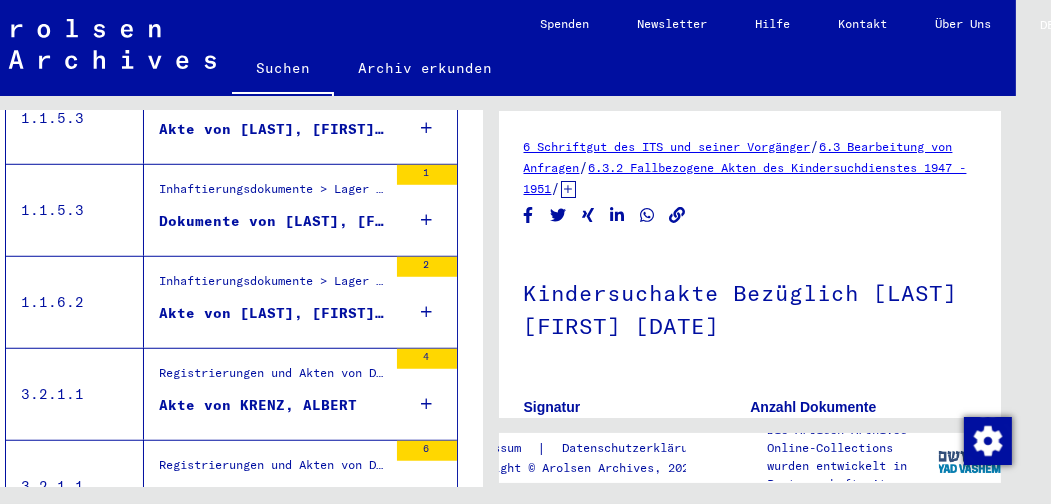 scroll, scrollTop: 1559, scrollLeft: 0, axis: vertical 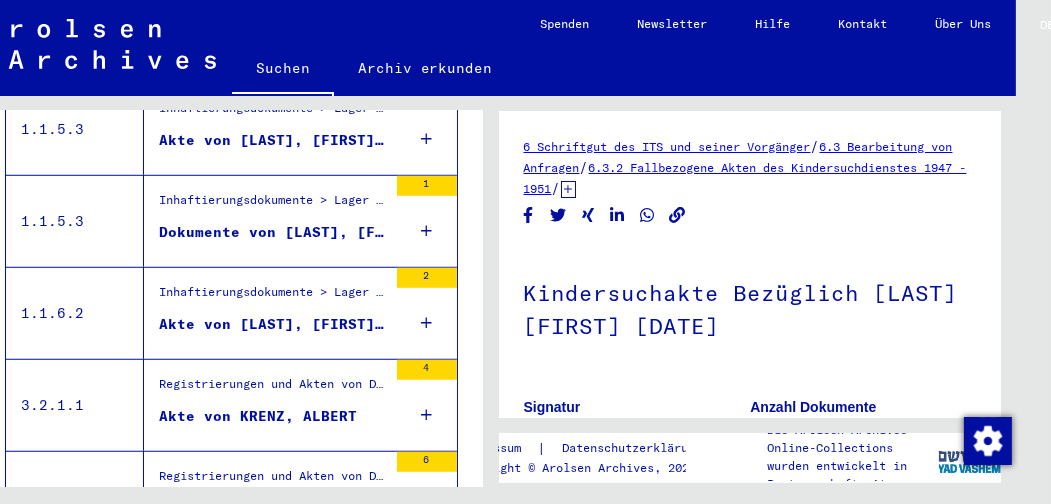 click on "Dokumente von [LAST], [FIRST], geboren am [DATE]" at bounding box center [273, 232] 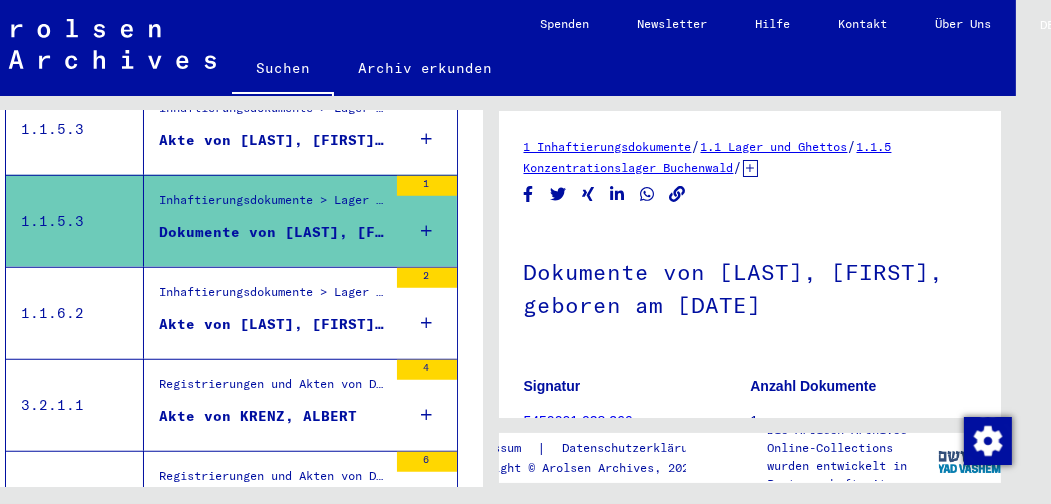 click on "Nach Themen oder Namen suchen ***** close  Suche     Archival tree units  Personen 0  /  2087  Datensätze gefunden  Filter   Nachname   Vorname   Geburtsname   Geburt‏   Geburtsdatum   Prisoner #  Signature Nachname Vorname Geburtsname Geburt‏ Geburtsdatum Prisoner # Vater (Adoptivvater) Mutter (Adoptivmutter) Religion Nationalität Beruf Haftstätte Sterbedatum Letzter Wohnort Letzter Wohnort (Land) Haftstätte Letzter Wohnort (Provinz) Letzter Wohnort (Ort) Letzter Wohnort (Stadtteil) Letzter Wohnort (Straße) Letzter Wohnort (Hausnummer) Signature Nachname Vorname Geburtsname Geburt‏ Geburtsdatum Prisoner # Themen 51  Datensätze gefunden  Filter   Signature   Titel   1.1.23.2  Inhaftierungsdokumente > Lager und Ghettos > Konzentrationslager Lublin (Majdanek) > Individuelle Unterlagen Lublin > Häftlingspersonalunterlagen, KL Lublin (Majdanek) > Akten mit Namen ab [LAST] Akte von [LAST], [FIRST], geboren am [DATE], geboren in [CITY] 2  1.1.26.3  6  1.1.26.3  2  1.1.31.2  3  1.1.41.2  2 1" 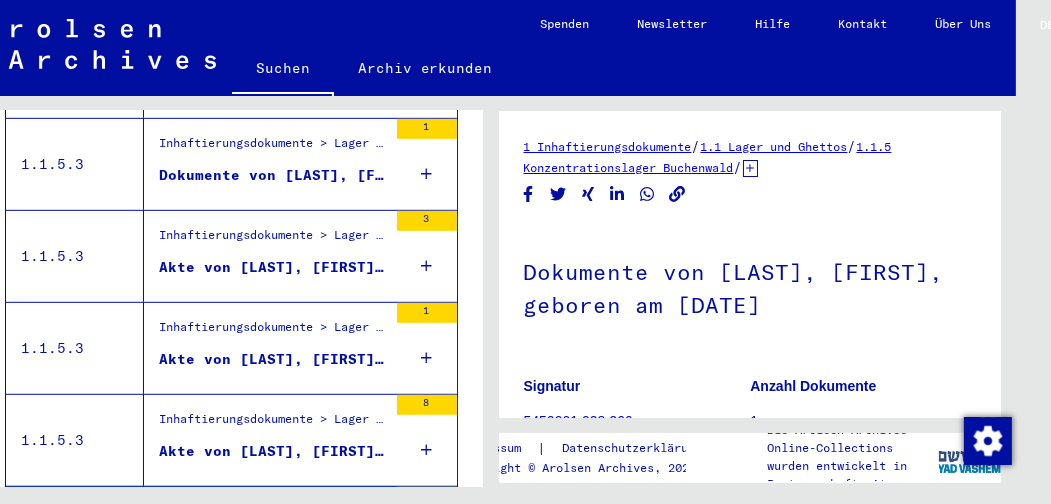 scroll, scrollTop: 1238, scrollLeft: 0, axis: vertical 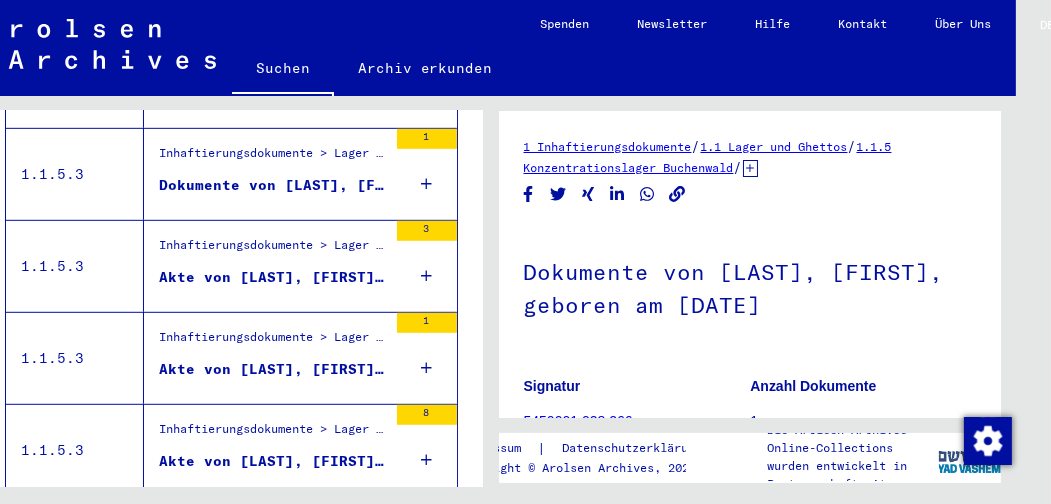 click on "Akte von [LAST], [FIRST], geboren am [DATE]" at bounding box center (273, 277) 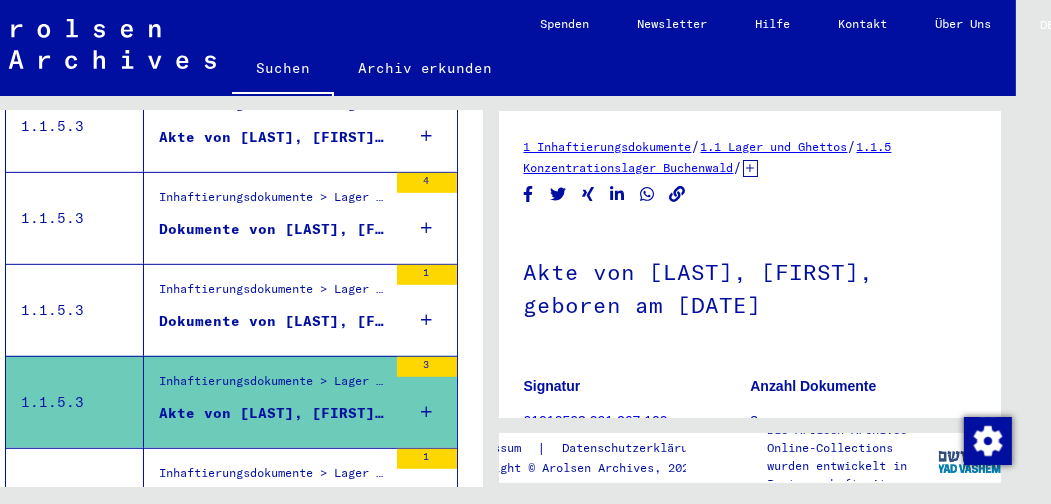 scroll, scrollTop: 1093, scrollLeft: 0, axis: vertical 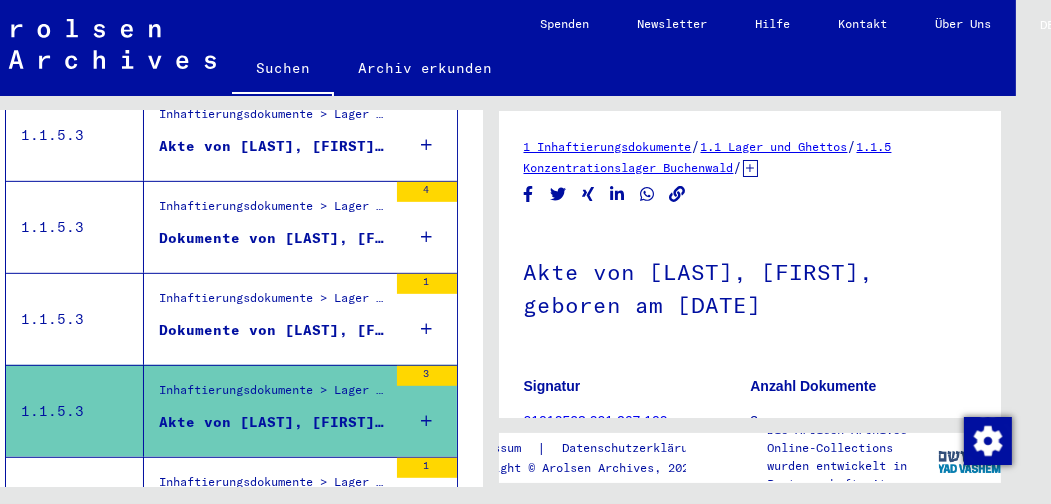click on "Dokumente von [LAST], [FIRST], geboren am [DATE]" at bounding box center [273, 330] 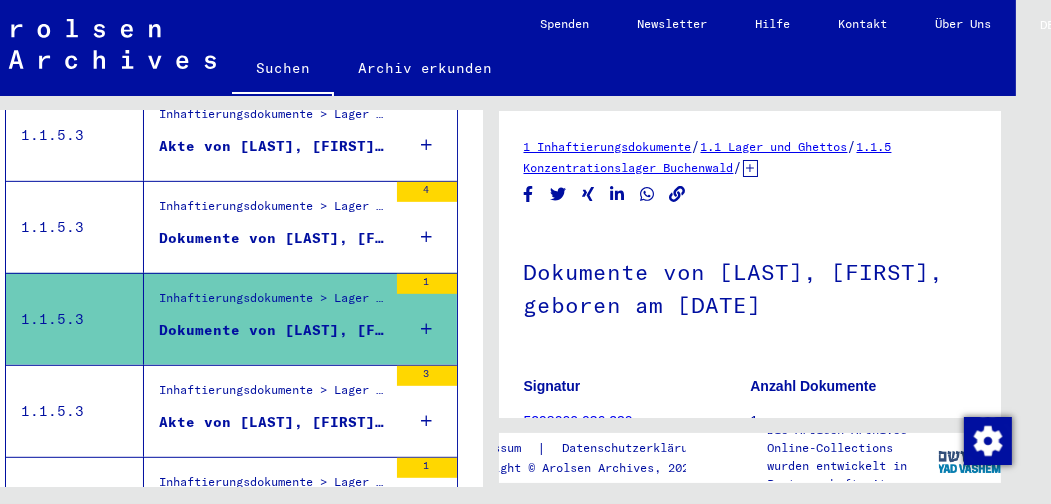click on "Dokumente von [LAST], [FIRST], geboren am [DATE]" at bounding box center [273, 238] 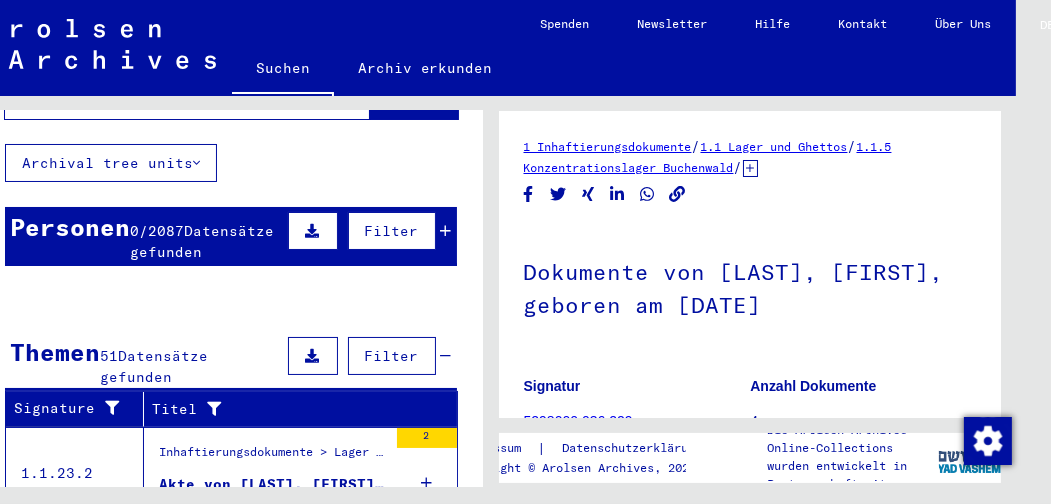 scroll, scrollTop: 0, scrollLeft: 0, axis: both 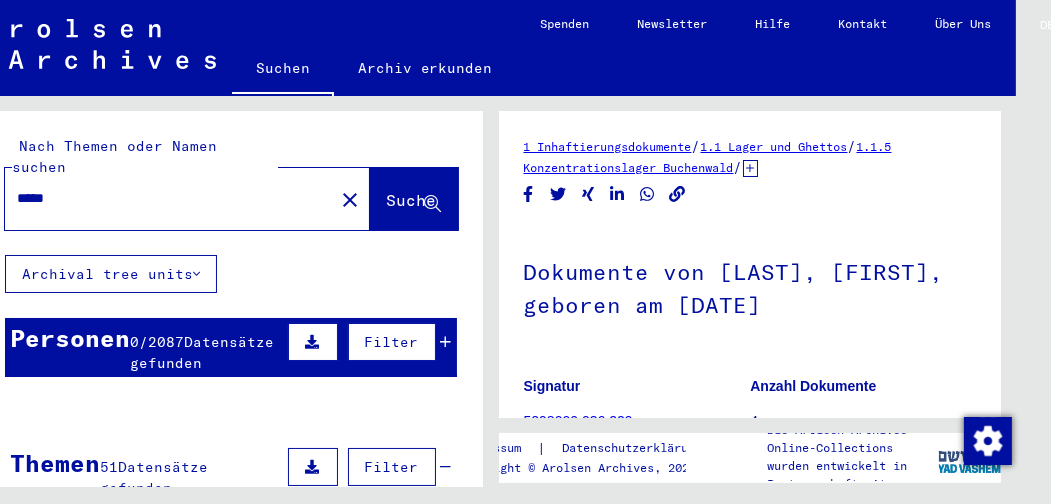 click on "Filter" at bounding box center [392, 342] 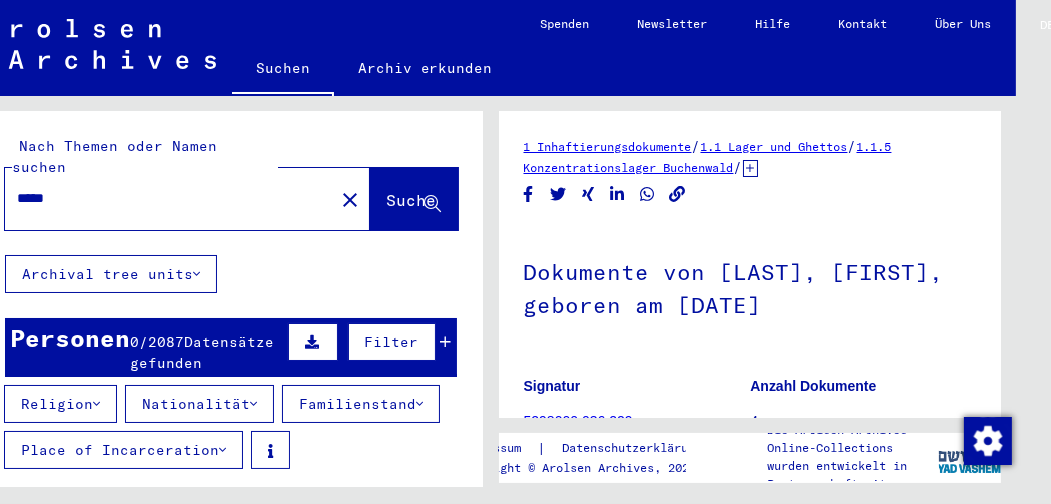 click at bounding box center (222, 450) 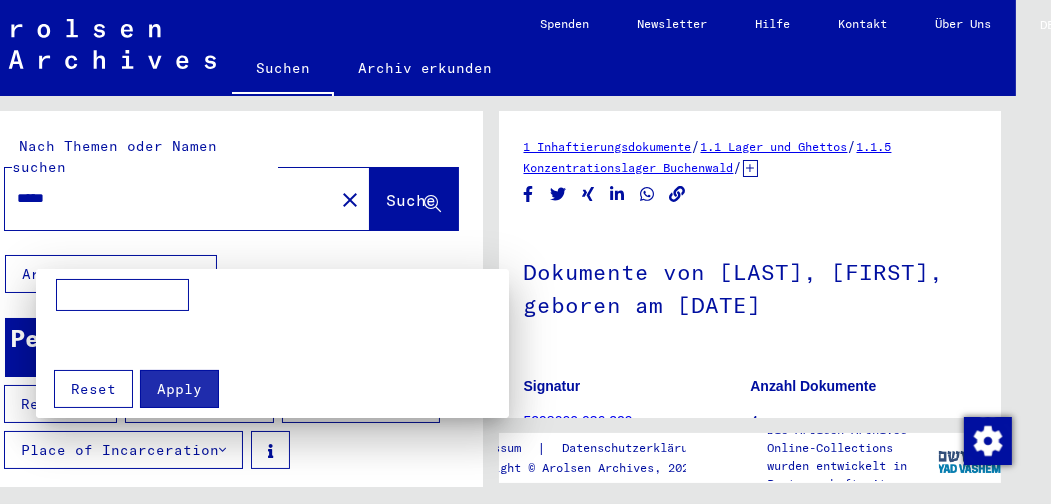 click at bounding box center (122, 295) 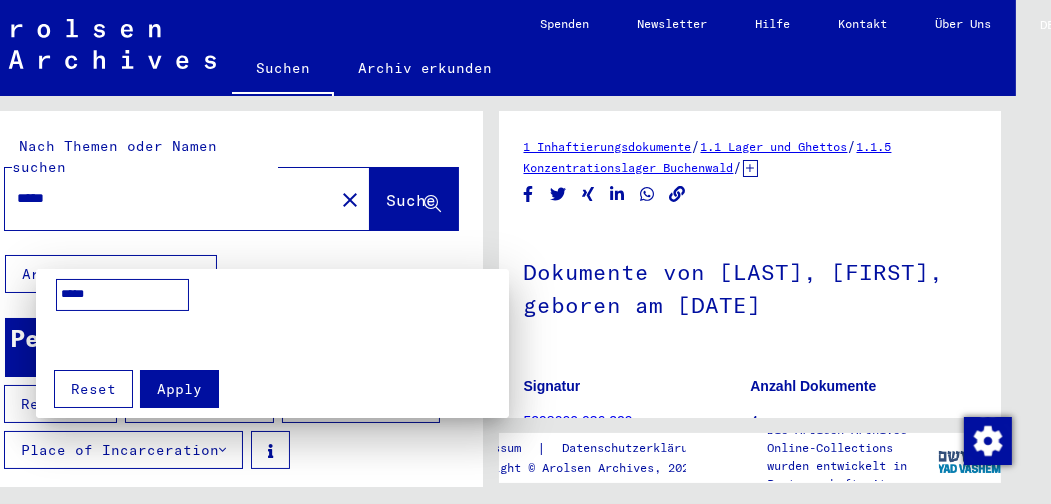 type on "*****" 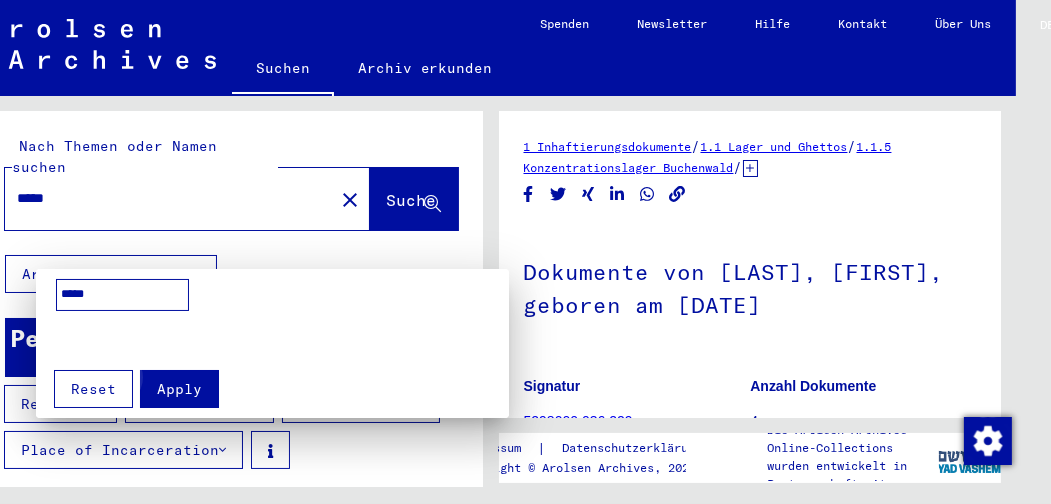 click on "Apply" at bounding box center (179, 389) 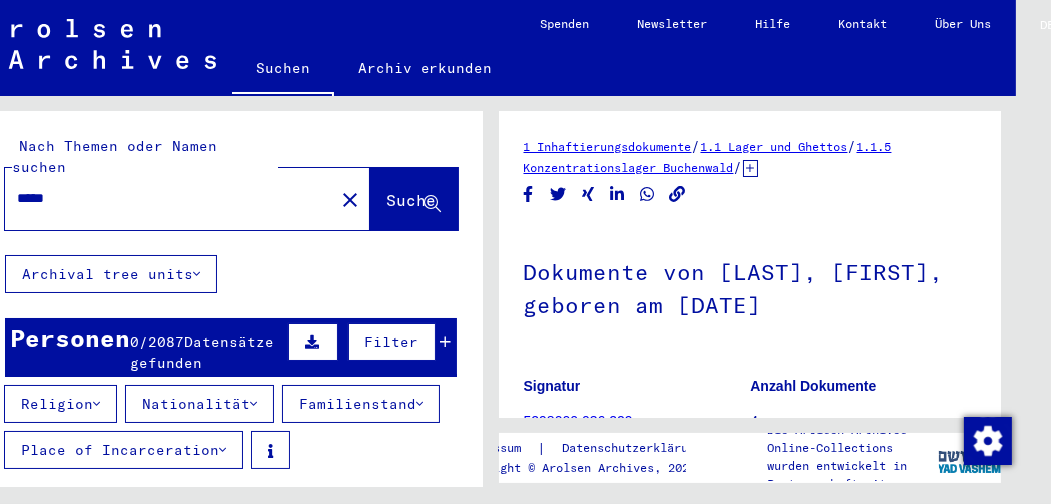 click on "*****" at bounding box center (169, 198) 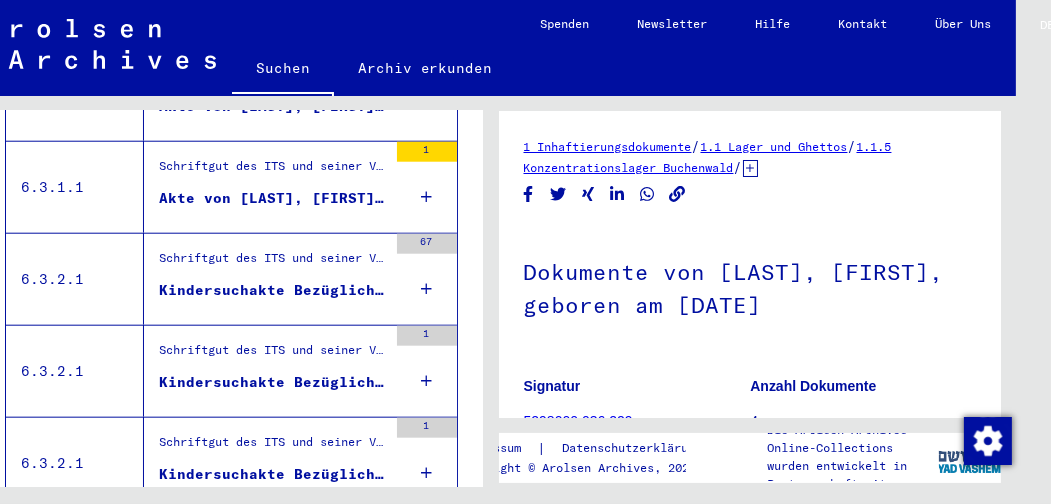 scroll, scrollTop: 2192, scrollLeft: 0, axis: vertical 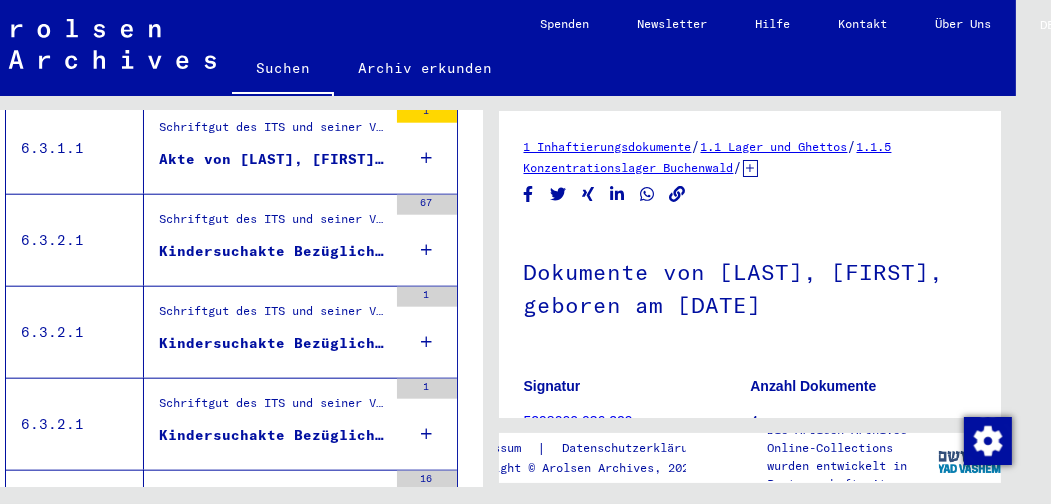 click on "Kindersuchakte Bezüglich [LAST] [FIRST] [DATE]" at bounding box center (273, 251) 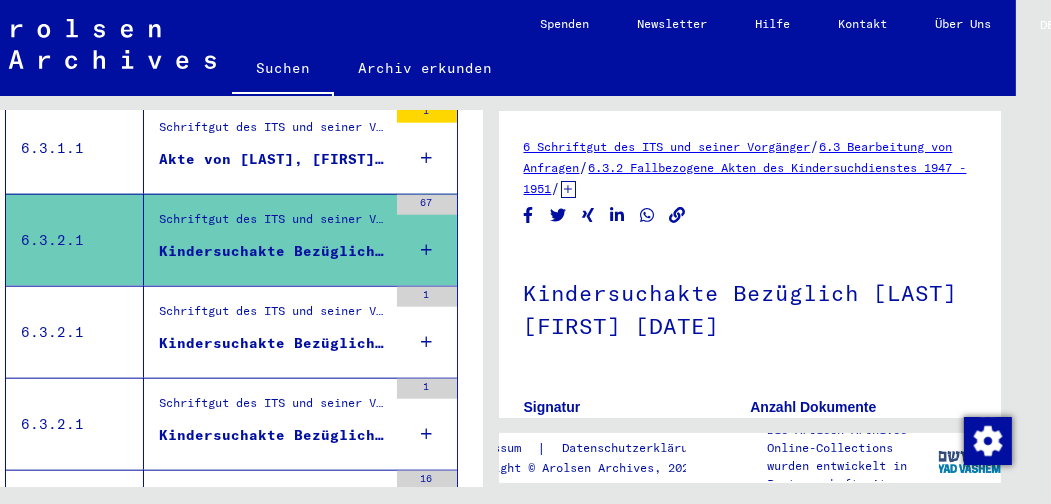 click on "Kindersuchakte Bezüglich [LAST] [FIRST] [DATE]" at bounding box center (273, 343) 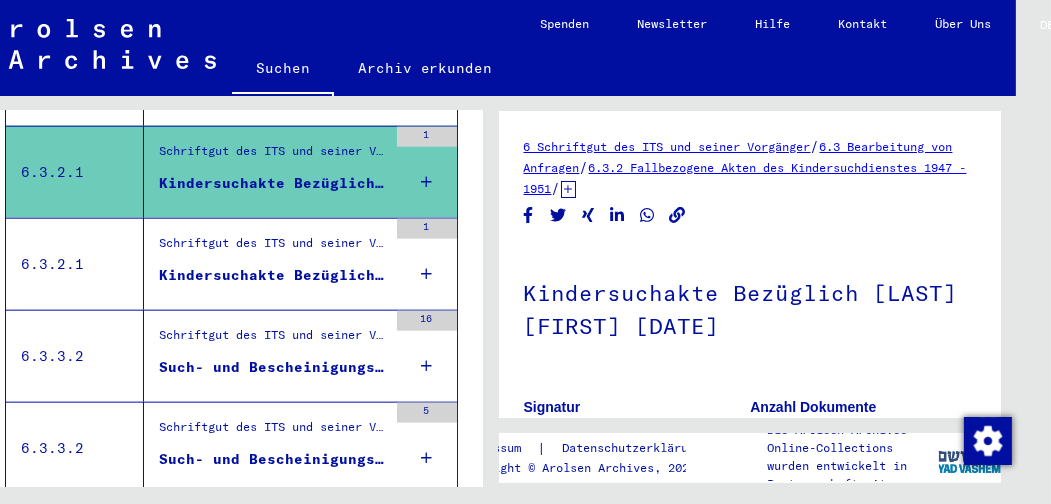 scroll, scrollTop: 2360, scrollLeft: 0, axis: vertical 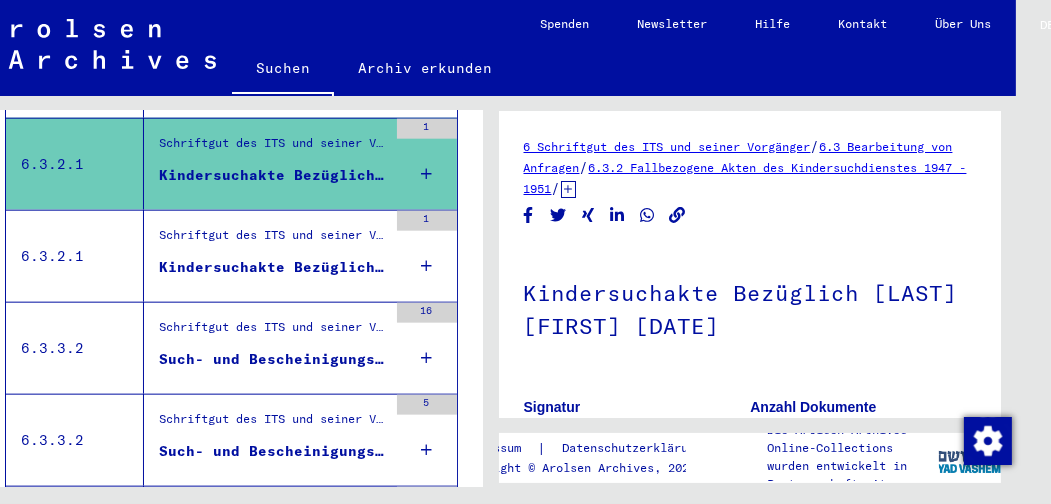click on "Kindersuchakte Bezüglich [LAST] [FIRST] [DATE]" at bounding box center [273, 267] 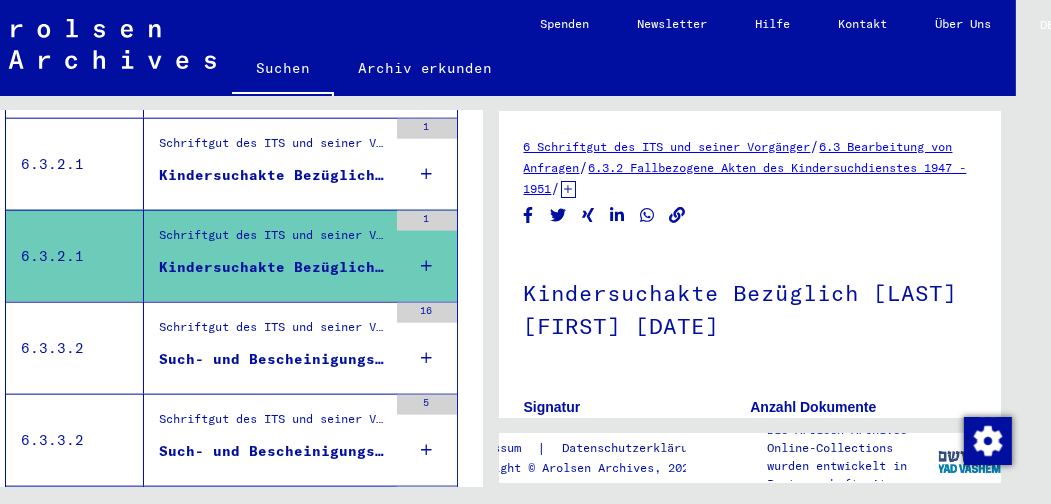 scroll, scrollTop: 2351, scrollLeft: 0, axis: vertical 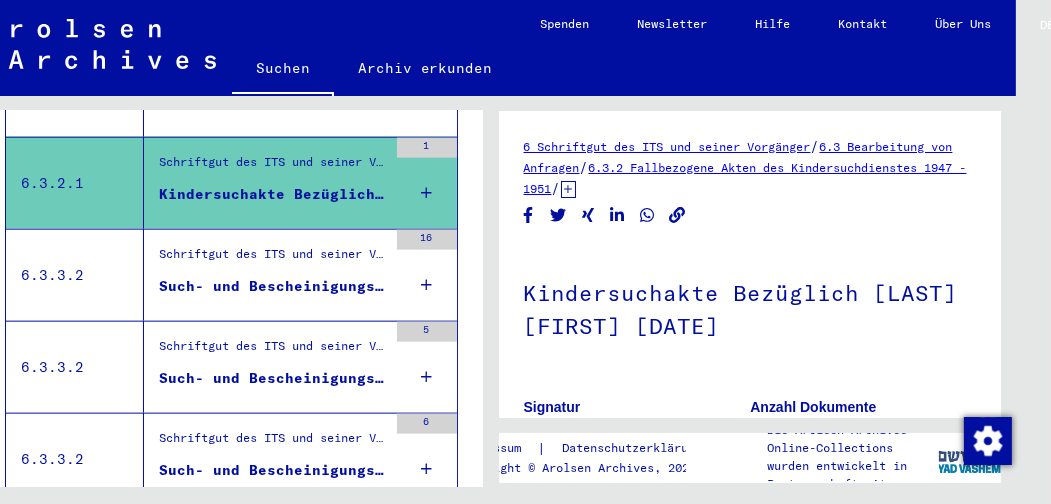 click on "Such- und Bescheinigungsvorgang Nr. 1.017.994 für [LAST], [FIRST] geboren [DATE]" at bounding box center (273, 286) 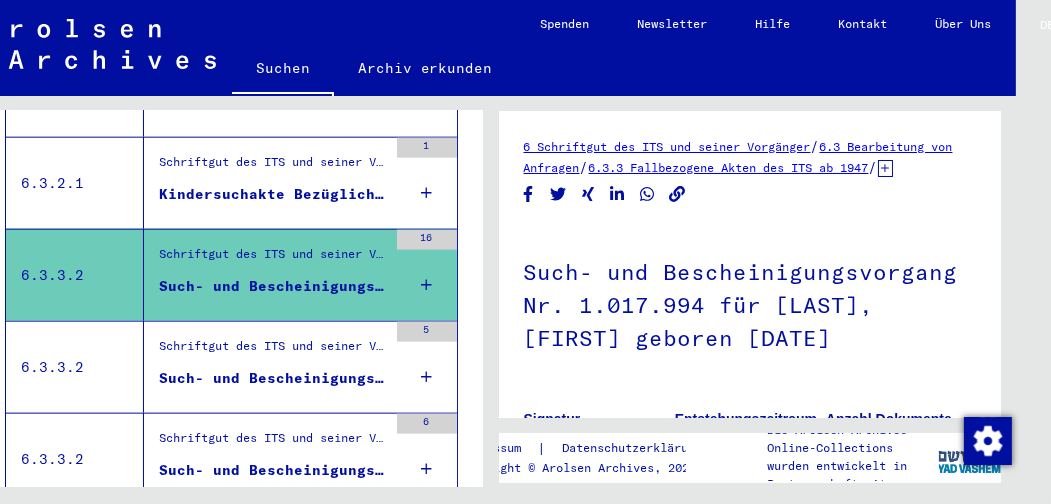 click on "Such- und Bescheinigungsvorgang Nr. [NUMBER] für [LAST], [FIRST] geboren [DATE]" at bounding box center [273, 378] 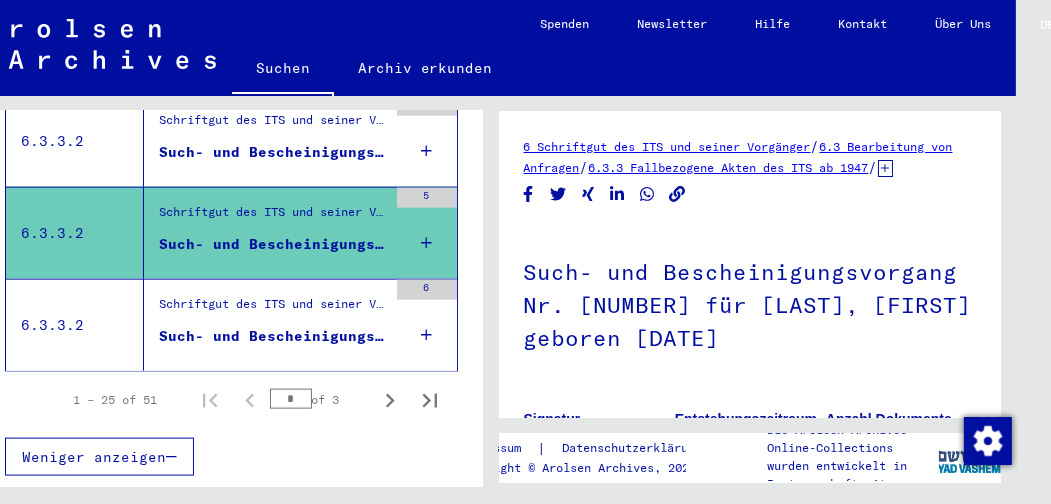 scroll, scrollTop: 2595, scrollLeft: 0, axis: vertical 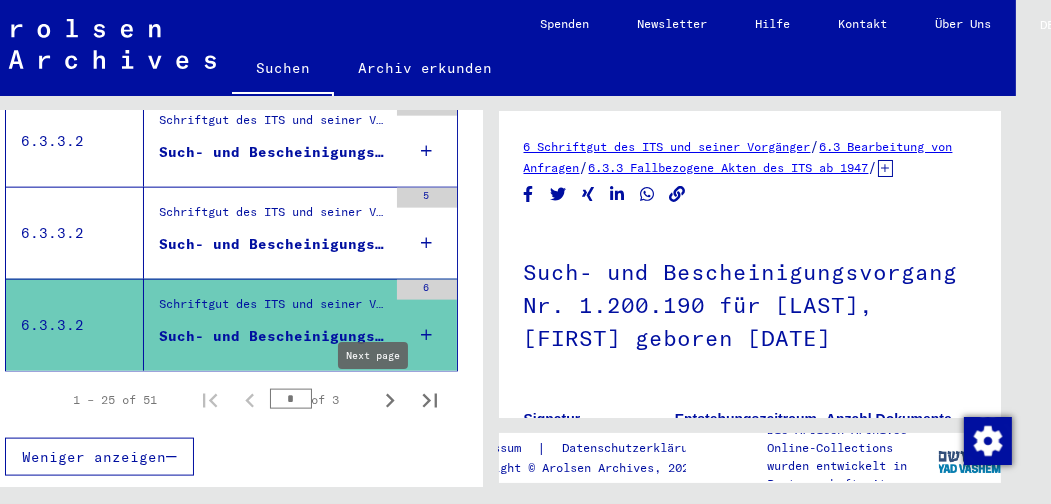 click 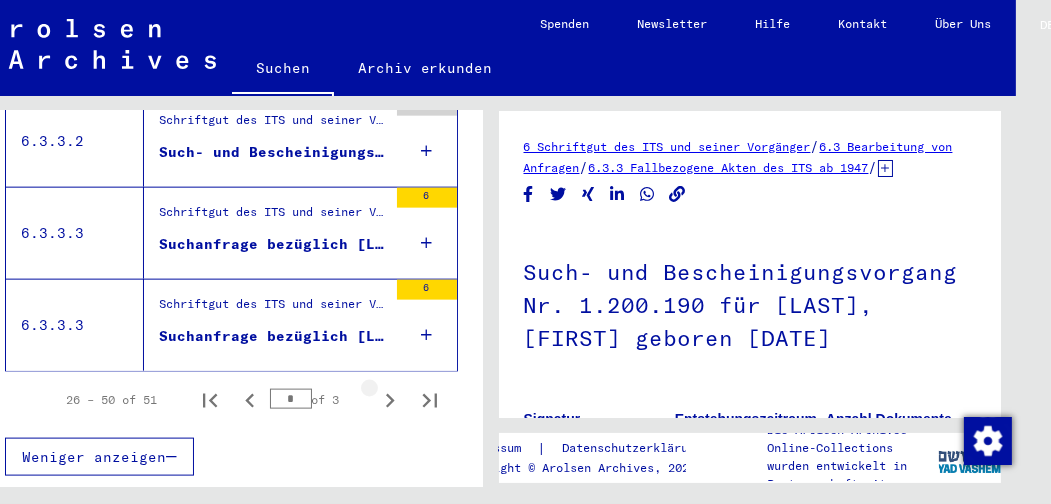 click 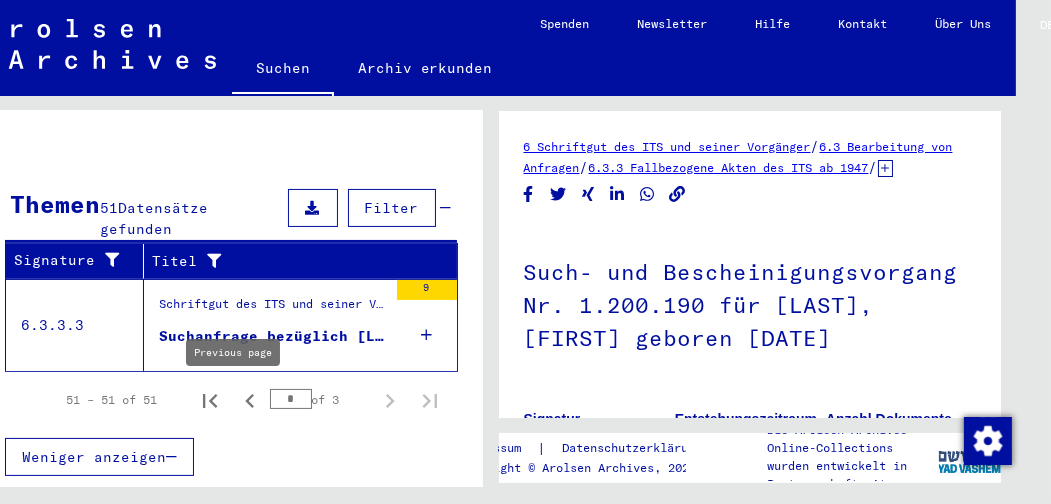 click 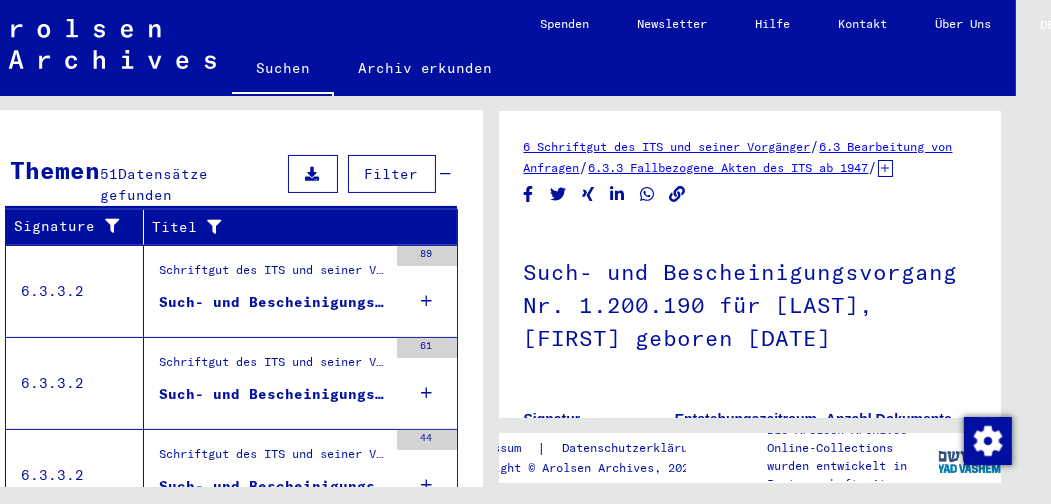click on "Schriftgut des ITS und seiner Vorgänger > Bearbeitung von Anfragen > Fallbezogene Akten des ITS ab 1947 > T/D-Fallablage > Such- und Bescheinigungsvorgänge mit den (T/D-) Nummern von 1.250.000 bis 1.499.999 > Such- und Bescheinigungsvorgänge mit den (T/D-) Nummern von 1.278.500 bis 1.278.999" at bounding box center [273, 367] 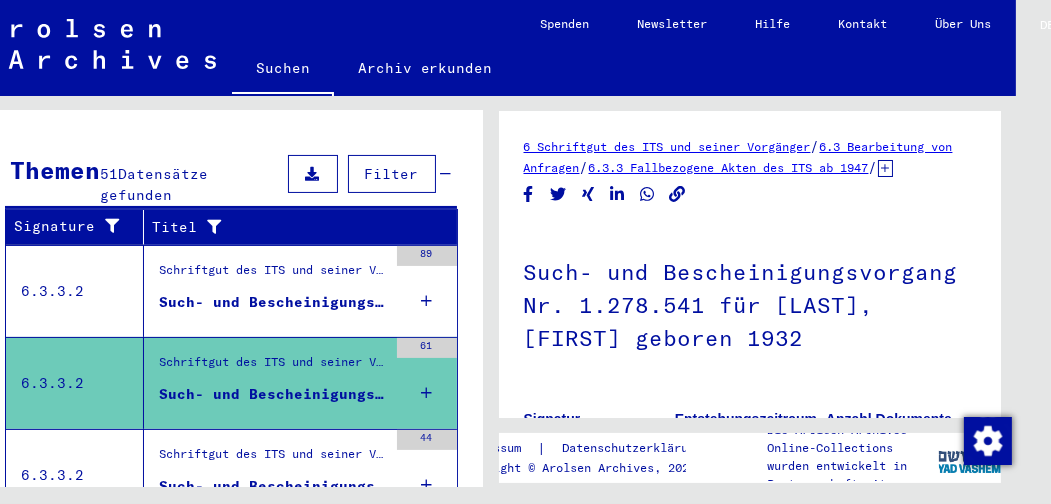 click on "Themen 51  Datensätze gefunden  Filter   Signature   Titel   6.3.3.2  Schriftgut des ITS und seiner Vorgänger > Bearbeitung von Anfragen > Fallbezogene Akten des ITS ab 1947 > T/D-Fallablage > Such- und Bescheinigungsvorgänge mit den (T/D-) Nummern von 1.250.000 bis 1.499.999 > Such- und Bescheinigungsvorgänge mit den (T/D-) Nummern von 1.278.500 bis 1.278.999 Such- und Bescheinigungsvorgang Nr. 1.278.540 für [LAST], [FIRST] geboren [YEAR] 89  6.3.3.2  Schriftgut des ITS und seiner Vorgänger > Bearbeitung von Anfragen > Fallbezogene Akten des ITS ab 1947 > T/D-Fallablage > Such- und Bescheinigungsvorgänge mit den (T/D-) Nummern von 1.250.000 bis 1.499.999 > Such- und Bescheinigungsvorgänge mit den (T/D-) Nummern von 1.278.500 bis 1.278.999 Such- und Bescheinigungsvorgang Nr. 1.278.541 für [LAST], [FIRST] geboren [YEAR] 61  6.3.3.2  Such- und Bescheinigungsvorgang Nr. 1.278.542 für [LAST], [FIRST] geboren [YEAR] oder[YEAR] 44  6.3.3.2  Such- und Bescheinigungsvorgang Nr. 1.278.543 für [LAST], [FIRST] 30  6.3.3.2  29 6" at bounding box center (231, 1413) 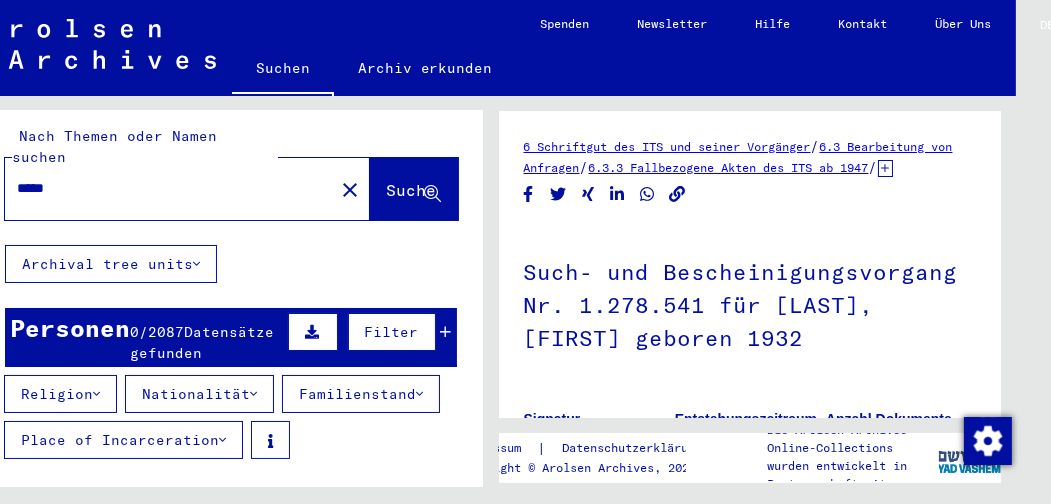 scroll, scrollTop: 3, scrollLeft: 0, axis: vertical 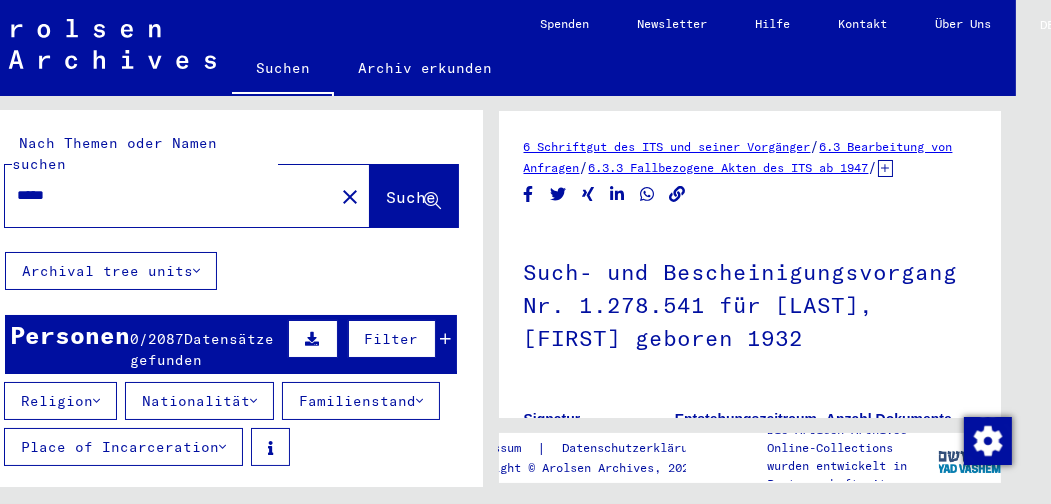 click on "6 Schriftgut des ITS und seiner Vorgänger   /   6.3 Bearbeitung von Anfragen   /   6.3.3 Fallbezogene Akten des ITS ab 1947   /   6.3.3.2 T/D-Fallablage   /   Such- und Bescheinigungsvorgänge mit den (T/D-) Nummern von 1.250.000 bis 1.499.999   /   Such- und Bescheinigungsvorgänge mit den (T/D-) Nummern von 1.278.500 bis 1.278.999   /  Such- und Bescheinigungsvorgang Nr. 1.278.541 für [LAST], [FIRST] geboren [DATE]  Signatur 06030302.1.278.541 Entstehungszeitraum 1989 - 1996 Anzahl Dokumente 61 Form und Inhalt Enthält Informationen zu [LAST] (weitere Vornamen: [FIRST]). Unter Umständen werden Teile der Akte aus Datenschutzgründen nicht angezeigt. Bitte wenden Sie sich in solchen Fällen an die Arolsen Archives. See comments created before January 2022" 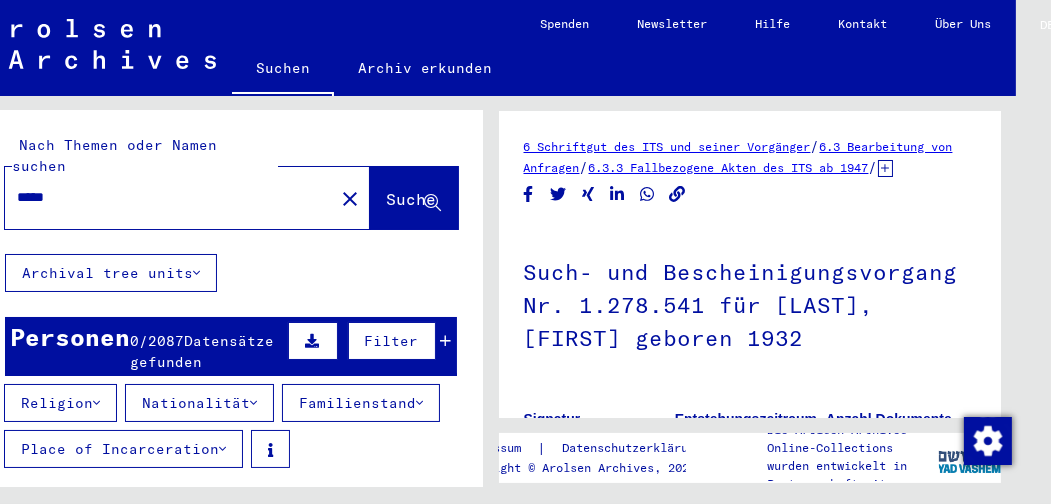 scroll, scrollTop: 0, scrollLeft: 0, axis: both 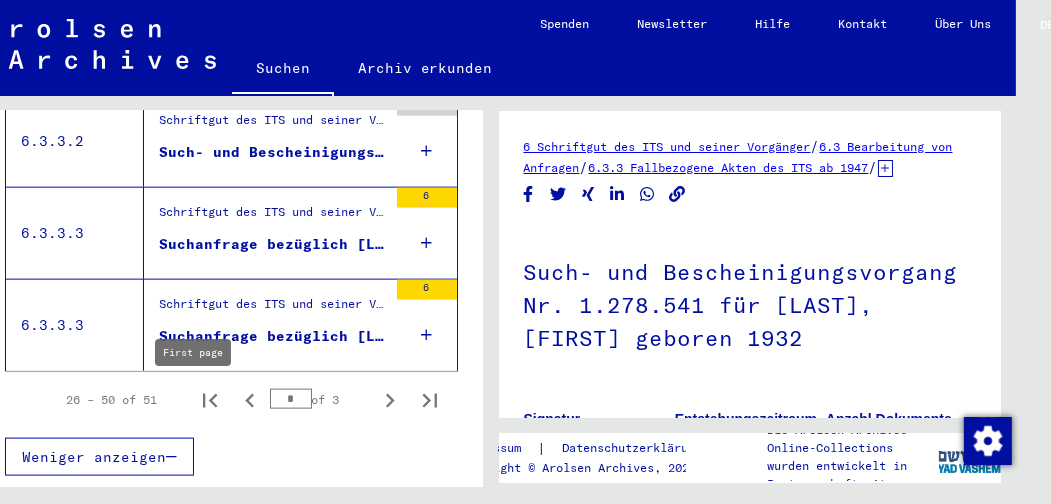 click 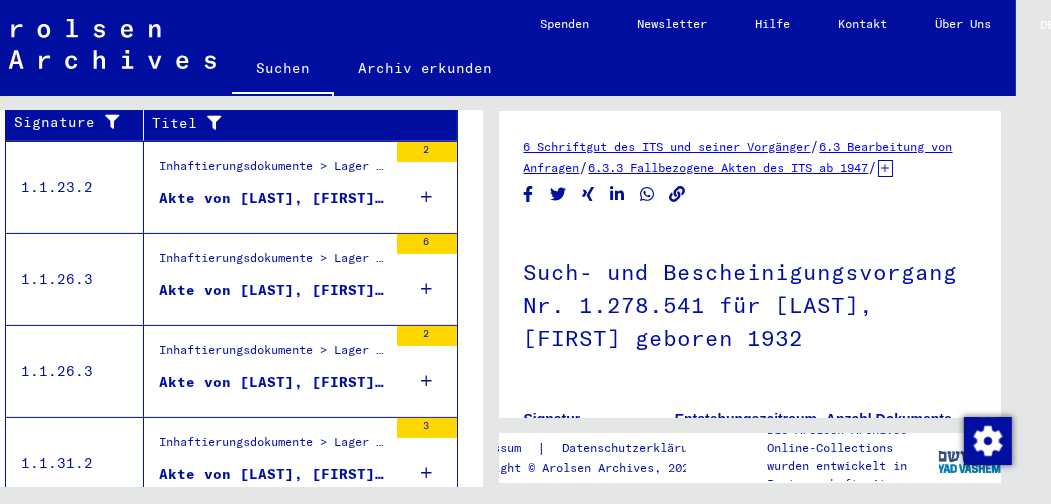 scroll, scrollTop: 499, scrollLeft: 0, axis: vertical 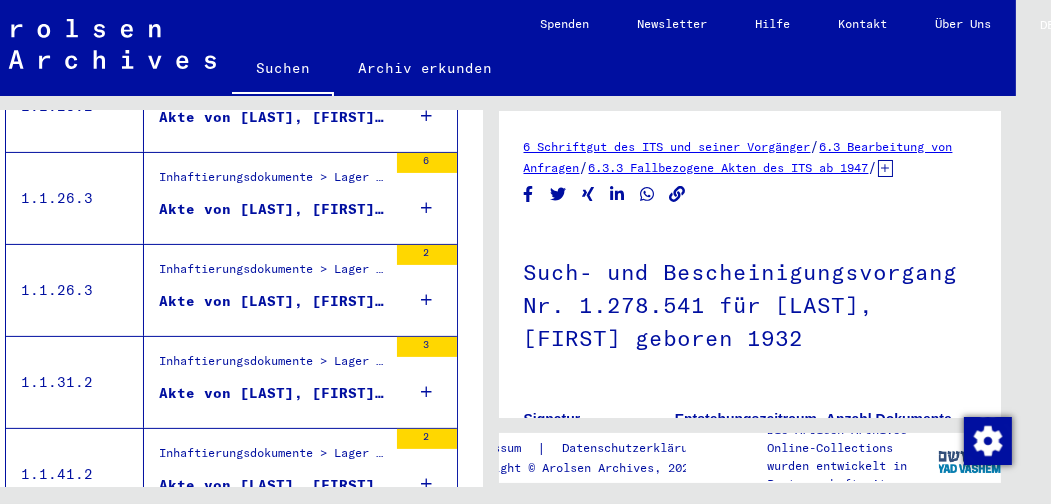 click on "Akte von [LAST], [FIRST], geboren am [DATE]" at bounding box center (273, 209) 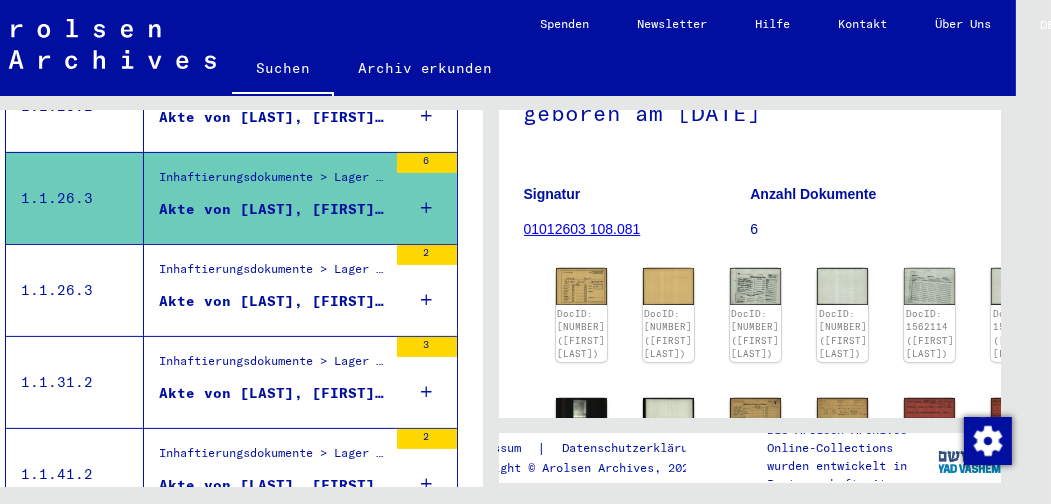 scroll, scrollTop: 222, scrollLeft: 0, axis: vertical 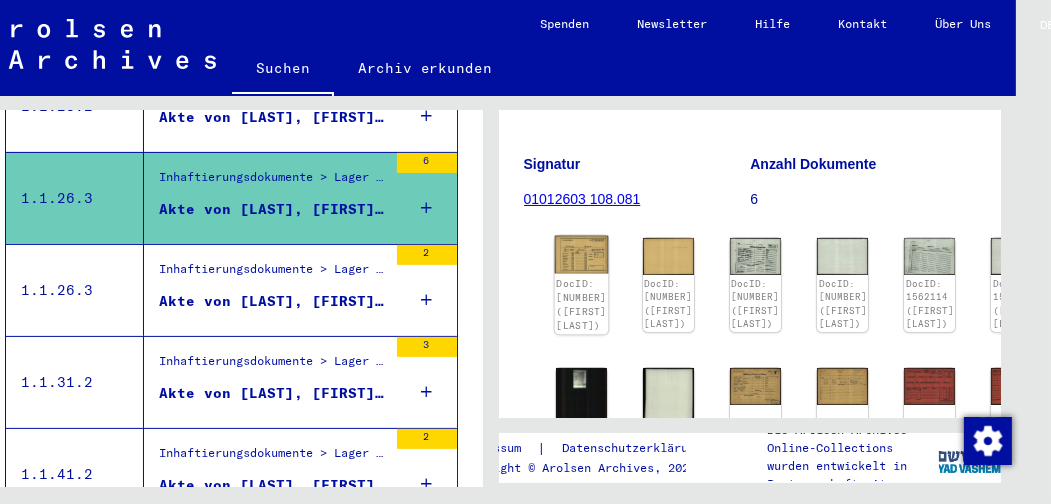 click 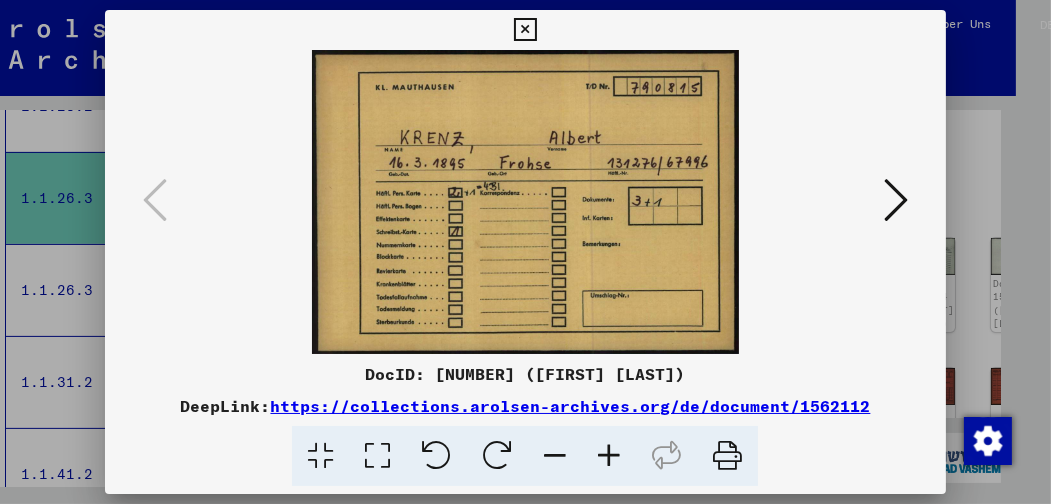 click at bounding box center (525, 30) 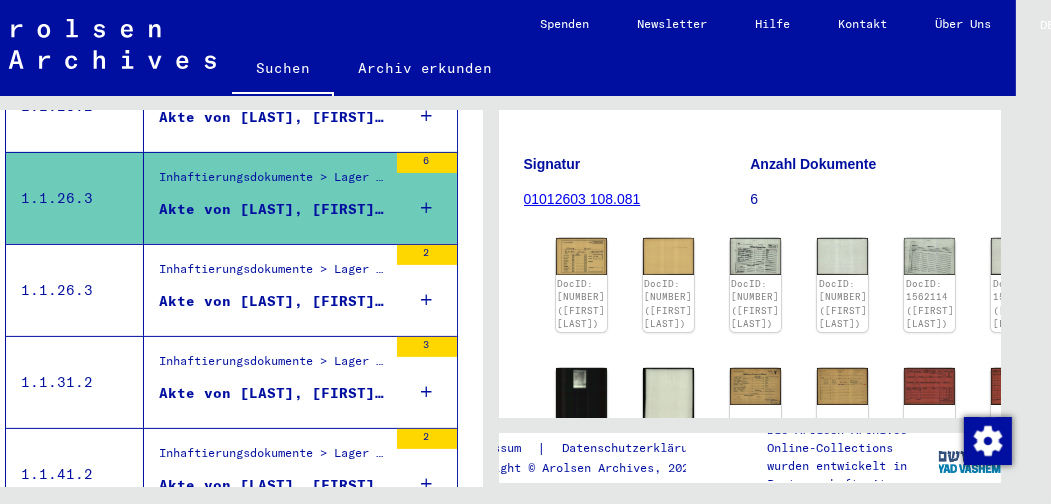 click on "Akte von [LAST], [FIRST], geboren am [DATE]" at bounding box center [273, 301] 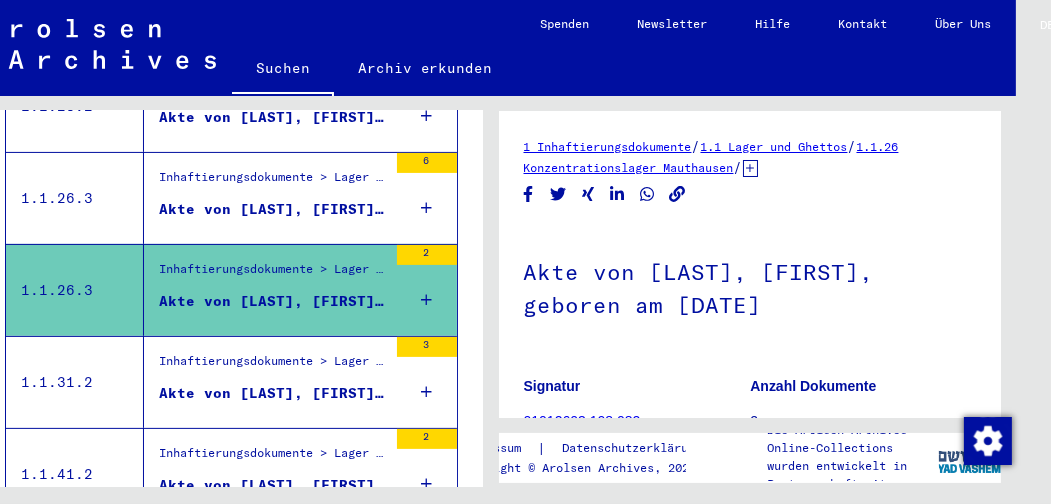 click on "Akte von [LAST], [FIRST], geboren am [DATE], geboren in [CITY]" at bounding box center [273, 393] 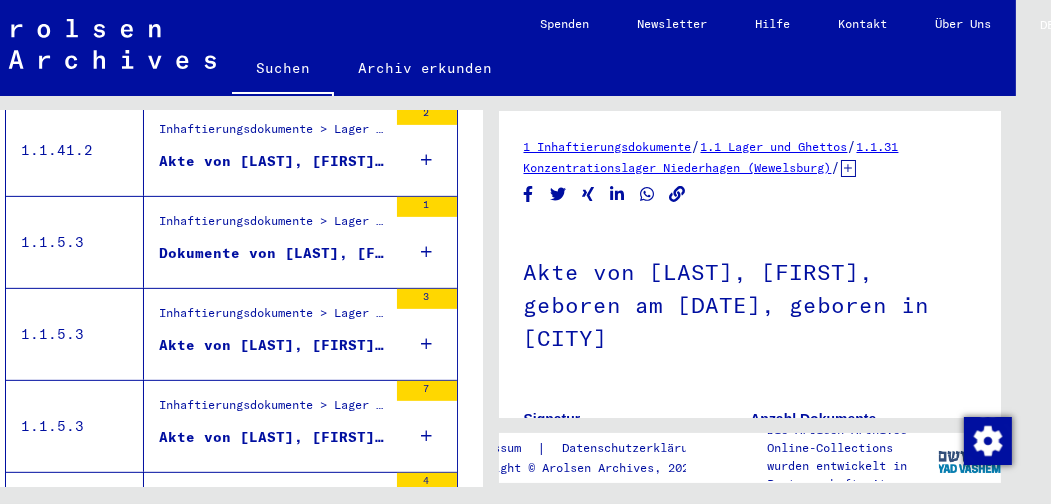 scroll, scrollTop: 904, scrollLeft: 0, axis: vertical 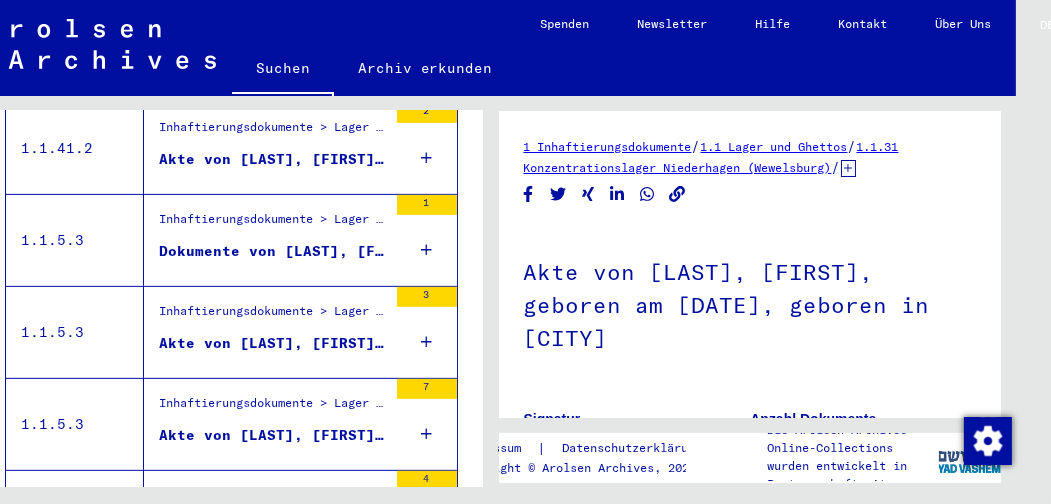 click on "Akte von [LAST], [FIRST], geboren am [DATE]" at bounding box center (273, 159) 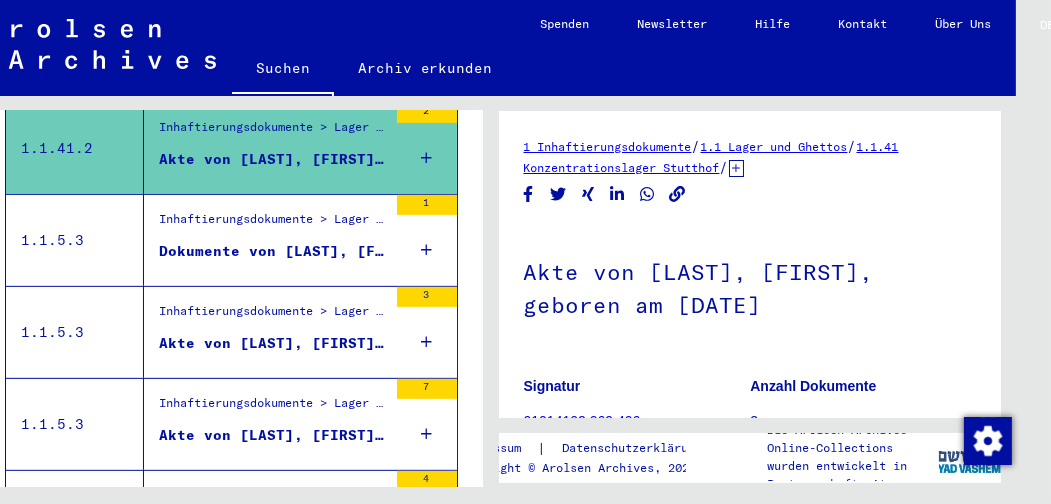 click on "Dokumente von [LAST], [FIRST], geboren am [DATE]" at bounding box center [273, 251] 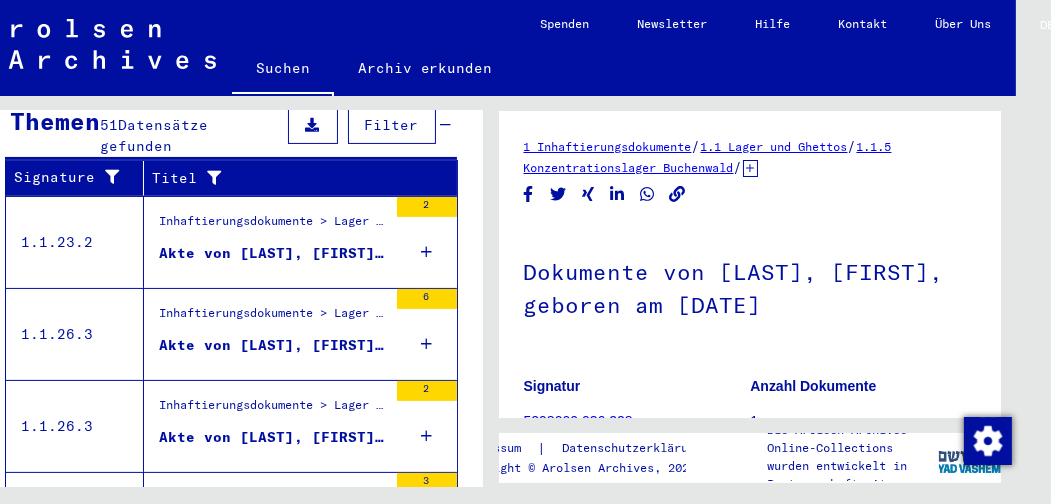 scroll, scrollTop: 0, scrollLeft: 0, axis: both 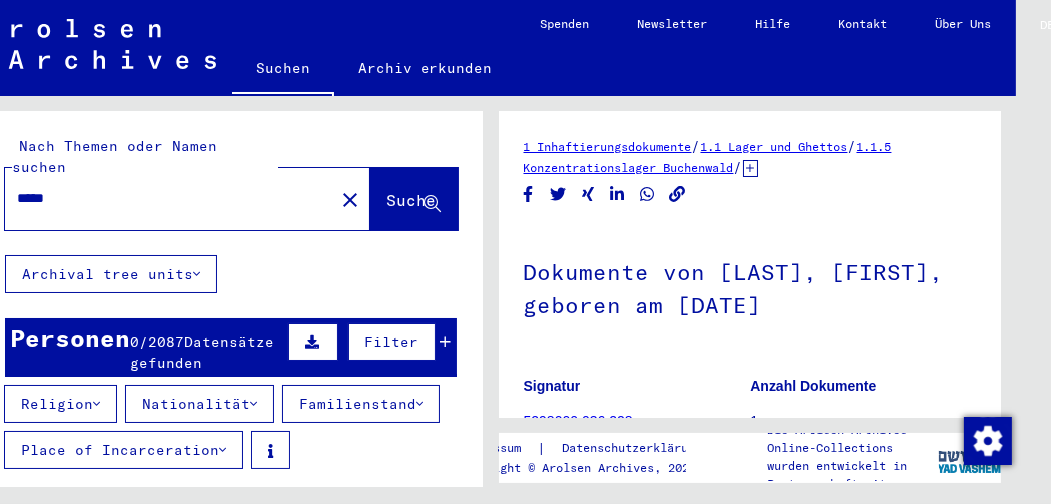 click on "*****" at bounding box center (169, 198) 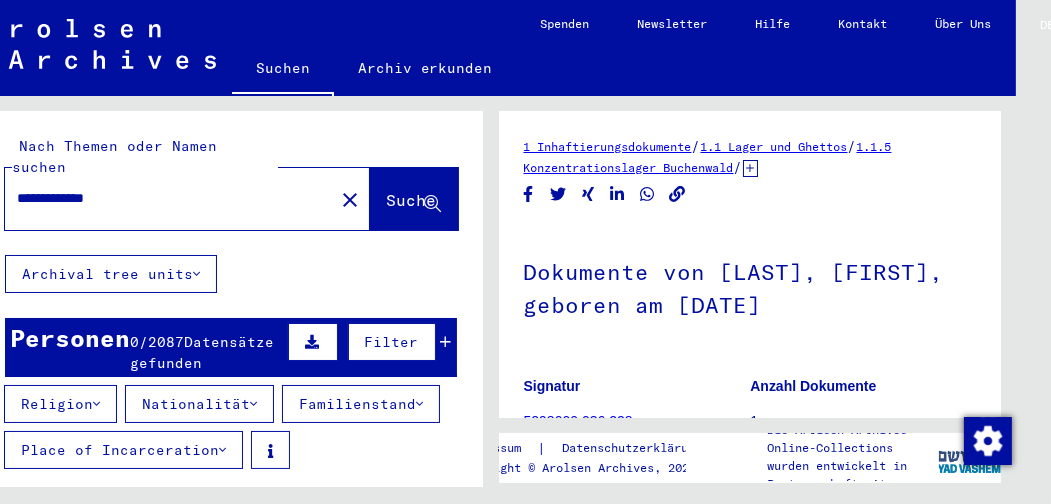 type on "**********" 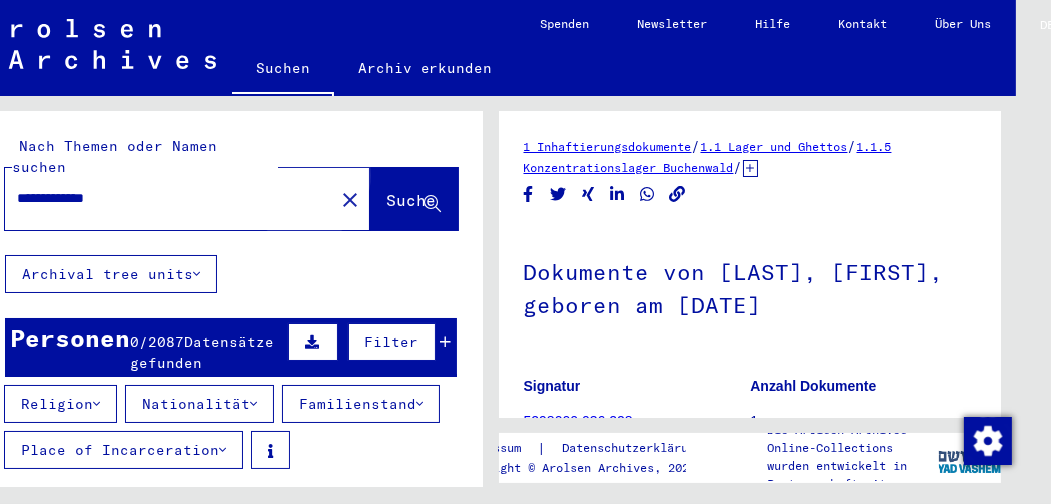 click on "Suche" 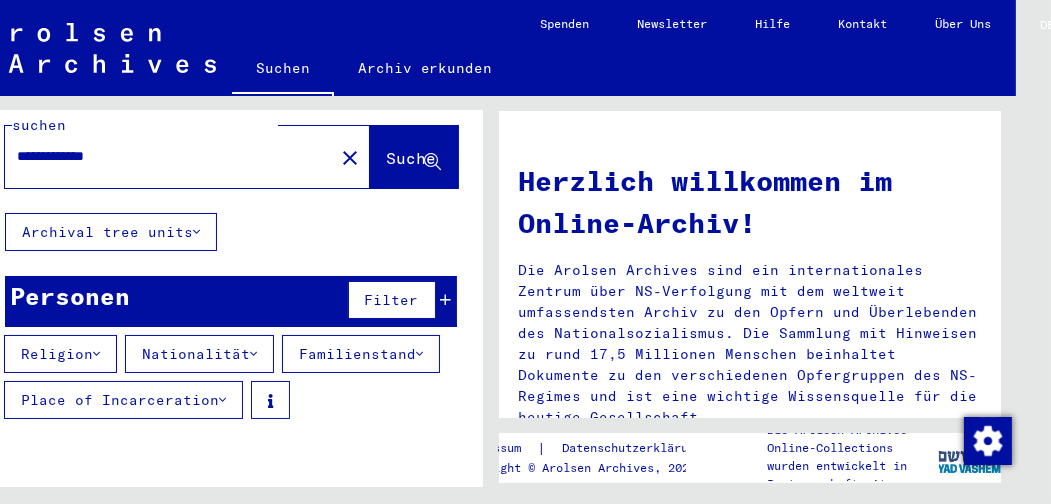 scroll, scrollTop: 0, scrollLeft: 0, axis: both 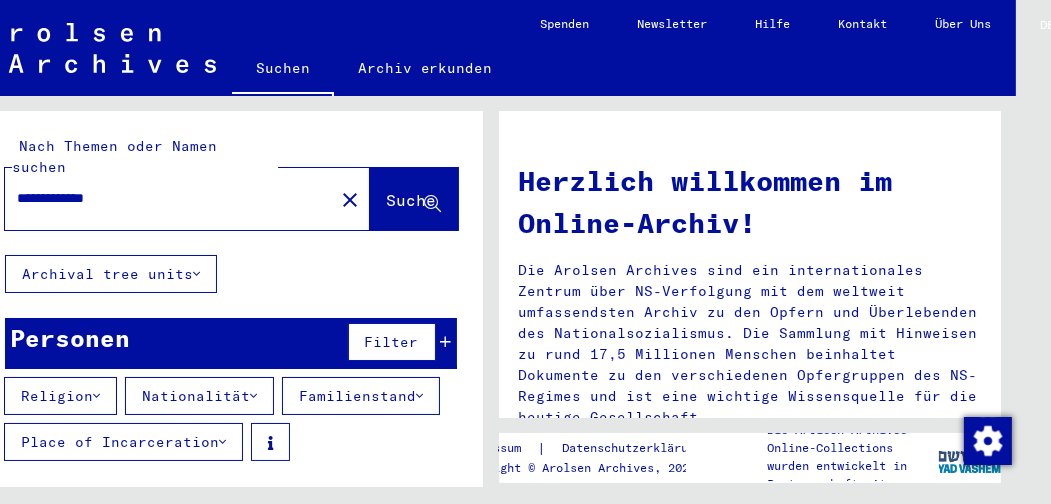 click 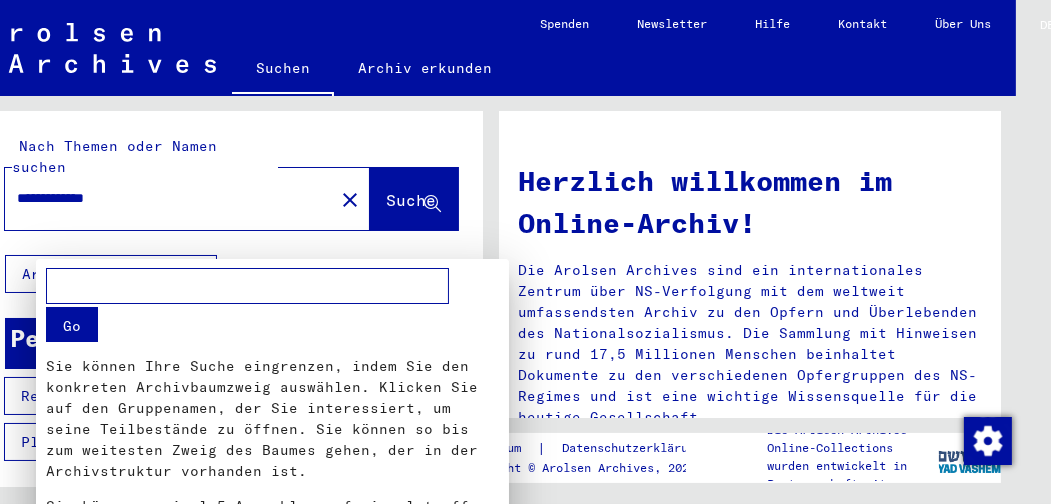 scroll, scrollTop: 56, scrollLeft: 0, axis: vertical 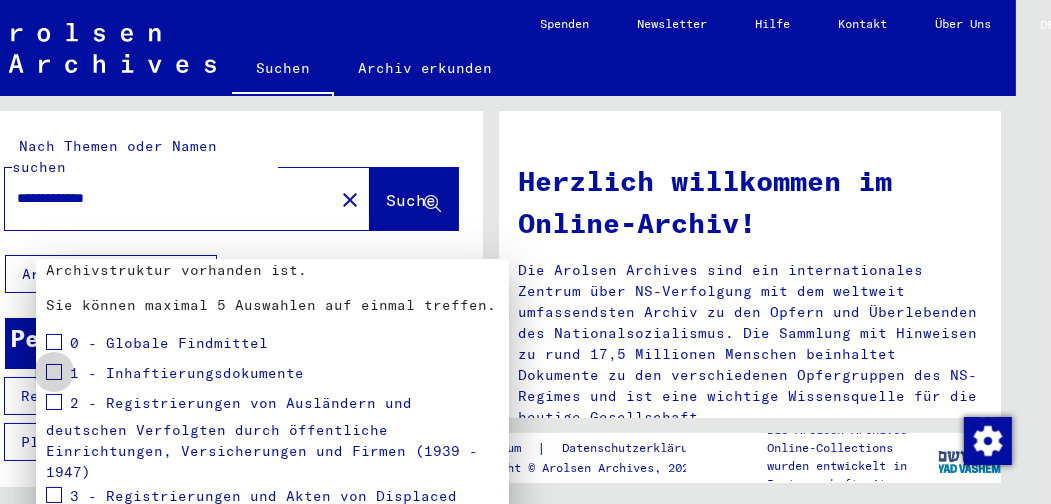 click at bounding box center [54, 372] 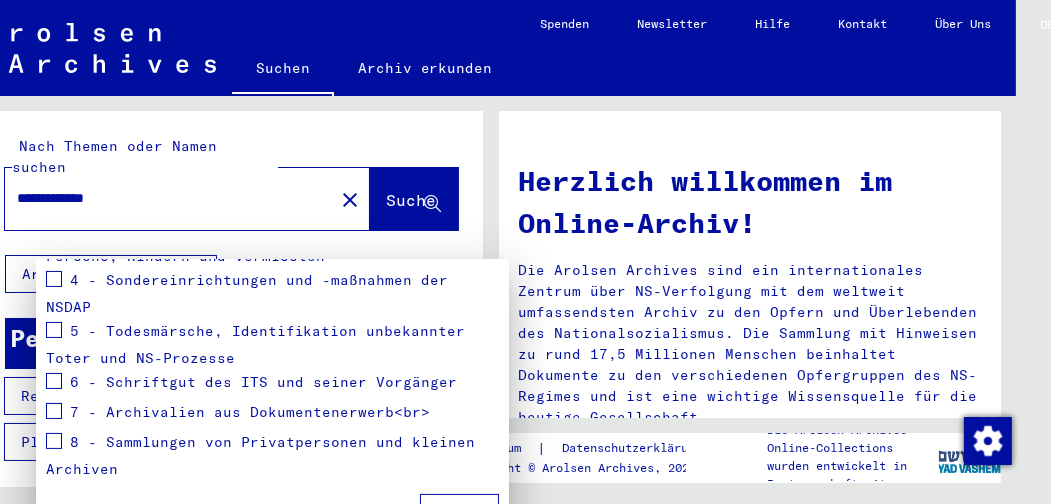 scroll, scrollTop: 473, scrollLeft: 0, axis: vertical 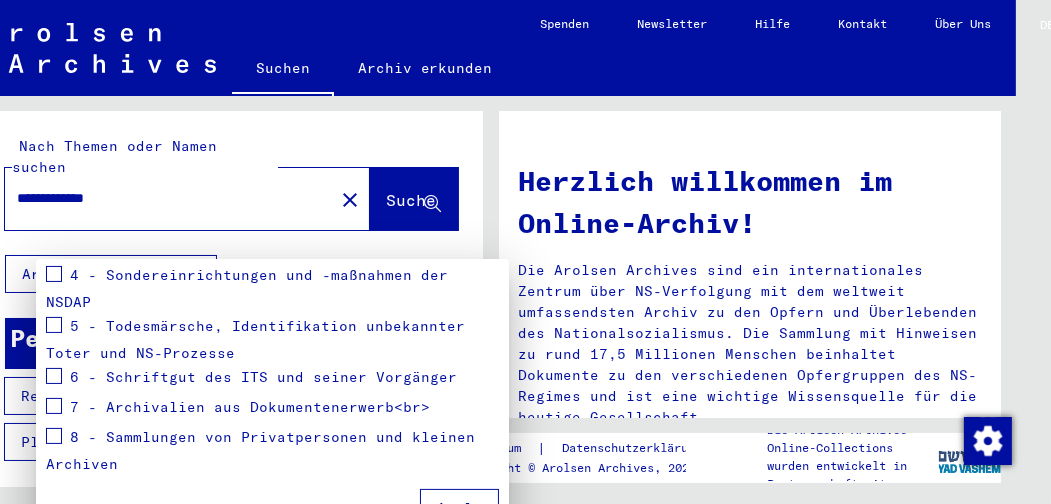 click on "Apply" at bounding box center (459, 508) 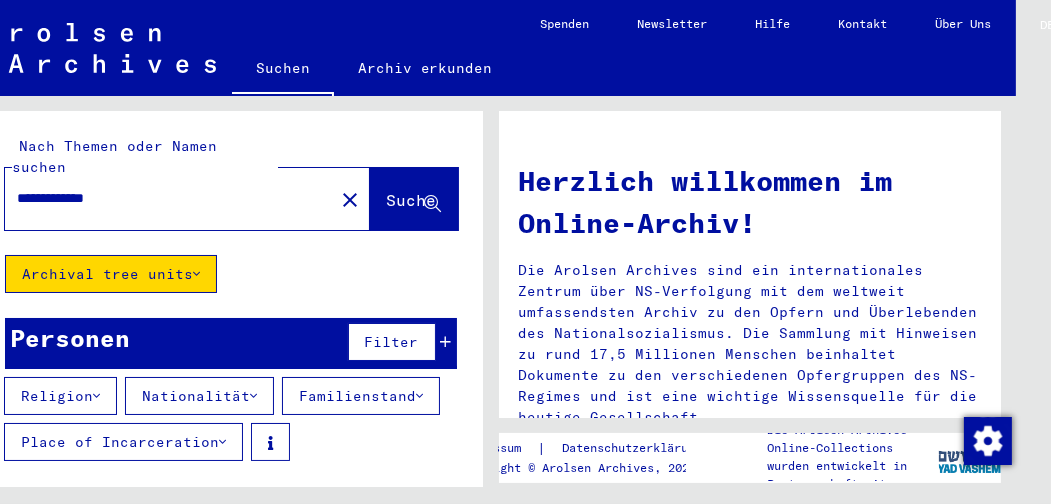 click on "Filter" at bounding box center (392, 342) 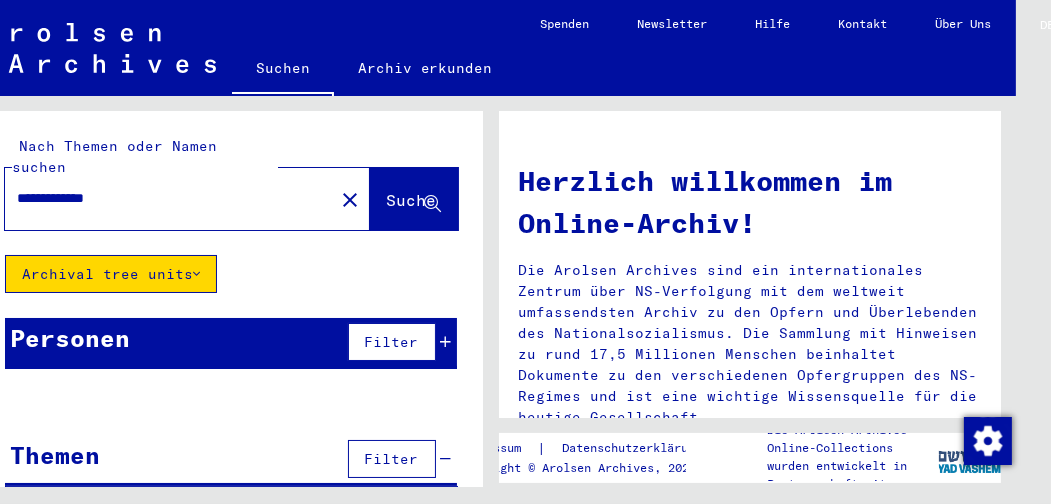 scroll, scrollTop: 14, scrollLeft: 0, axis: vertical 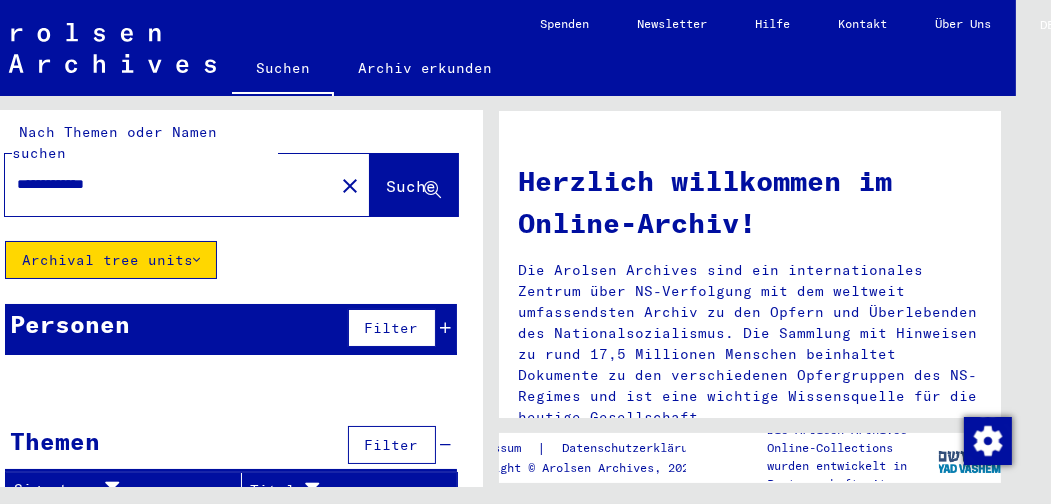 click on "Filter" at bounding box center (392, 445) 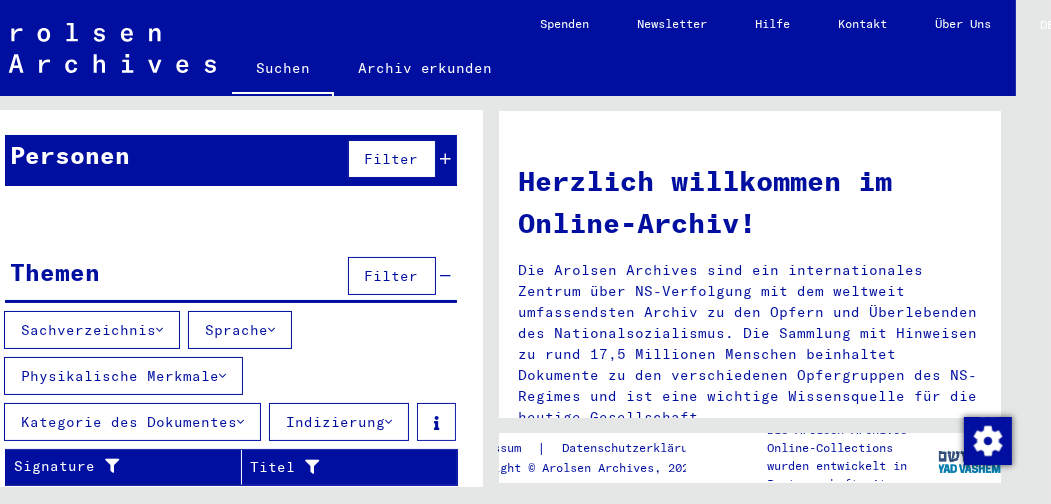 scroll, scrollTop: 196, scrollLeft: 0, axis: vertical 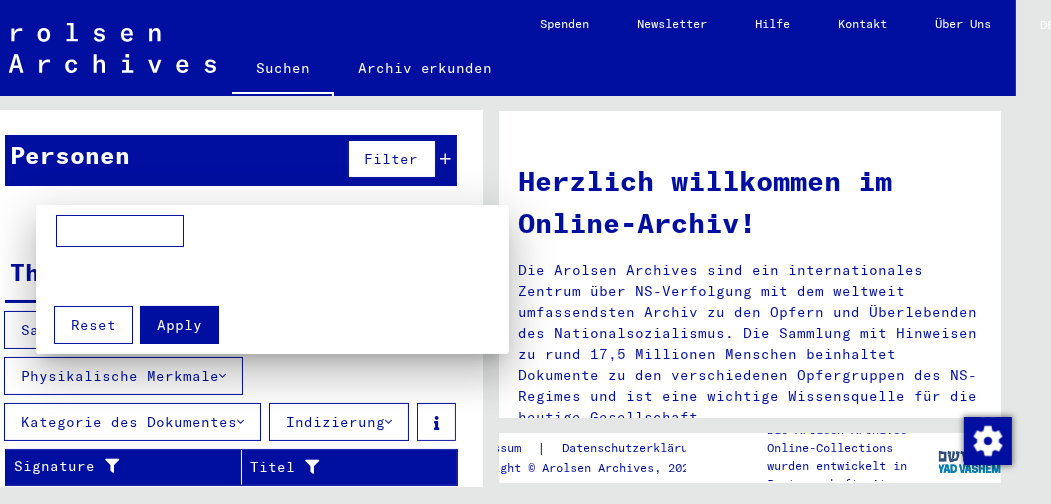 click at bounding box center [525, 252] 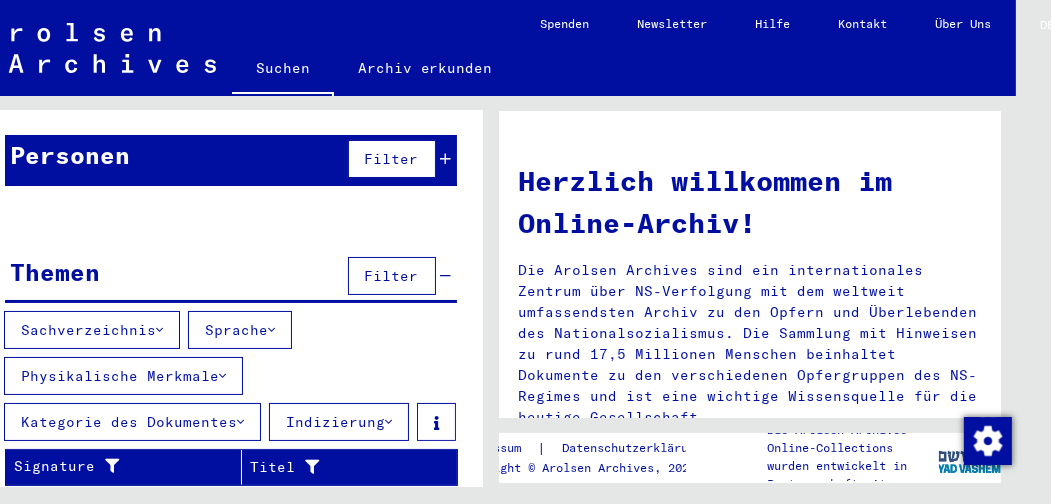 scroll, scrollTop: 0, scrollLeft: 0, axis: both 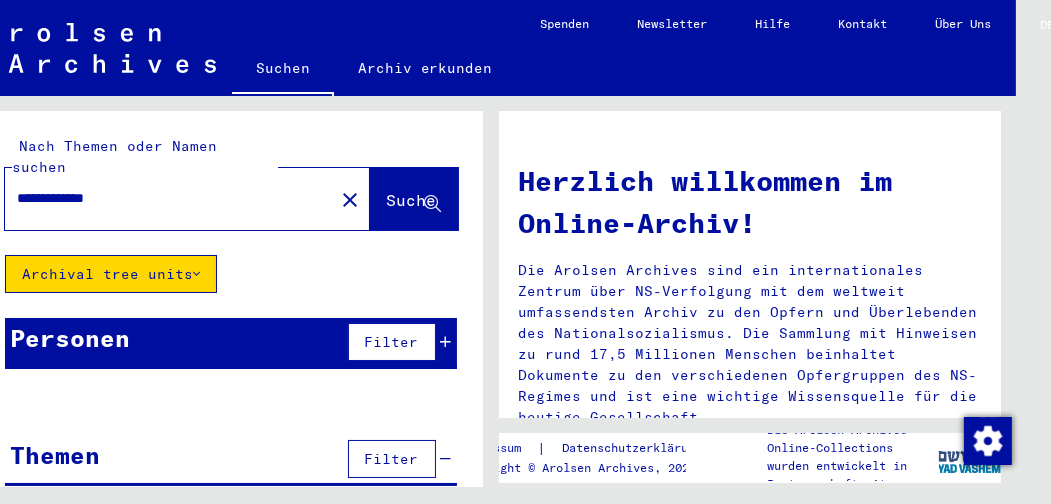 click 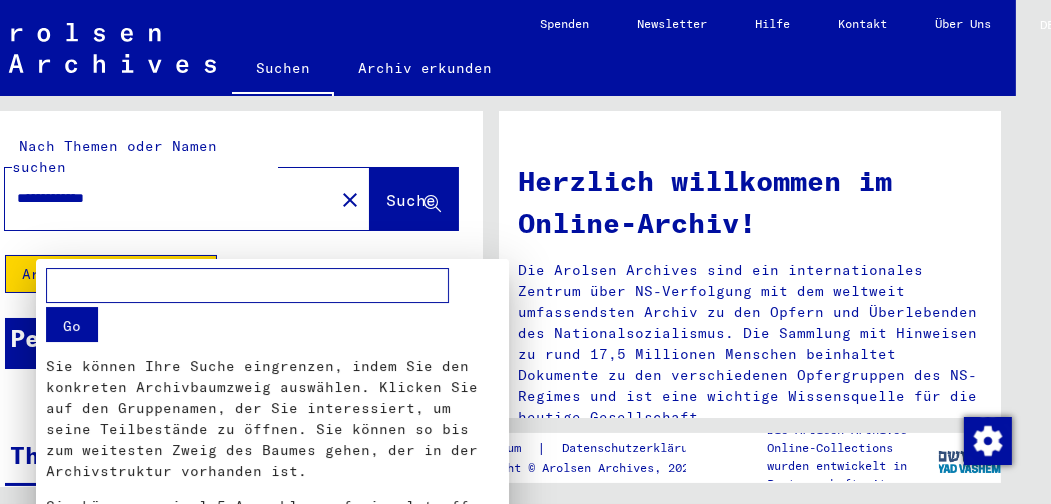 scroll, scrollTop: 56, scrollLeft: 0, axis: vertical 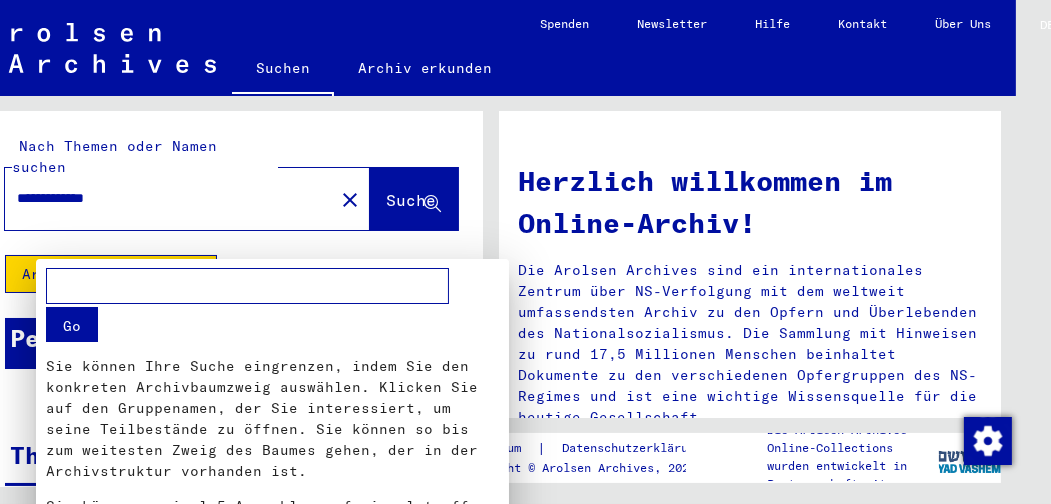 click at bounding box center (525, 252) 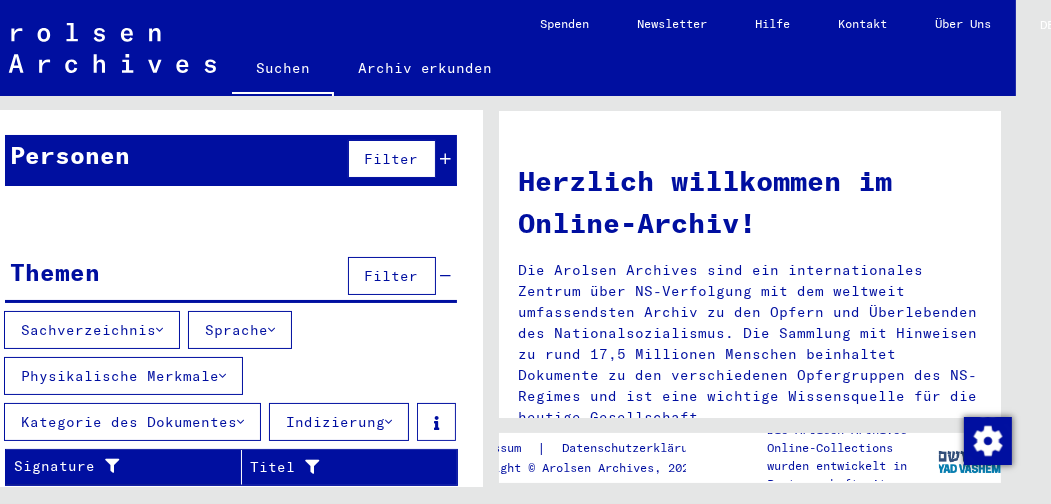 scroll, scrollTop: 196, scrollLeft: 0, axis: vertical 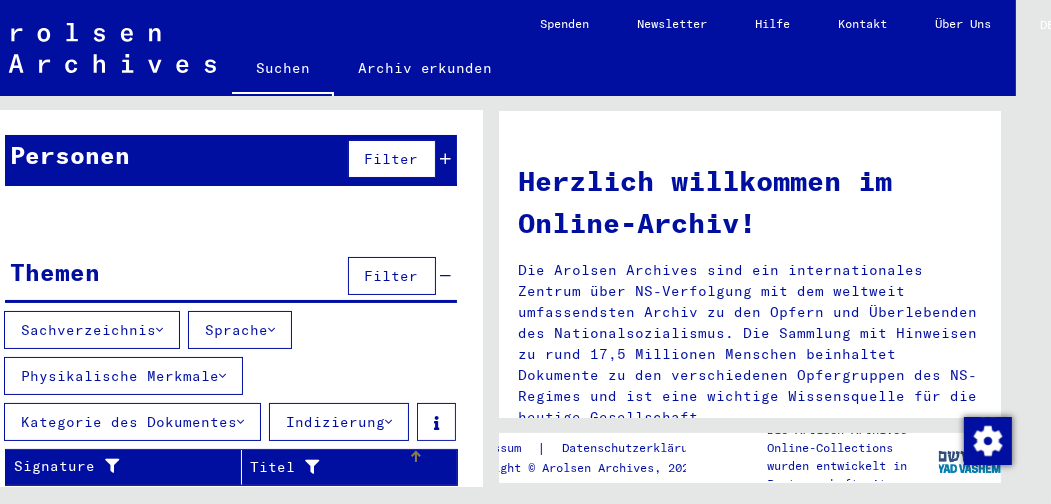 click on "Titel" at bounding box center (328, 467) 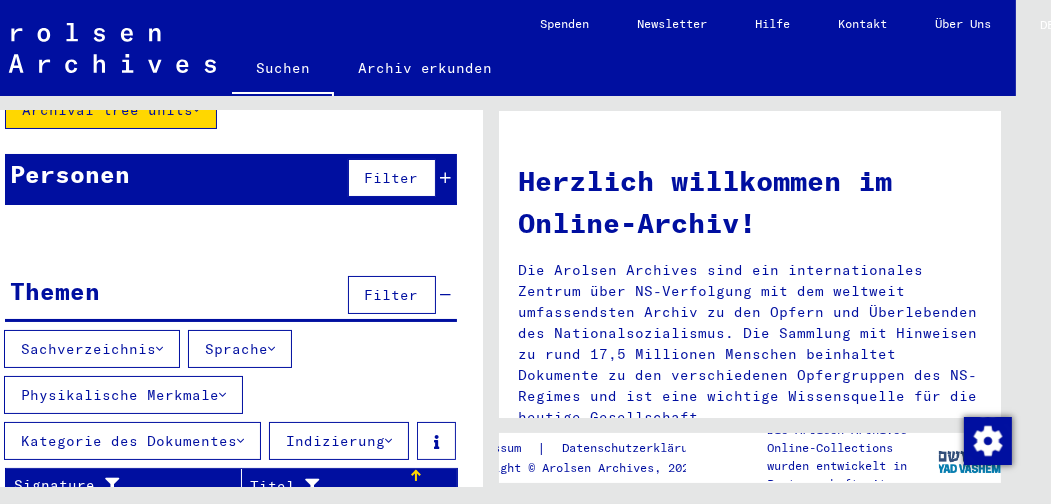 scroll, scrollTop: 196, scrollLeft: 0, axis: vertical 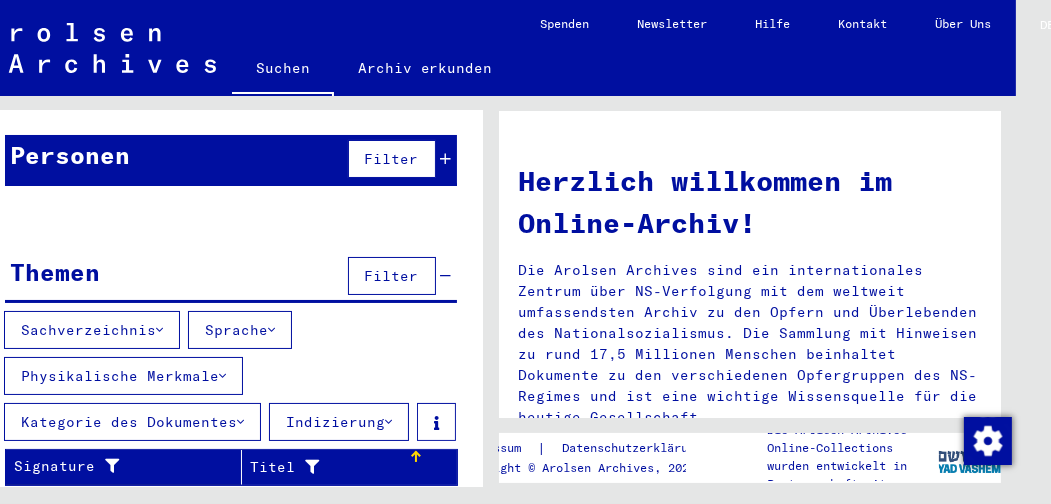 click at bounding box center (159, 330) 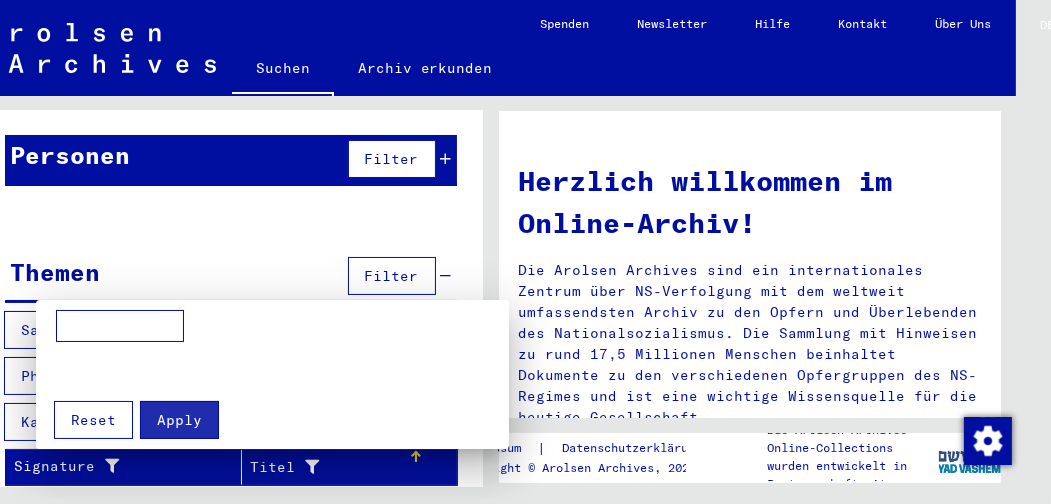 click at bounding box center (525, 252) 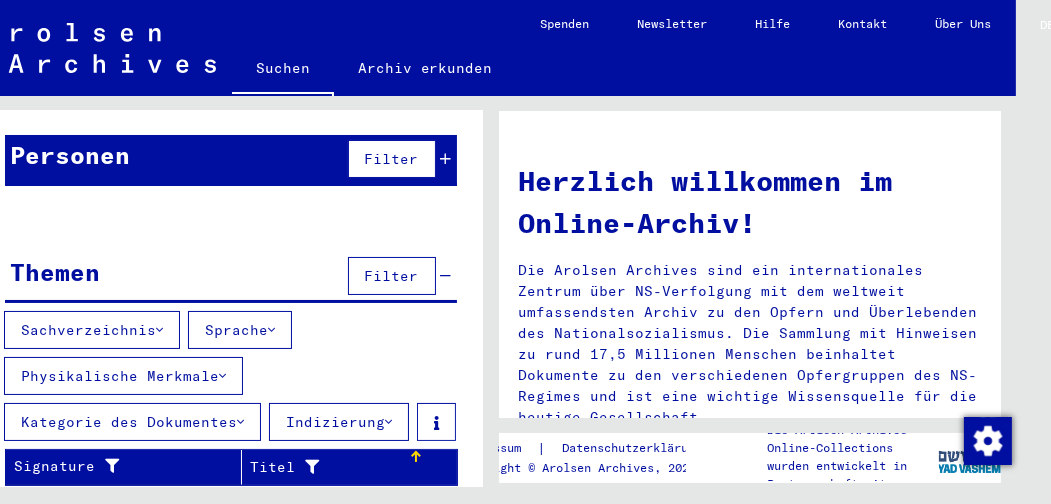 click on "Sachverzeichnis   Sprache   Physikalische Merkmale   Kategorie des Dokumentes   Indizierung" at bounding box center [231, 380] 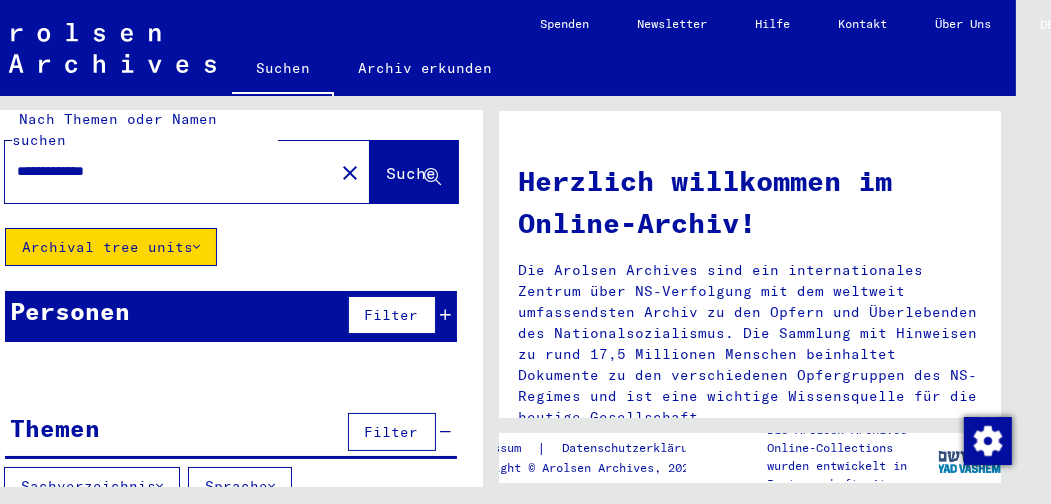 scroll, scrollTop: 0, scrollLeft: 0, axis: both 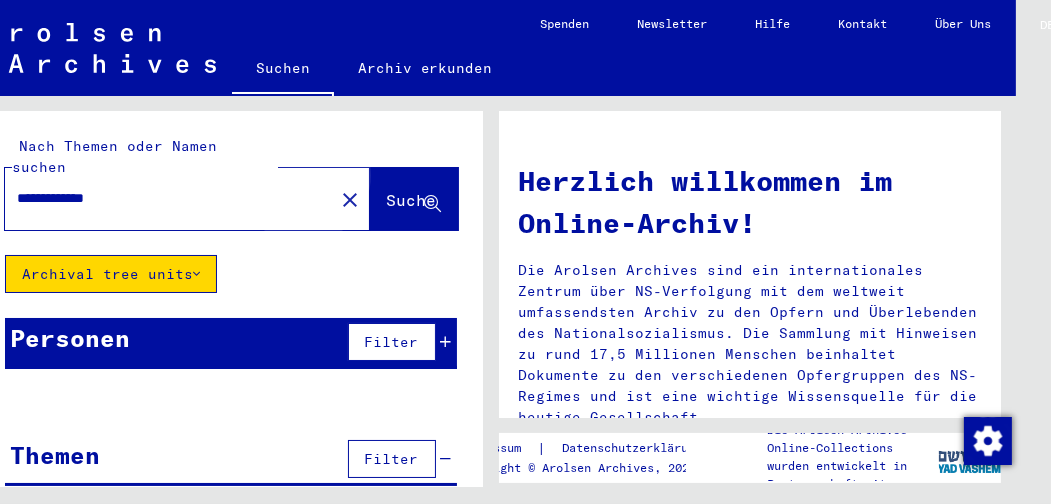click on "Suche" 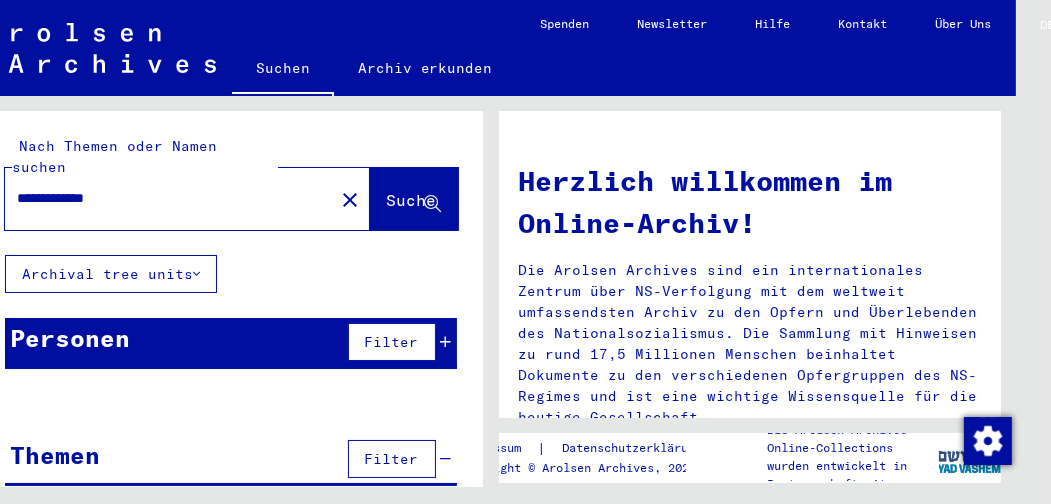 click on "Filter" at bounding box center [392, 342] 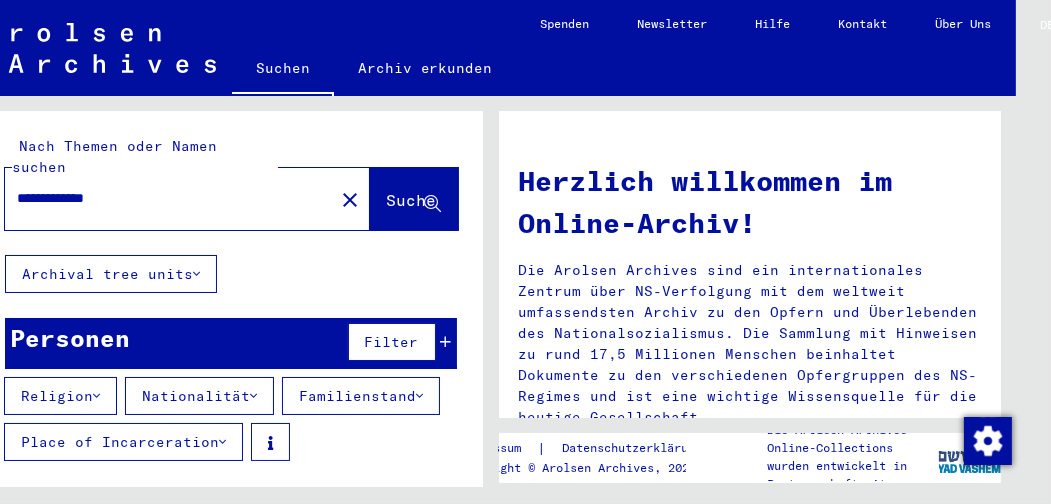 click at bounding box center (222, 442) 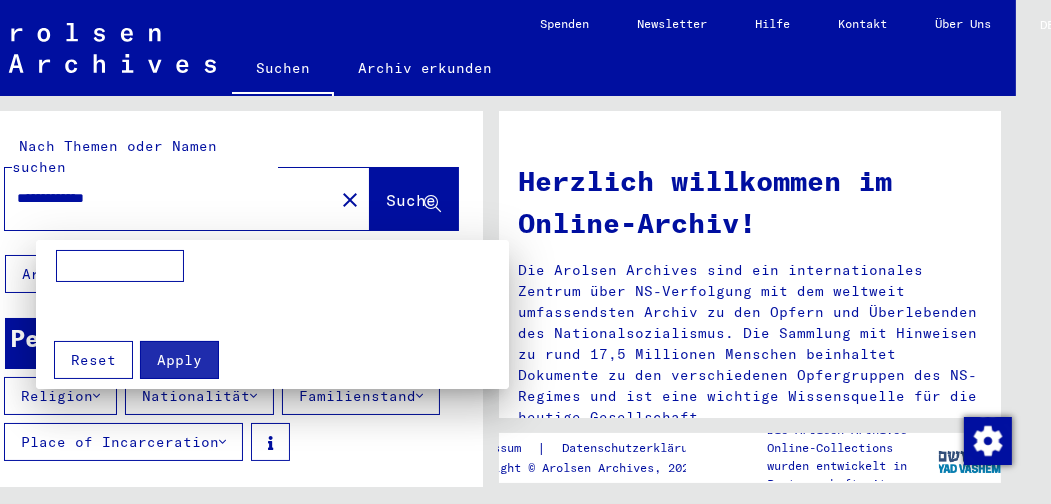 click at bounding box center (120, 266) 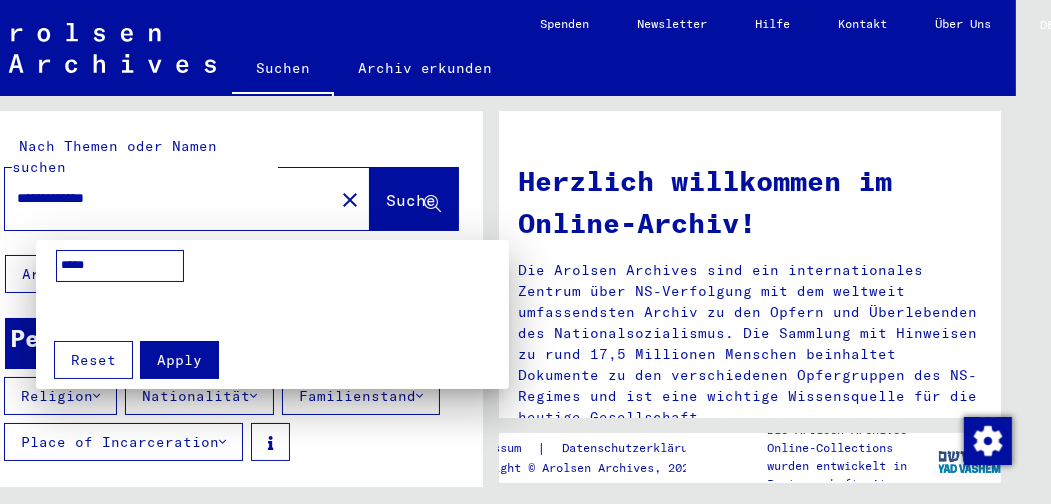 type on "*****" 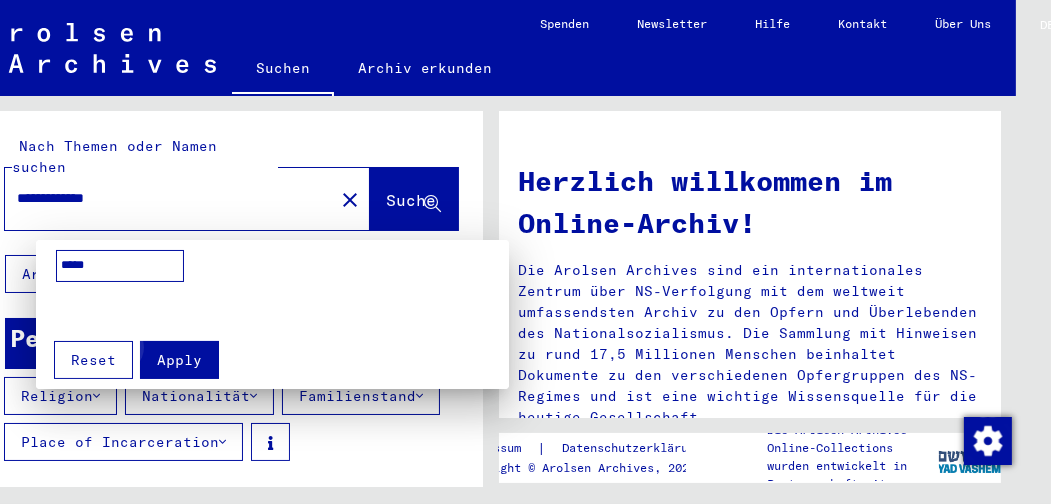 click on "Apply" at bounding box center [179, 360] 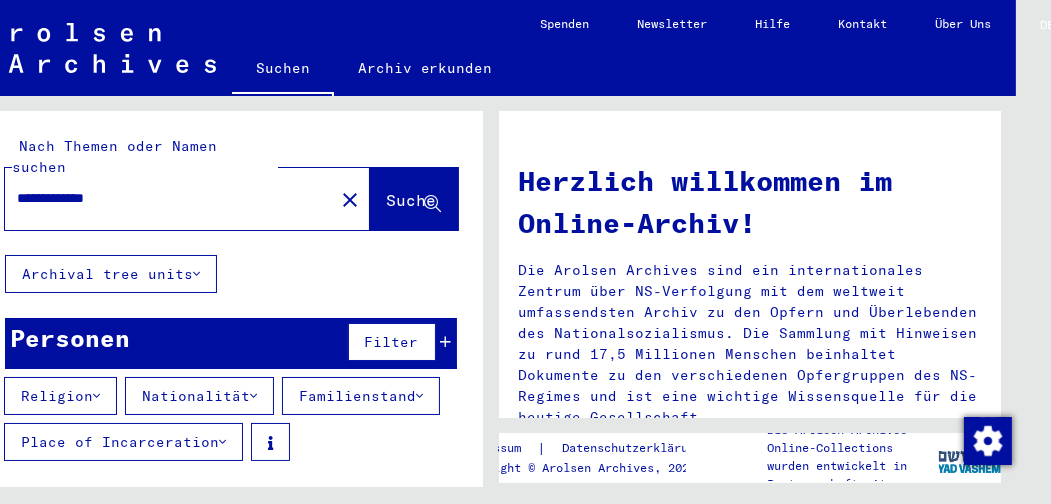 click on "**********" 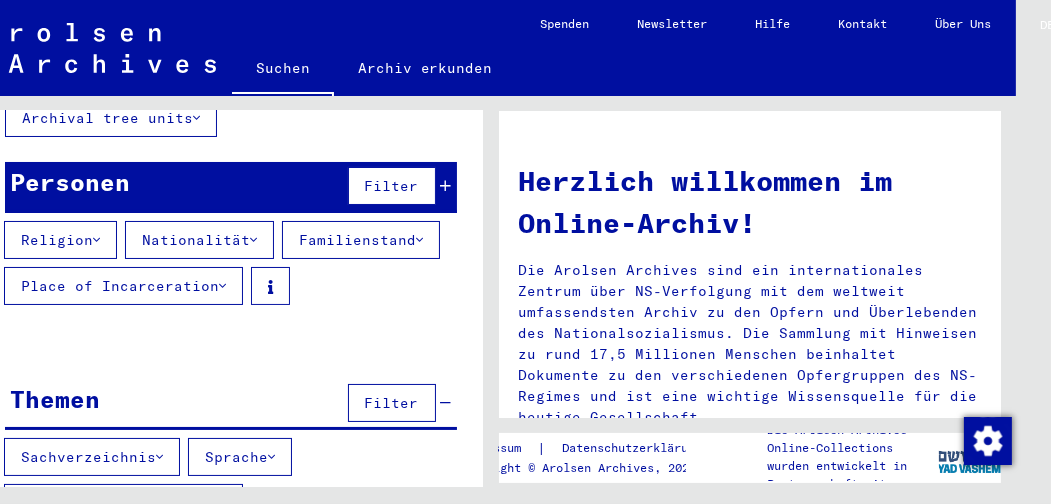scroll, scrollTop: 0, scrollLeft: 0, axis: both 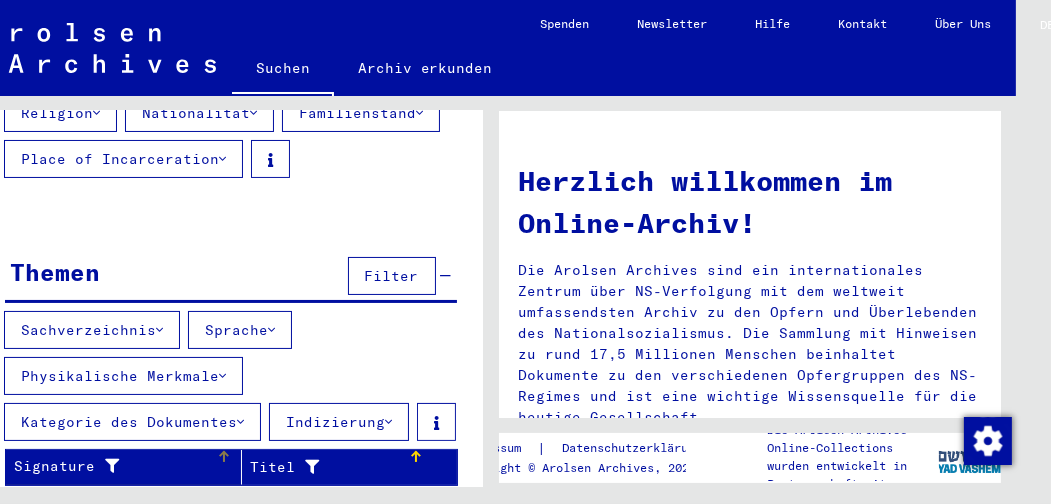 click at bounding box center (107, 466) 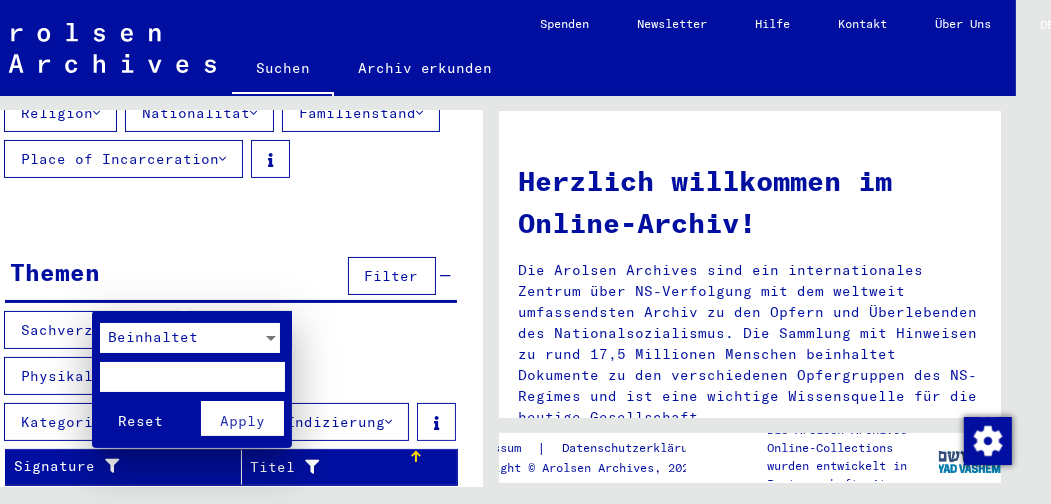 click at bounding box center [525, 252] 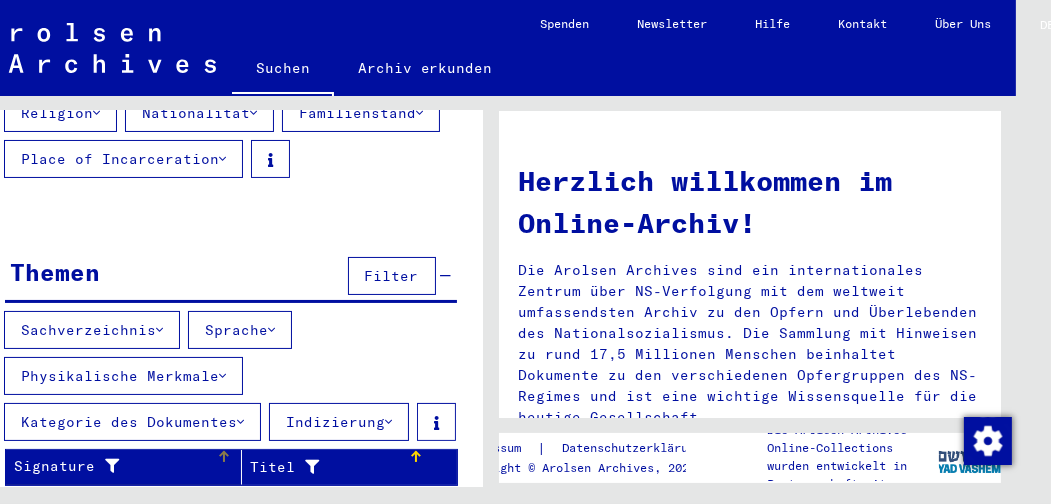 click at bounding box center [107, 466] 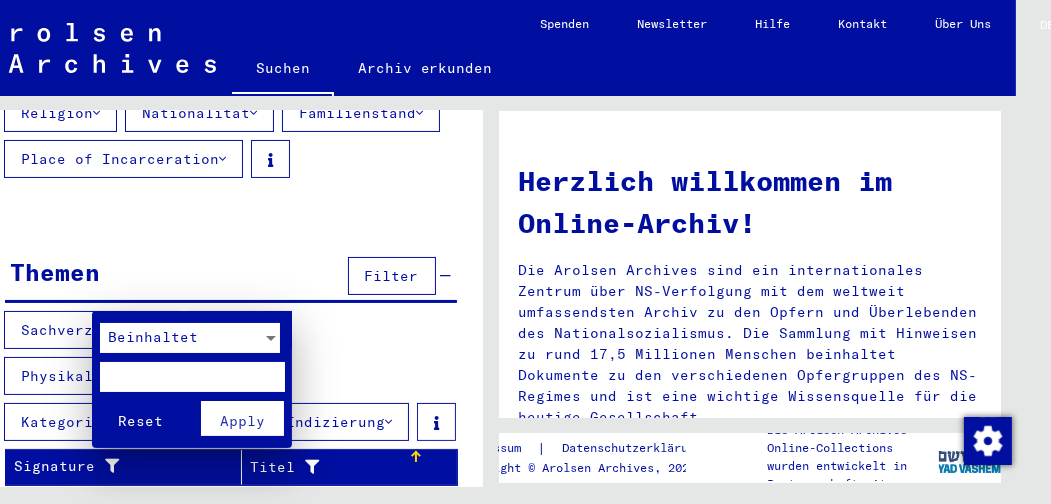 click at bounding box center (525, 252) 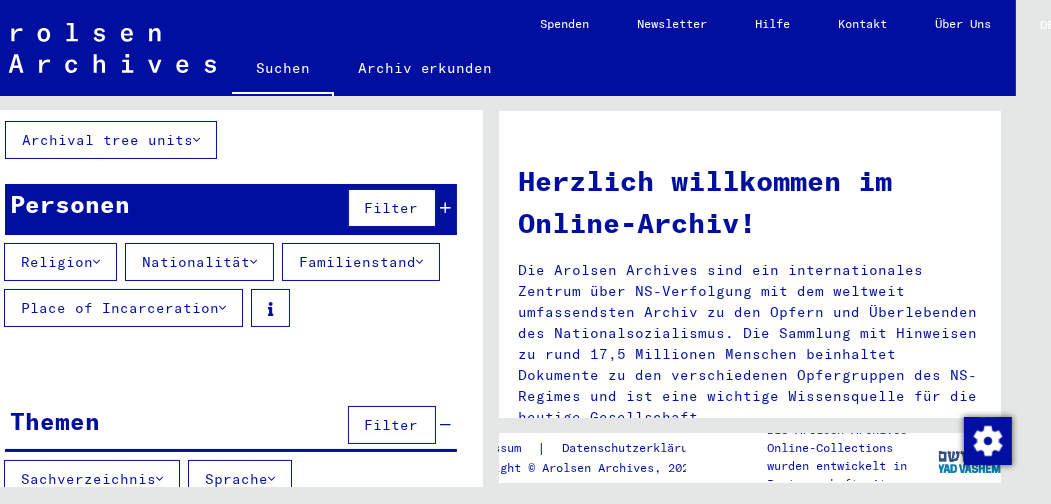 scroll, scrollTop: 0, scrollLeft: 0, axis: both 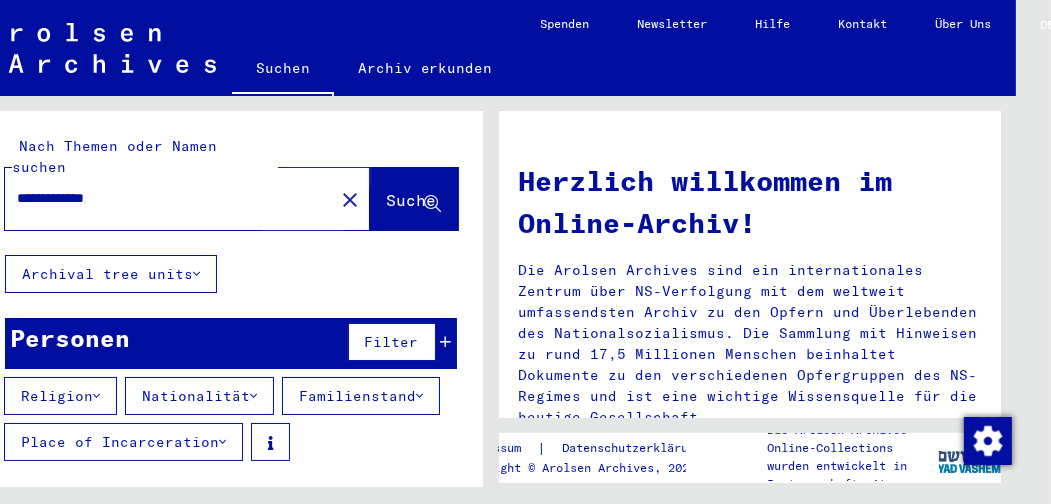 click on "Suche" 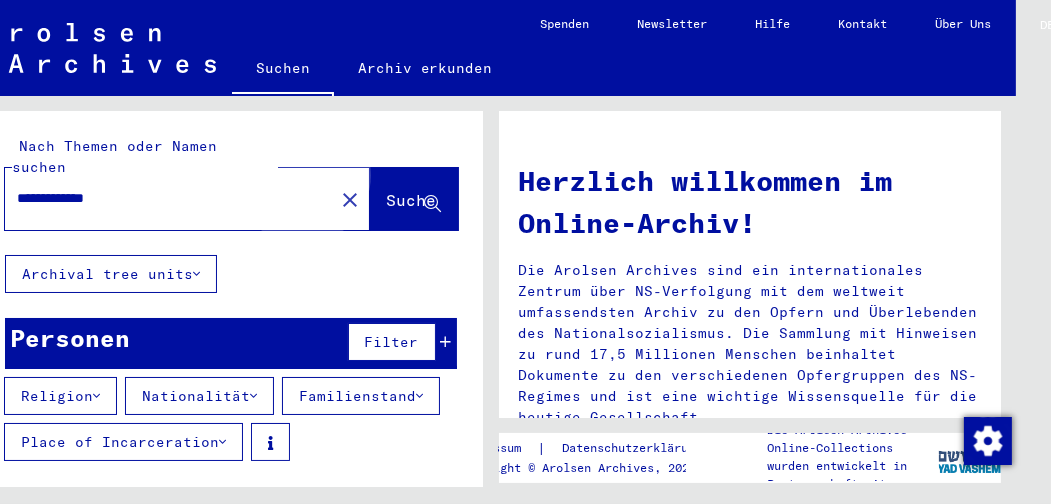 click on "Suche" 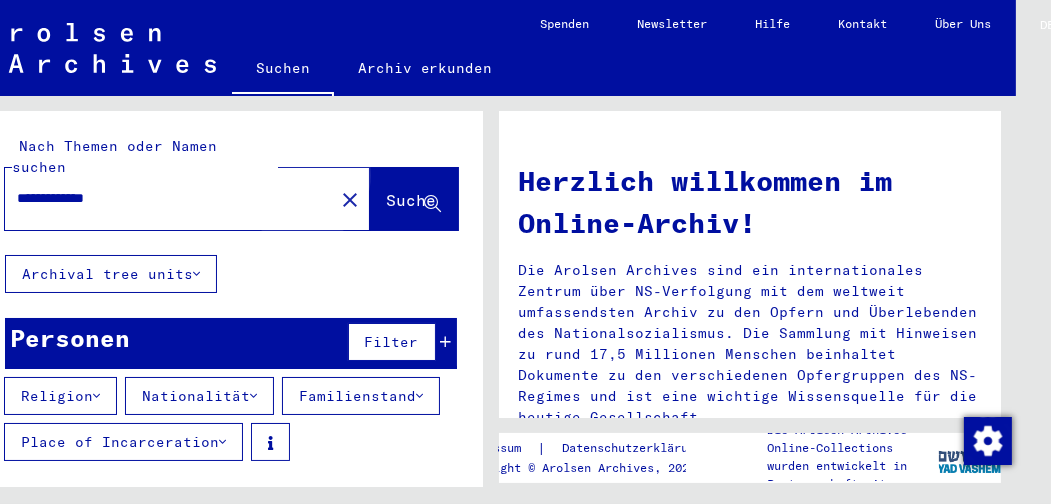 click on "Suche" 